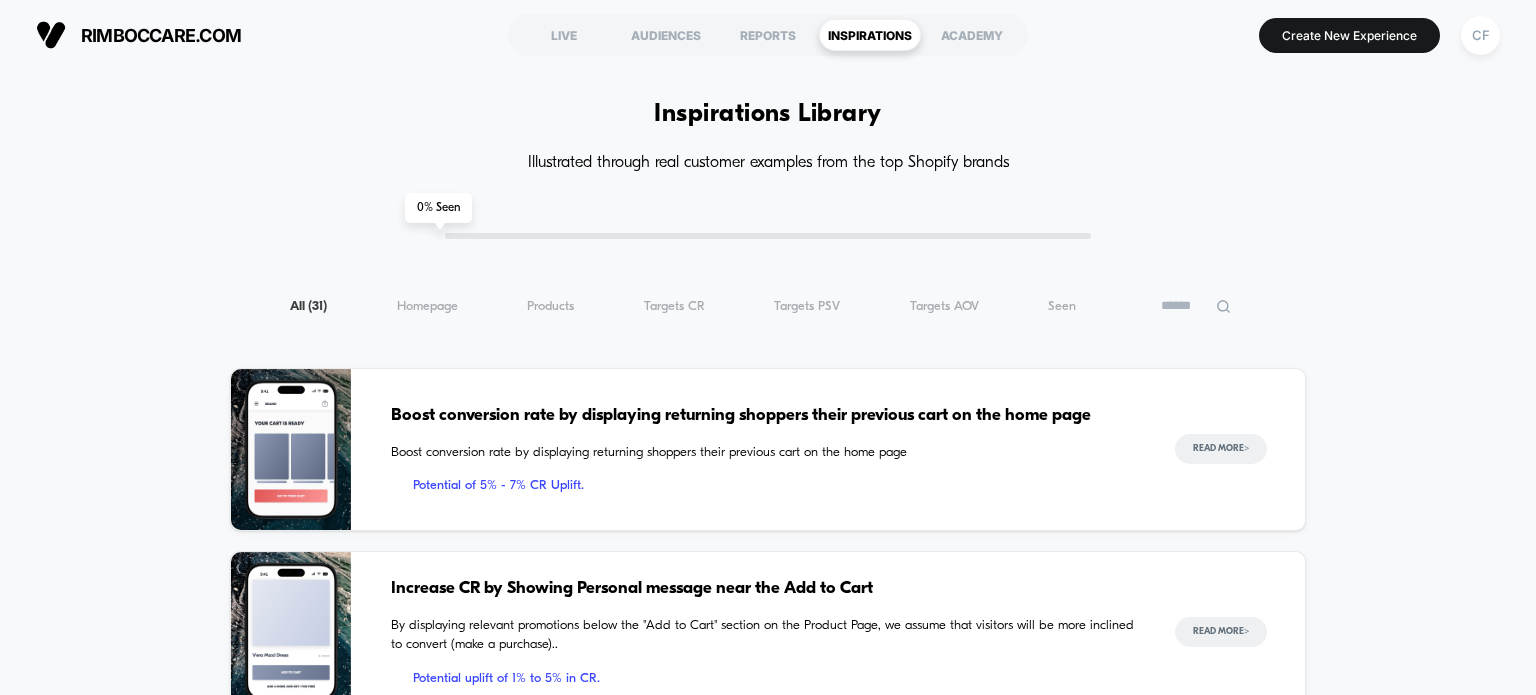scroll, scrollTop: 0, scrollLeft: 0, axis: both 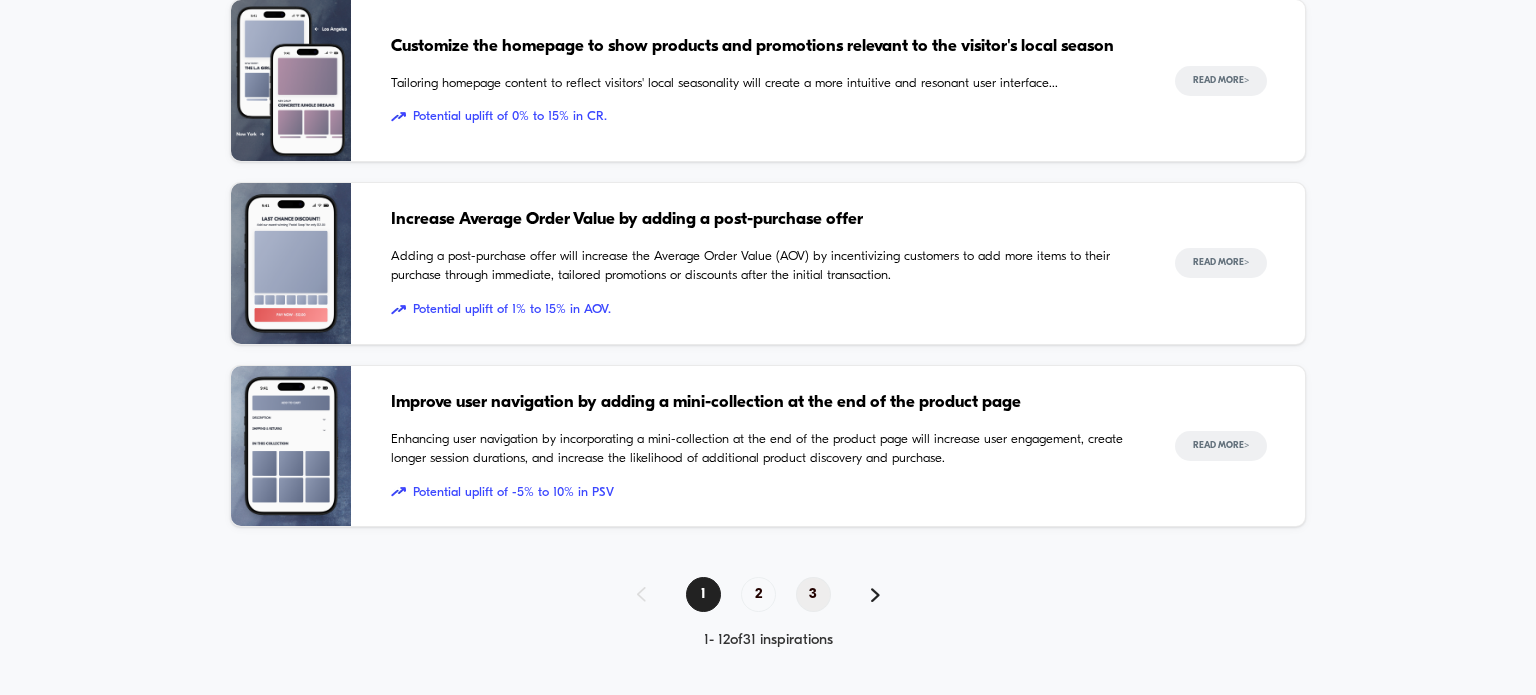 click on "3" at bounding box center (813, 594) 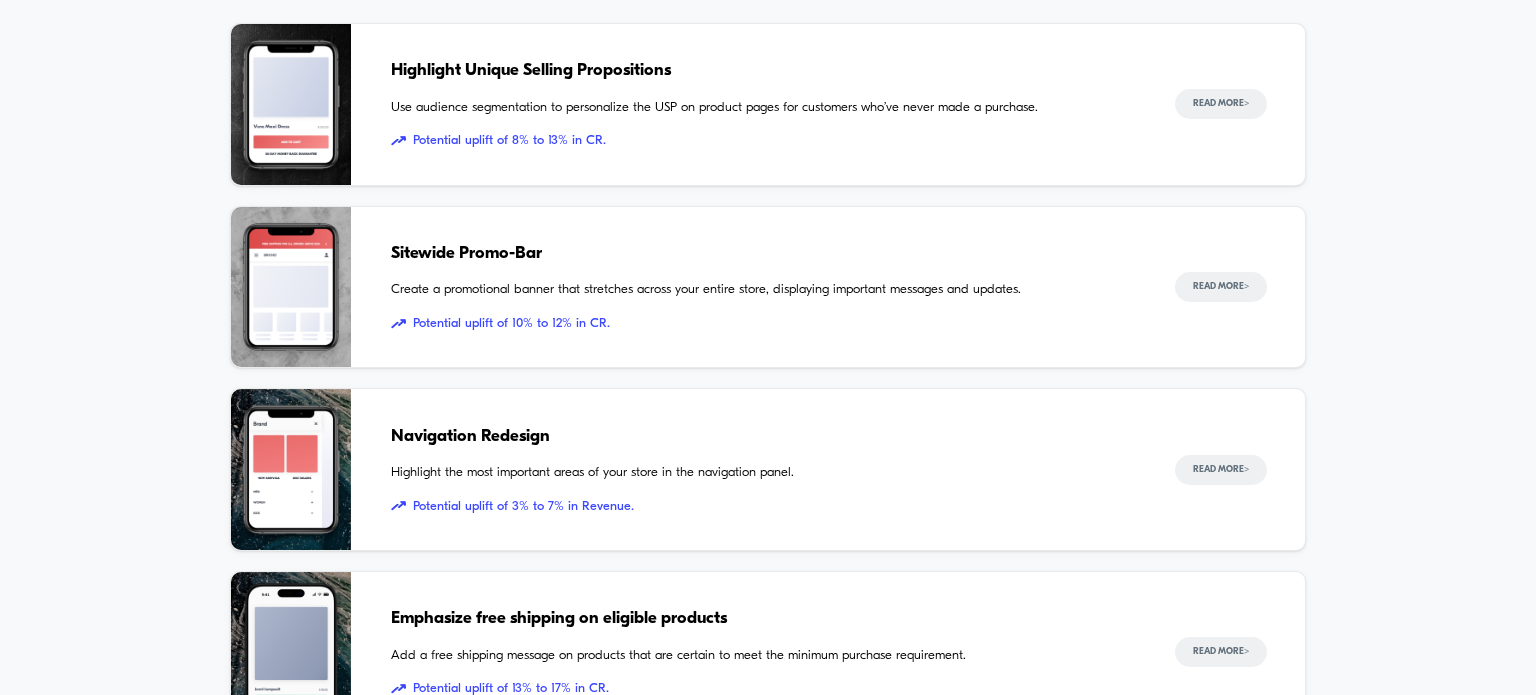 scroll, scrollTop: 1101, scrollLeft: 0, axis: vertical 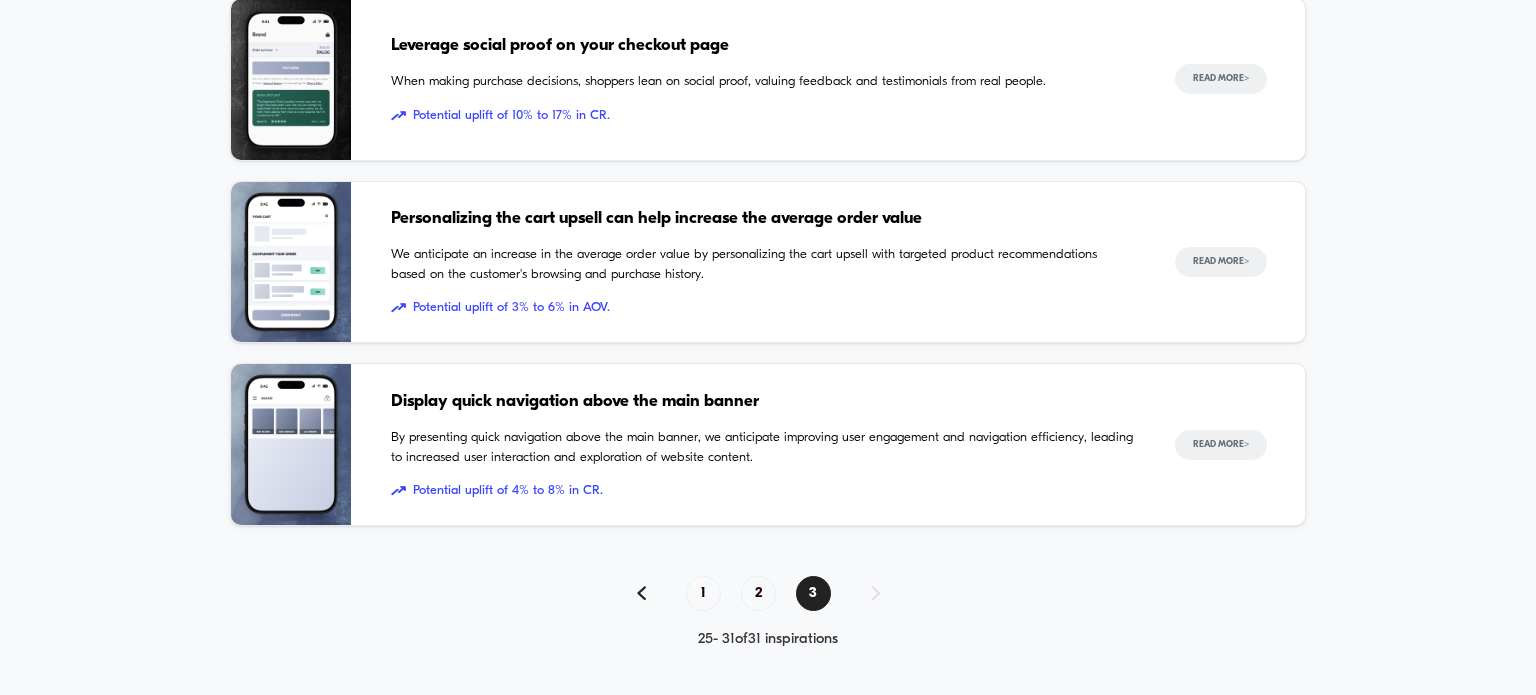 click on "Personalizing the cart upsell can help increase the average order value" at bounding box center [762, 219] 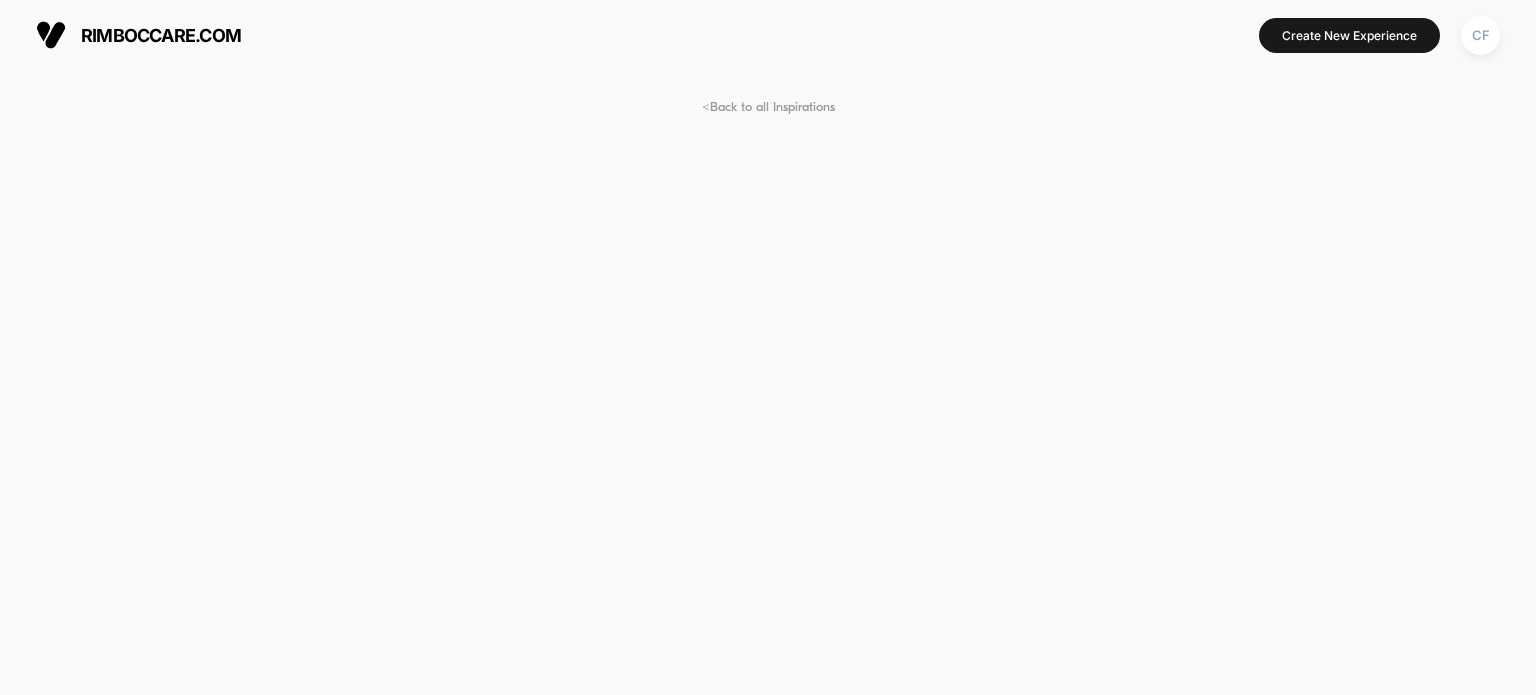 scroll, scrollTop: 0, scrollLeft: 0, axis: both 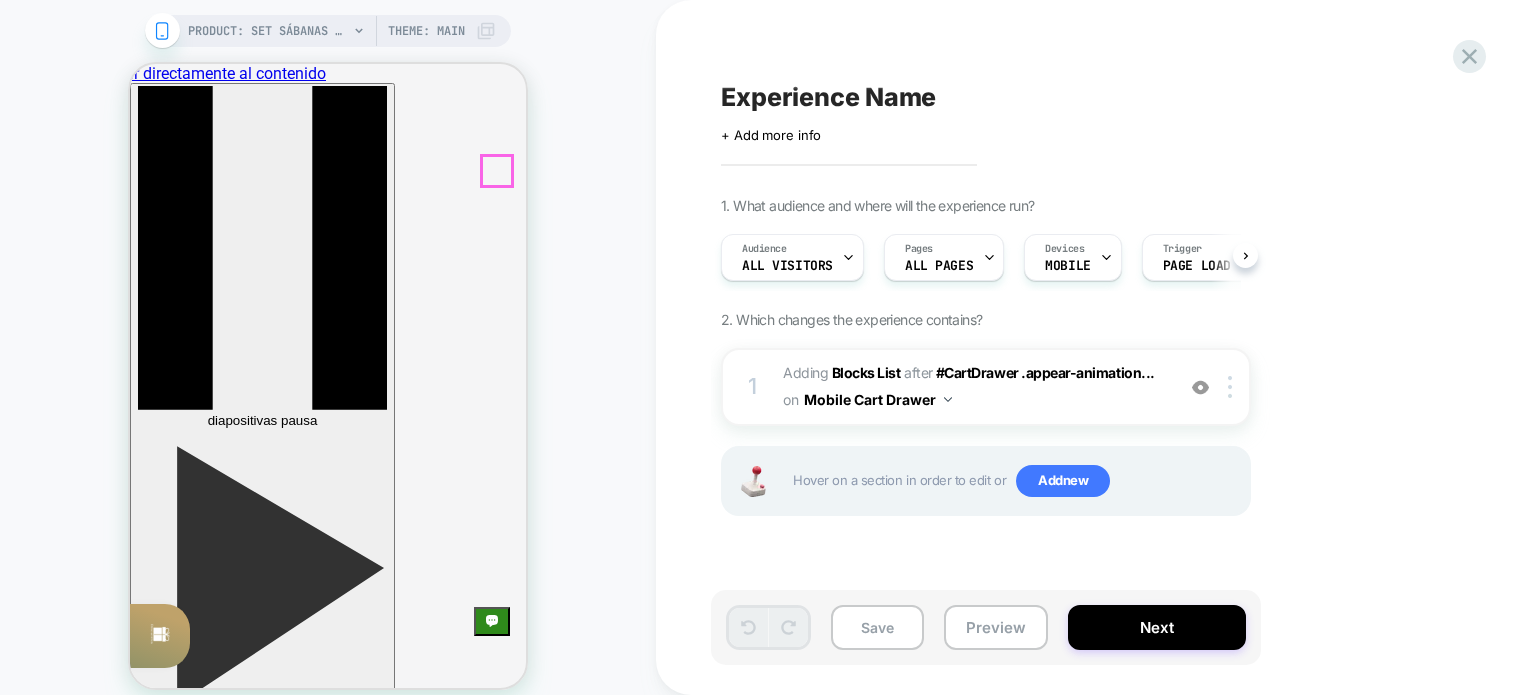 click 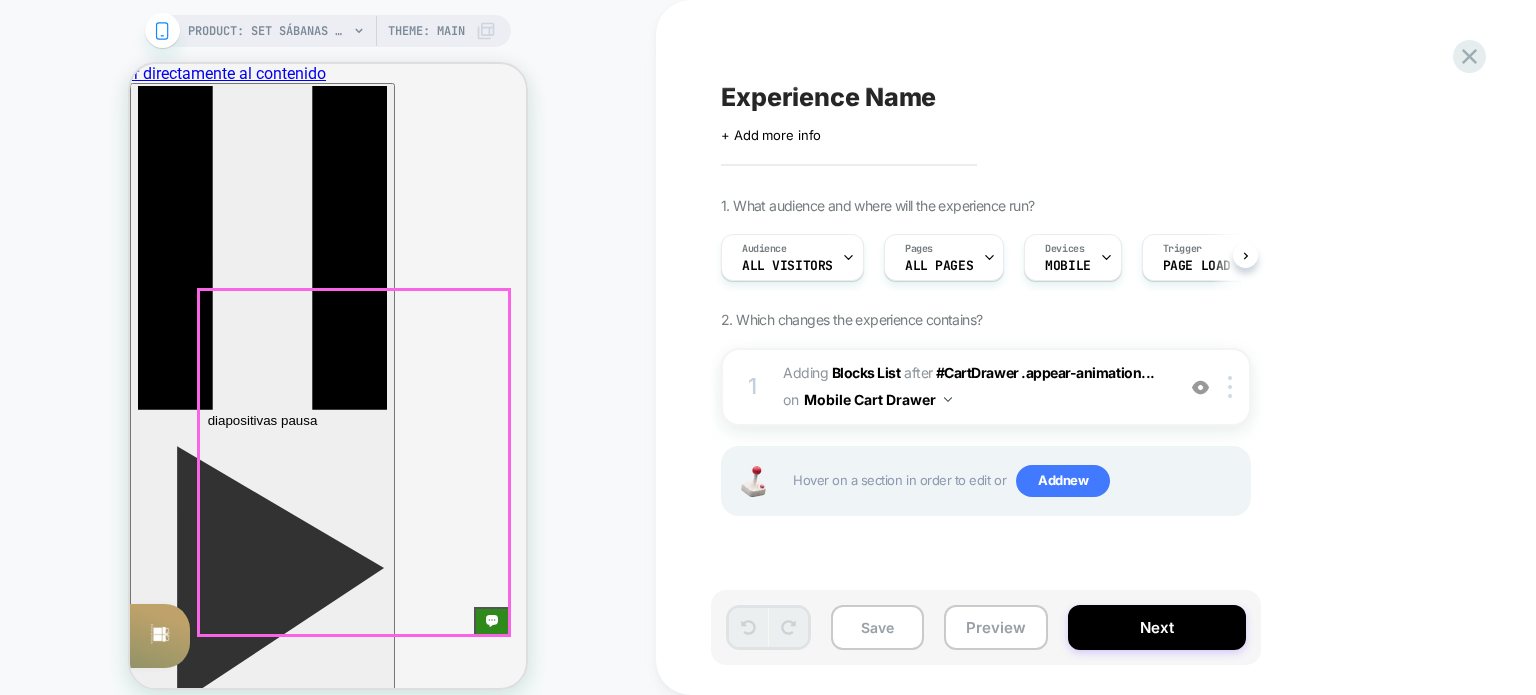scroll, scrollTop: 200, scrollLeft: 0, axis: vertical 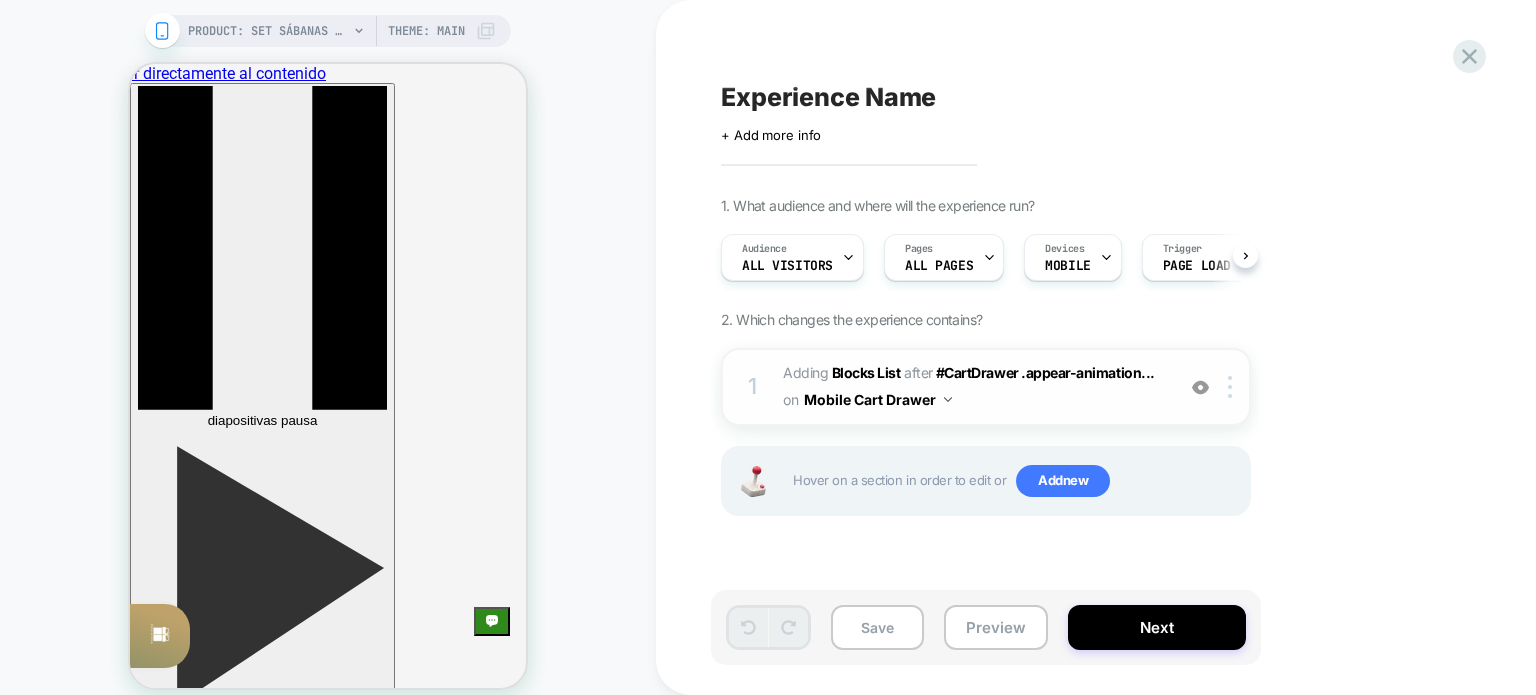 click on "#_loomi_addon_1754624044569 Adding   Blocks List   AFTER #CartDrawer .appear-animation... #CartDrawer .appear-animation > label   on Mobile Cart Drawer" at bounding box center (973, 387) 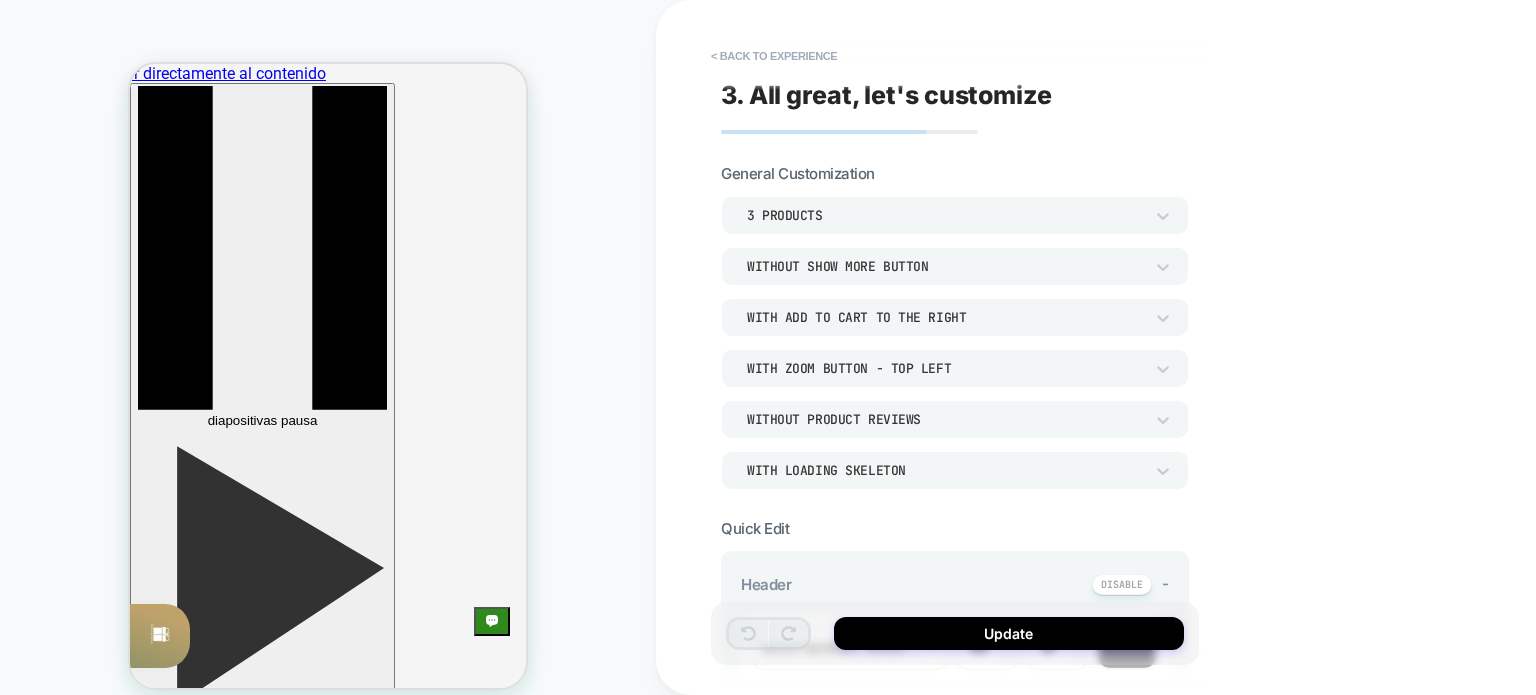 scroll, scrollTop: 290, scrollLeft: 0, axis: vertical 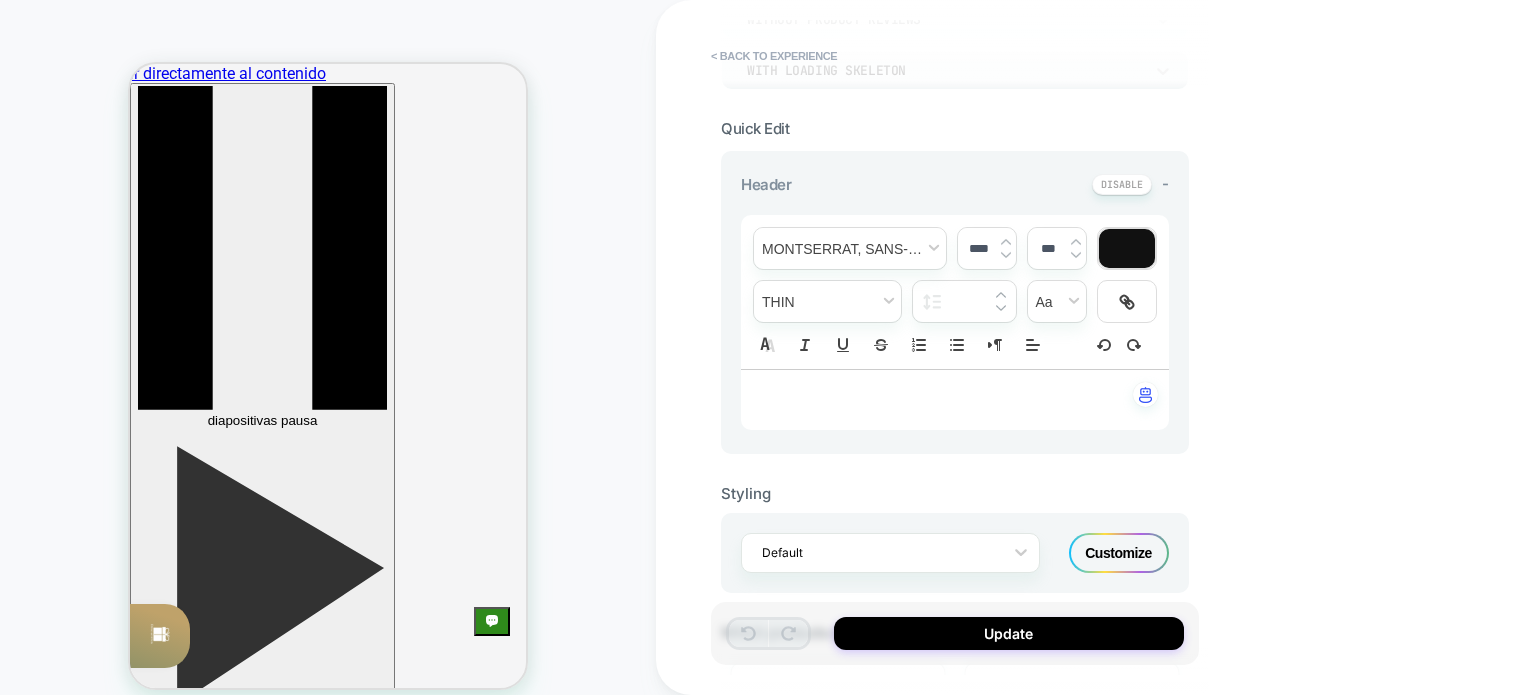 click on "﻿" at bounding box center [955, 400] 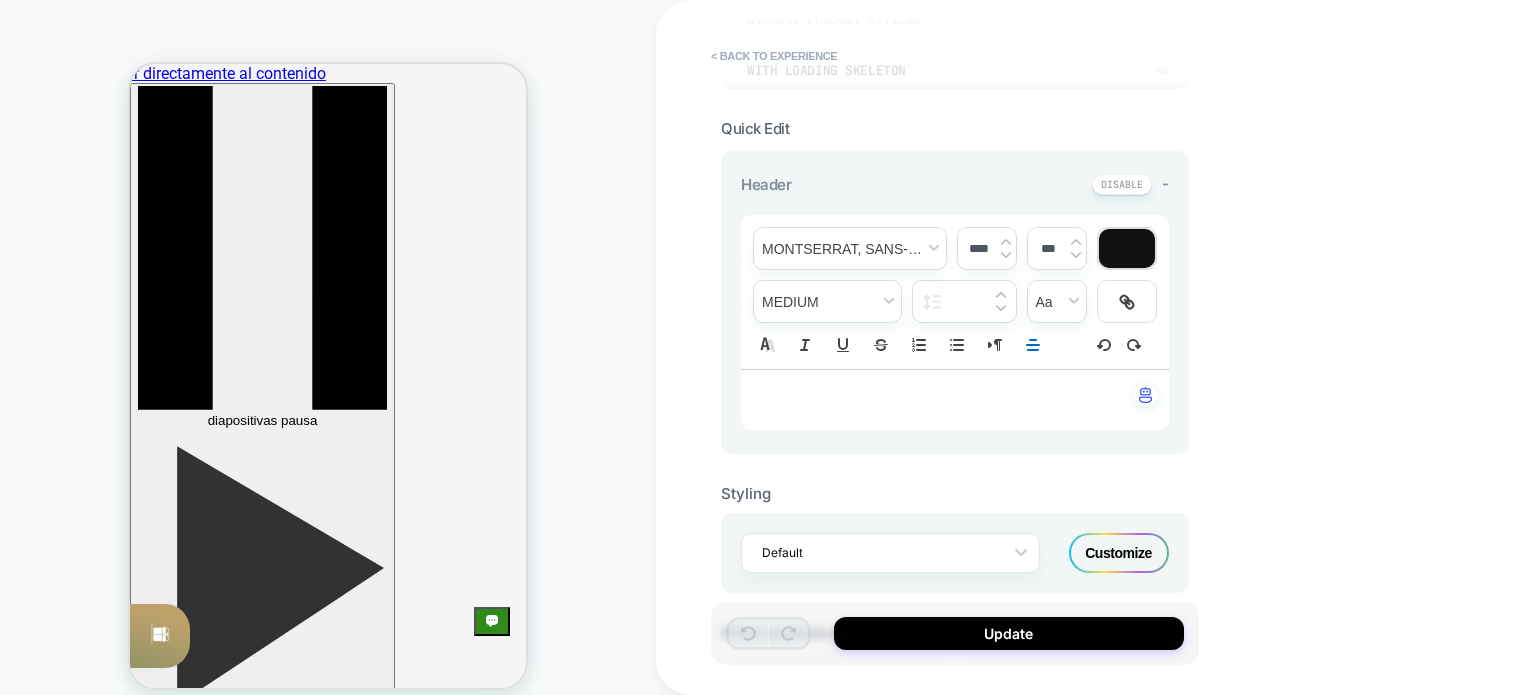 click on "﻿" at bounding box center [947, 400] 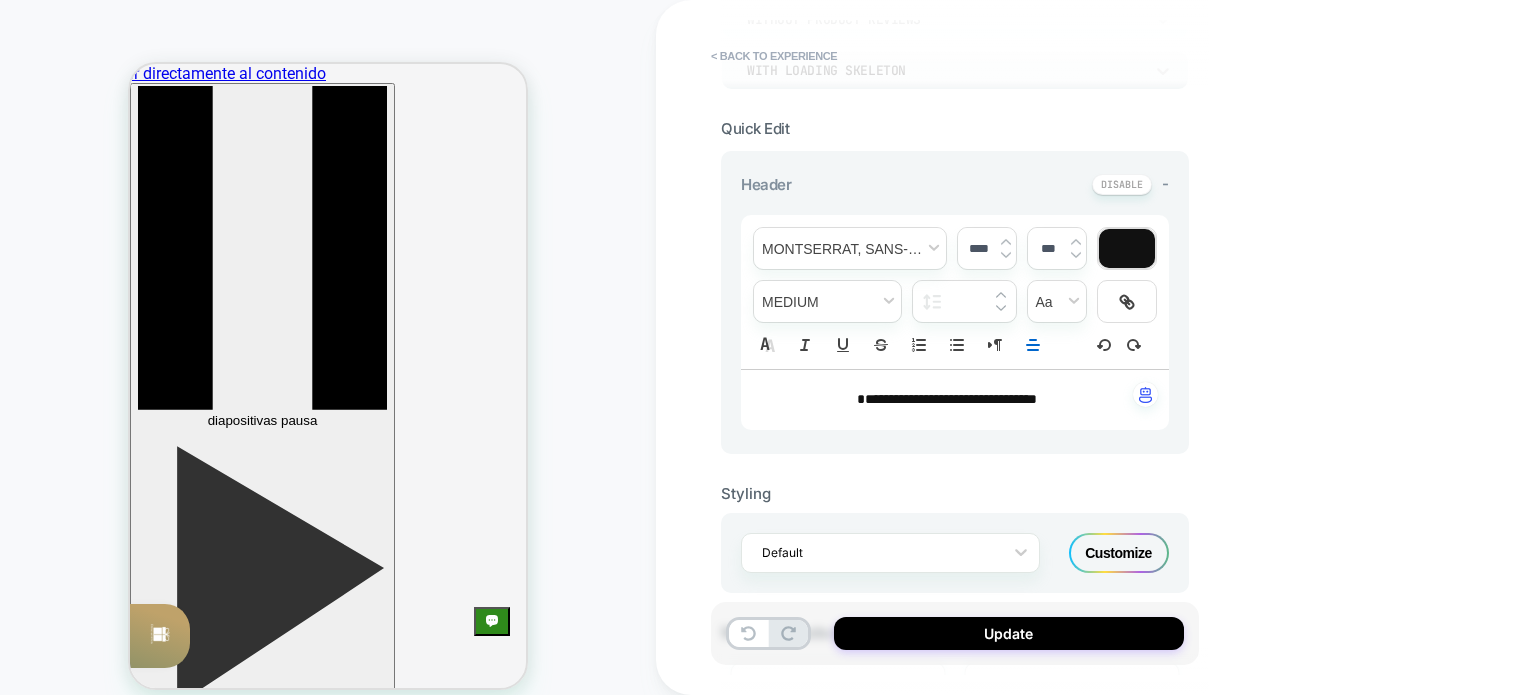 click on "**********" at bounding box center (947, 399) 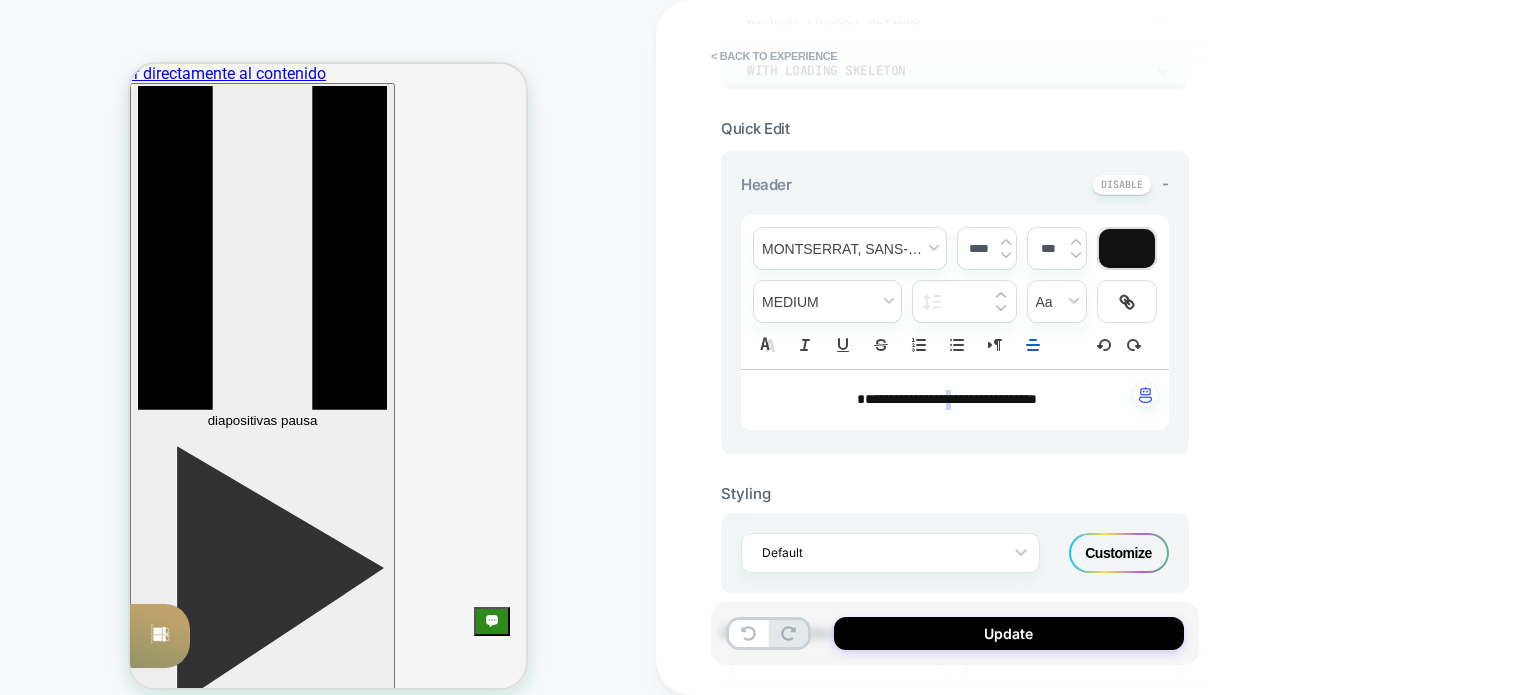 click on "**********" at bounding box center (947, 399) 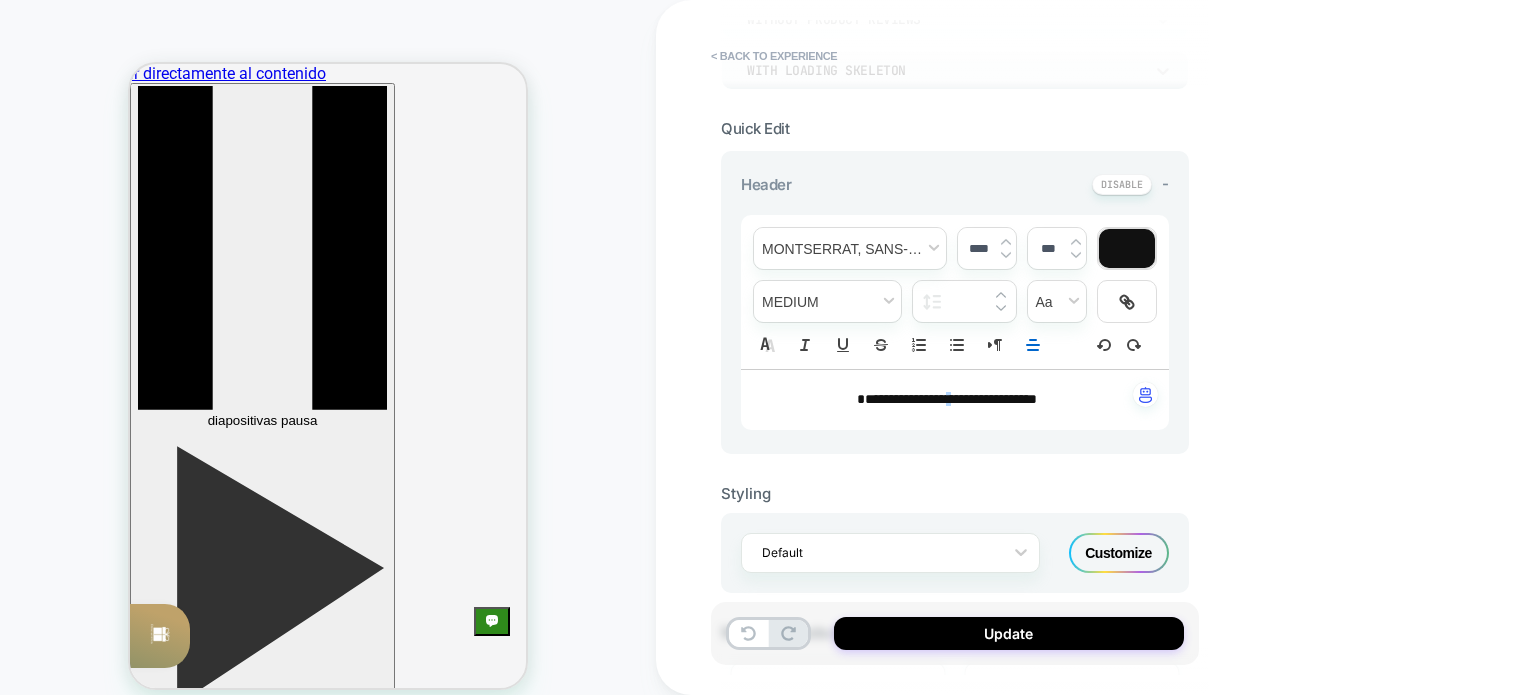 click on "**********" at bounding box center (901, 399) 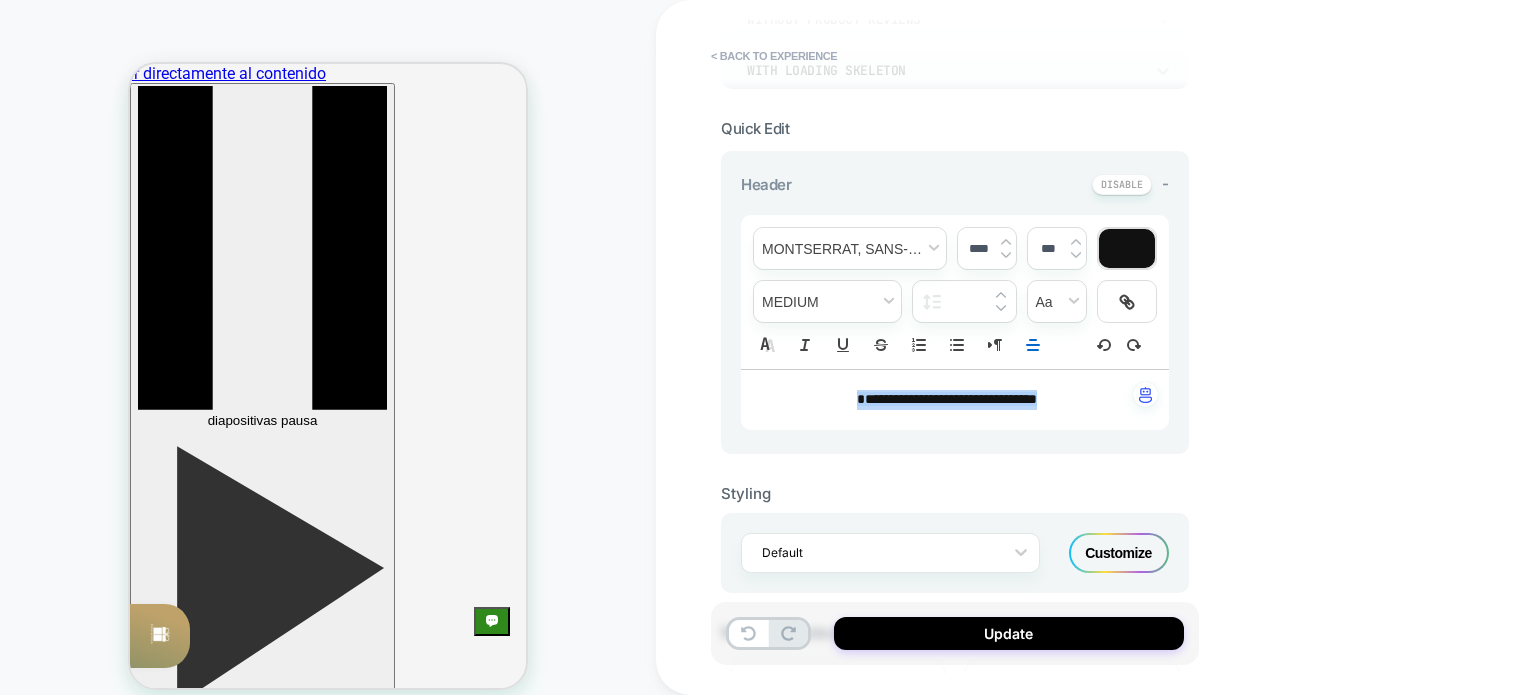 click at bounding box center [1127, 248] 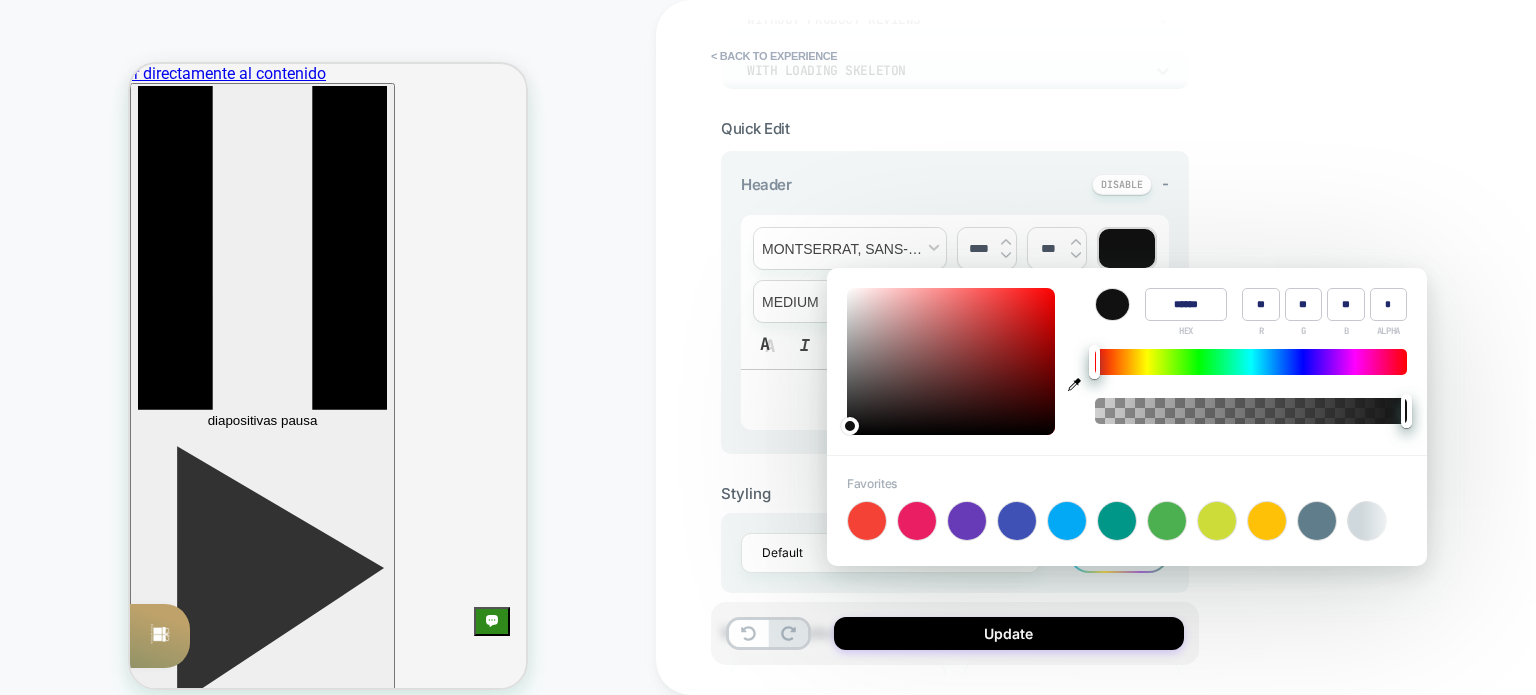 click 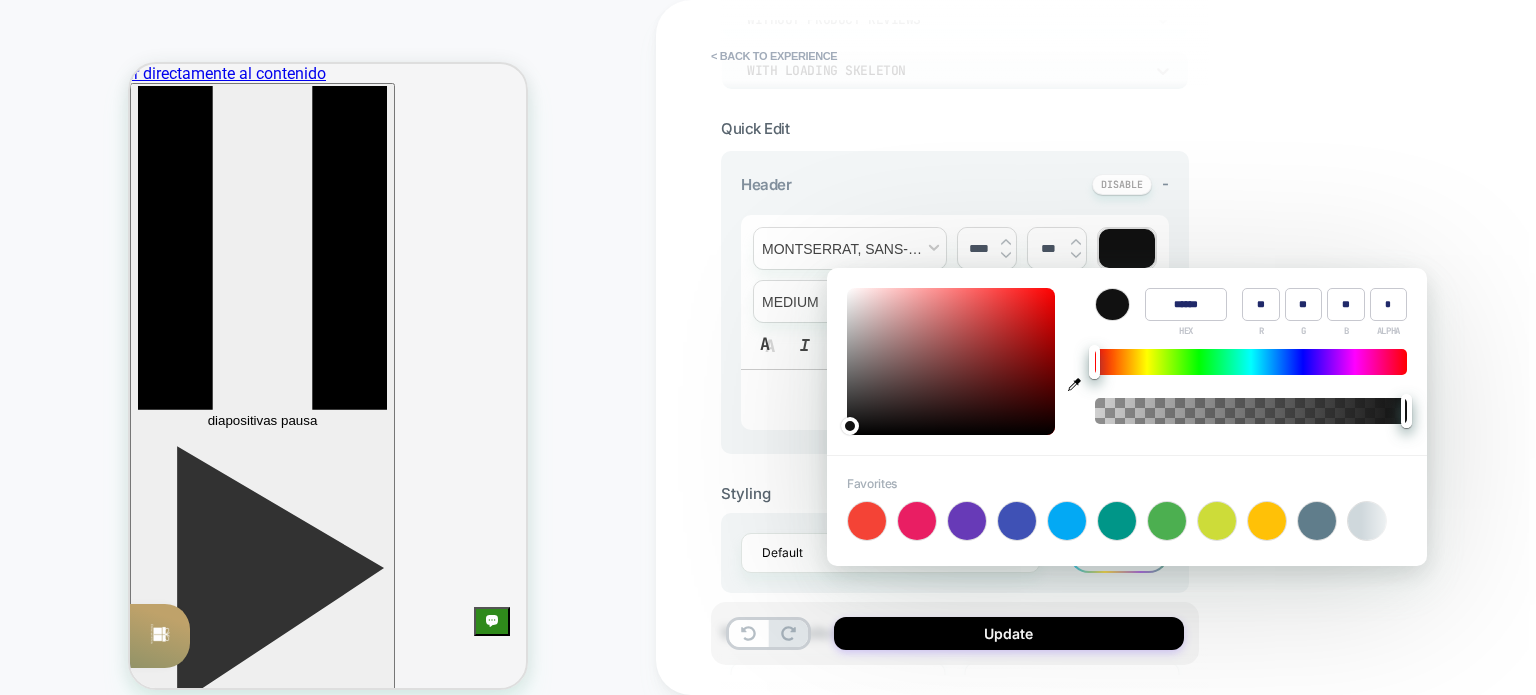 type on "******" 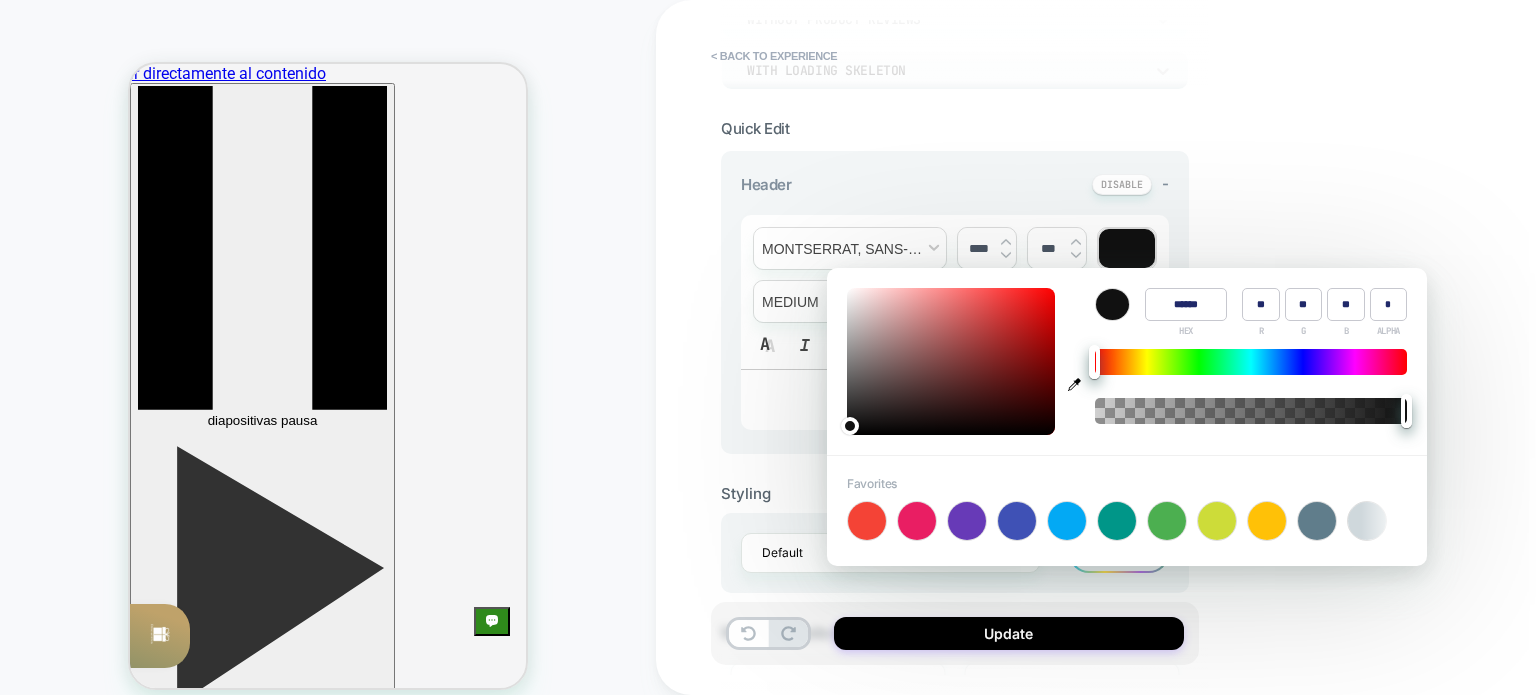 type on "***" 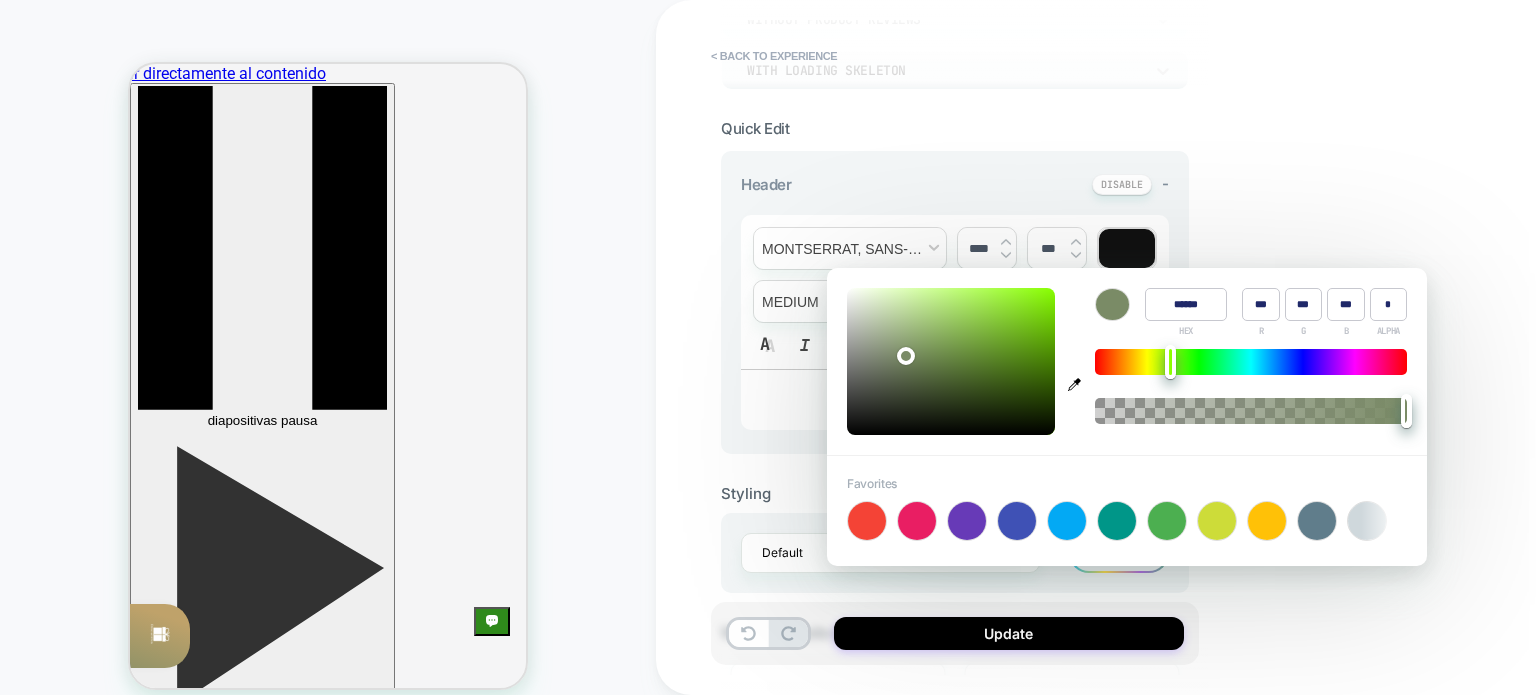 click on "PRODUCT: Set Sábanas de Bambú Premium Oatmeal Beige [sabanas bambu outmeal] PRODUCT: Set Sábanas de Bambú Premium Oatmeal Beige [sabanas bambu outmeal] Theme: MAIN" at bounding box center (328, 360) 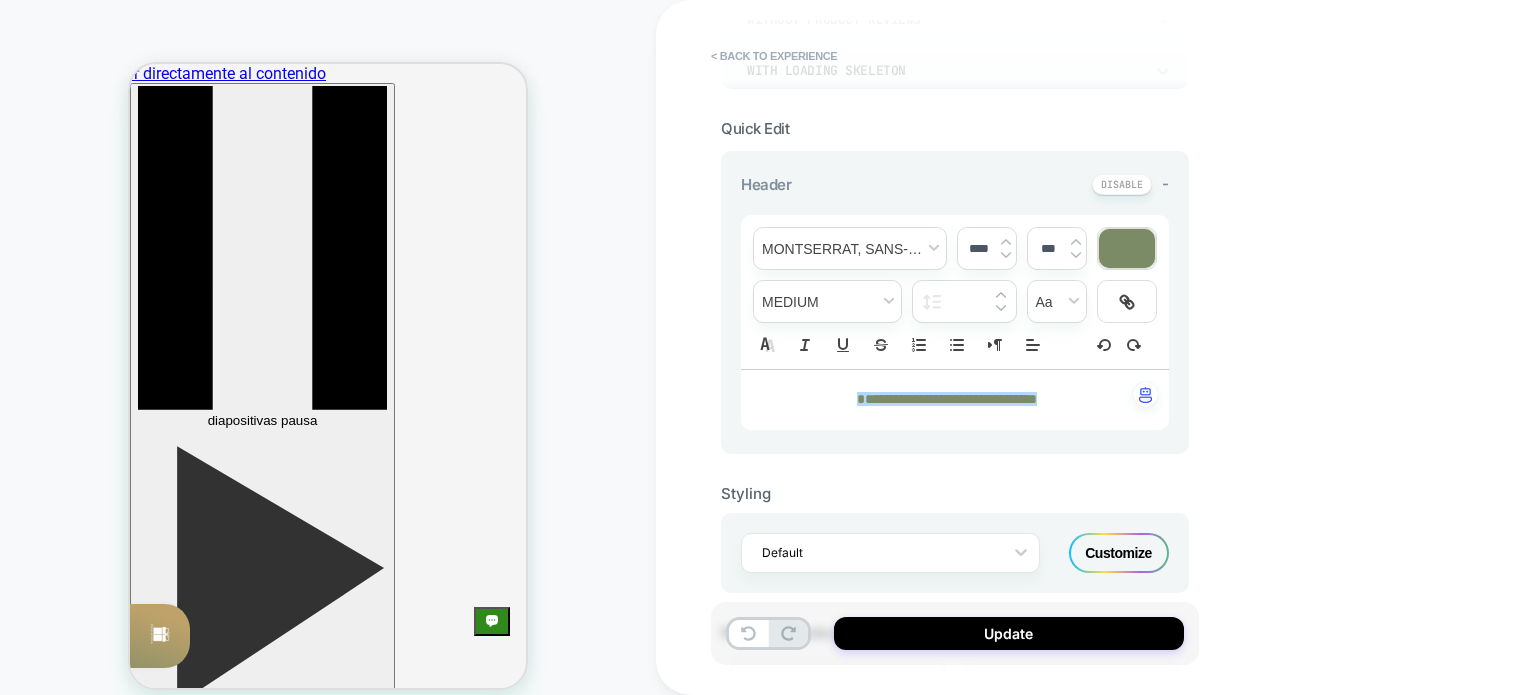 scroll, scrollTop: 190, scrollLeft: 0, axis: vertical 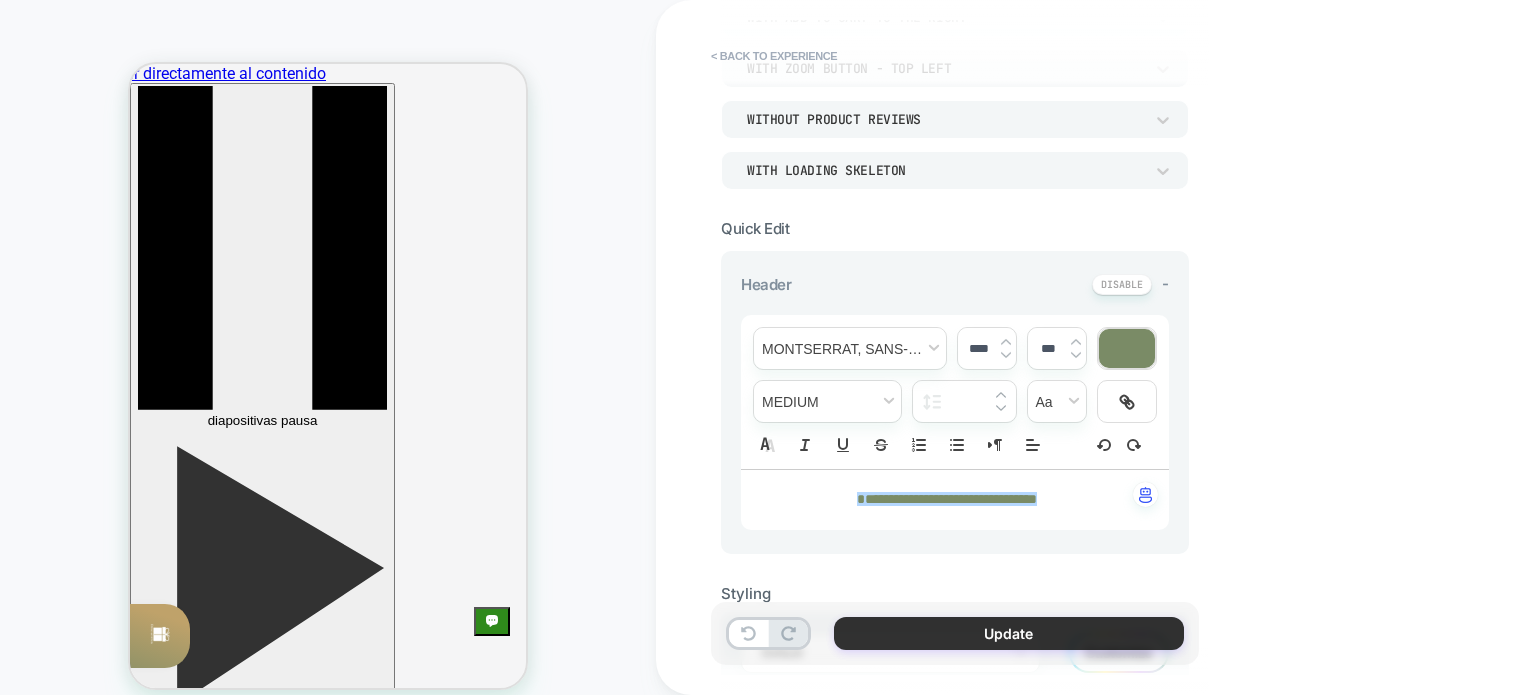 click on "Update" at bounding box center (1009, 633) 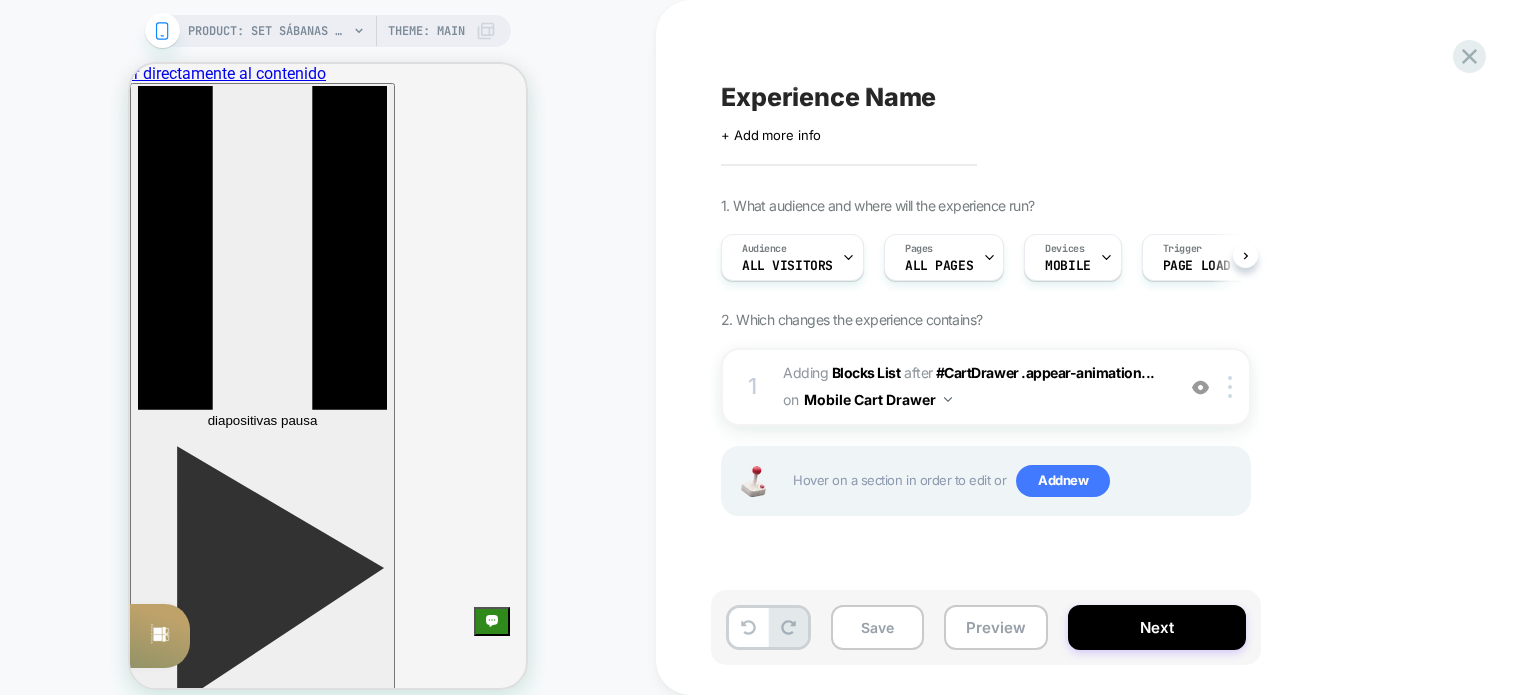 scroll, scrollTop: 0, scrollLeft: 0, axis: both 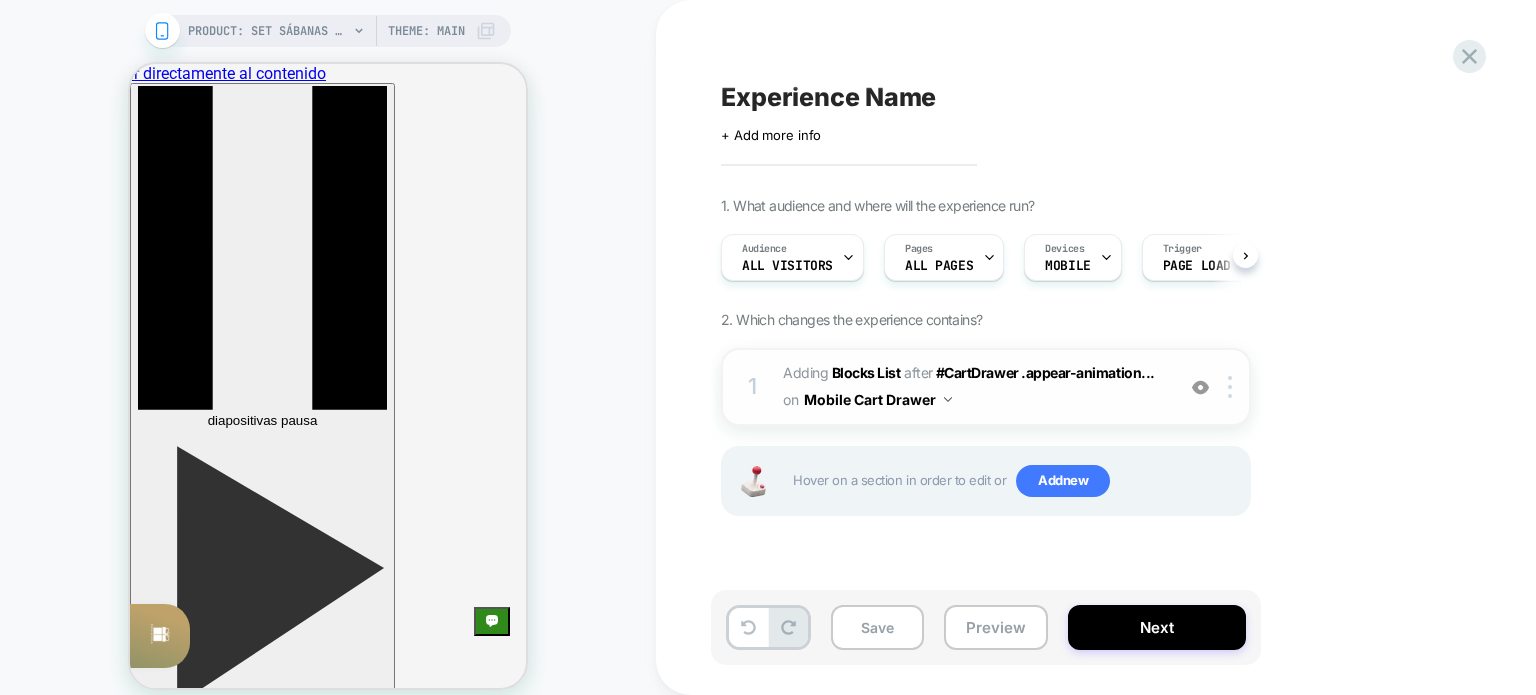 click on "#_loomi_addon_1754624044569 Adding   Blocks List   AFTER #CartDrawer .appear-animation... #CartDrawer .appear-animation > label   on Mobile Cart Drawer" at bounding box center [973, 387] 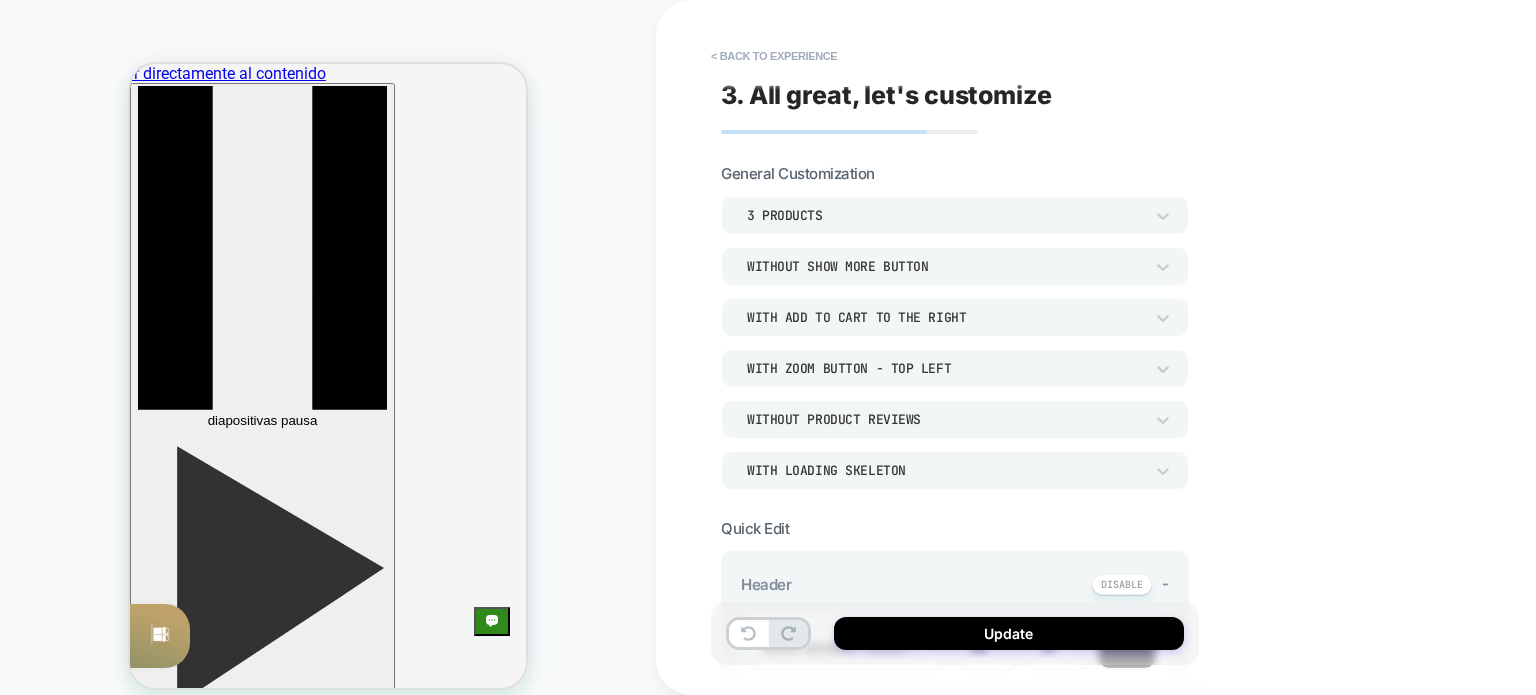scroll, scrollTop: 290, scrollLeft: 0, axis: vertical 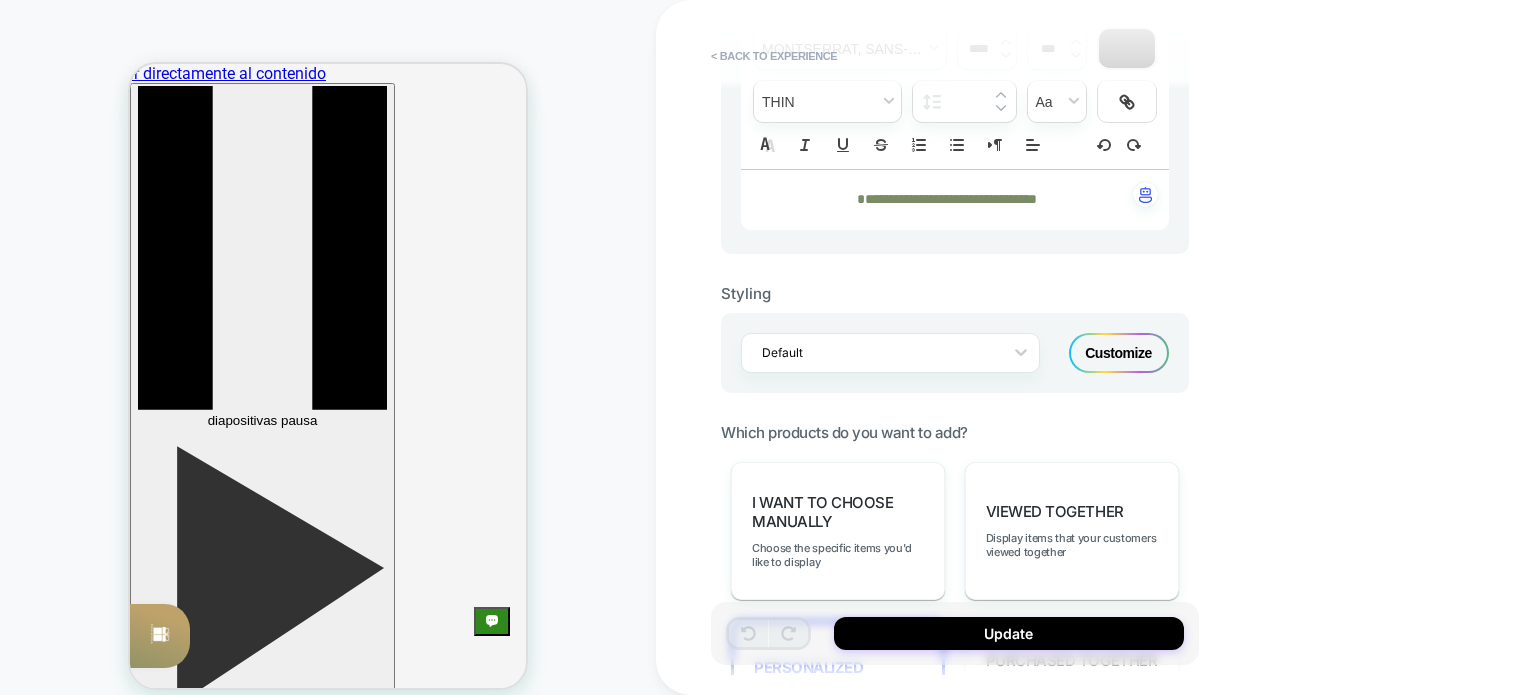 click on "Customize" at bounding box center (1119, 353) 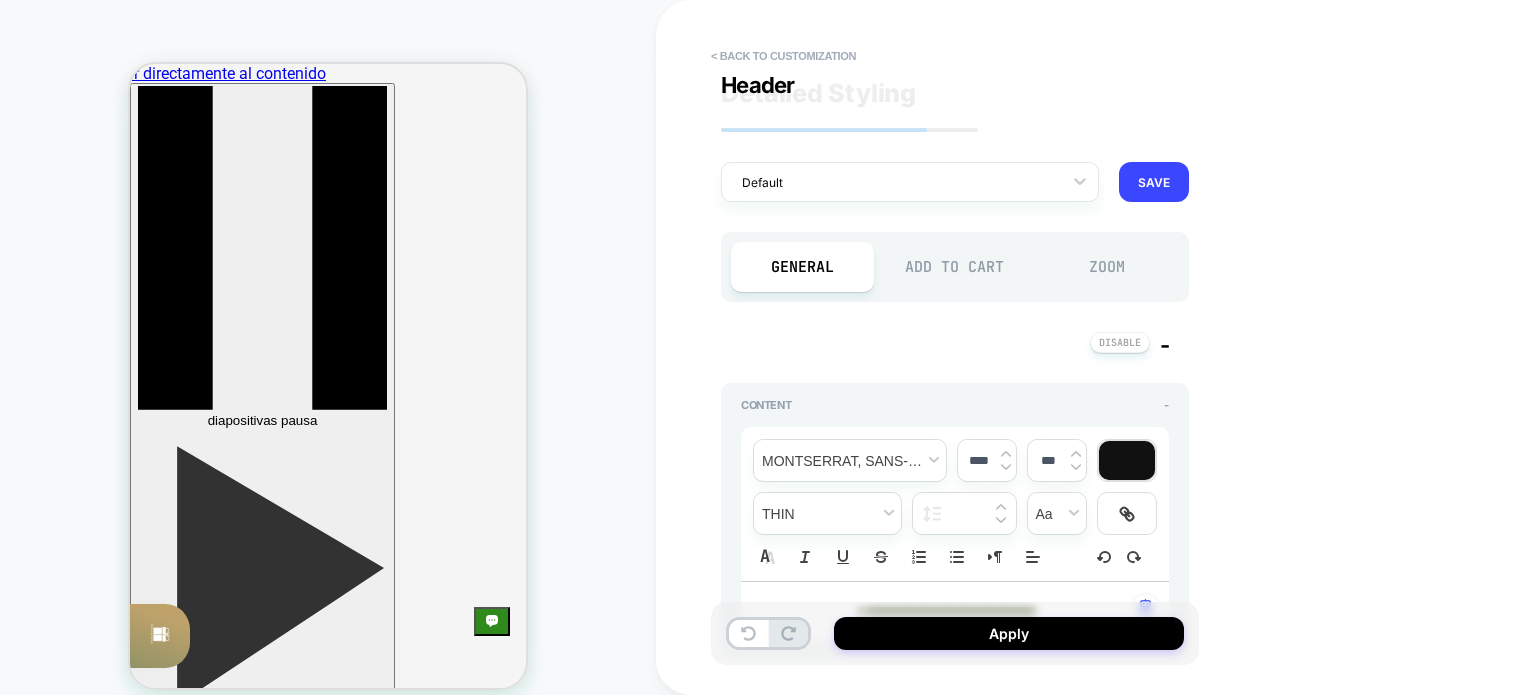 scroll, scrollTop: 0, scrollLeft: 0, axis: both 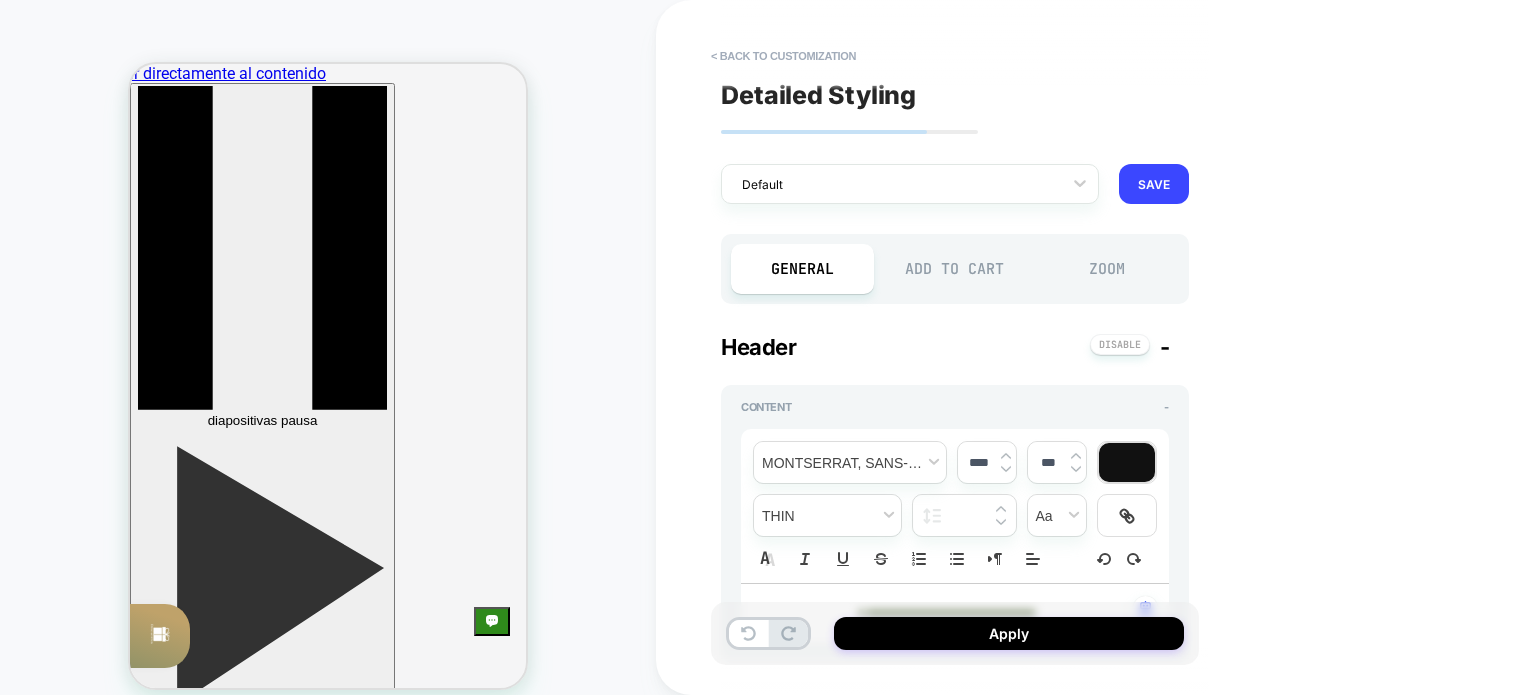 click on "Add to Cart" at bounding box center [955, 269] 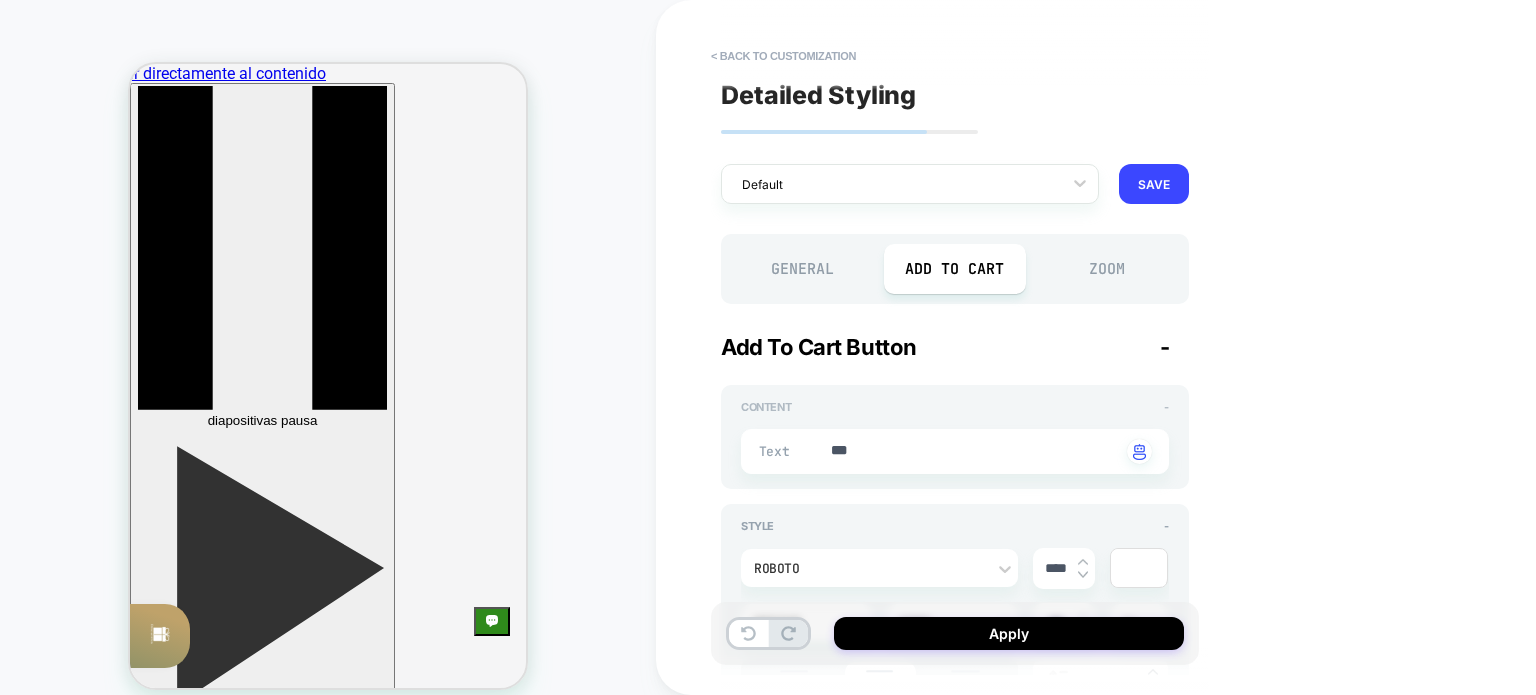 scroll, scrollTop: 200, scrollLeft: 0, axis: vertical 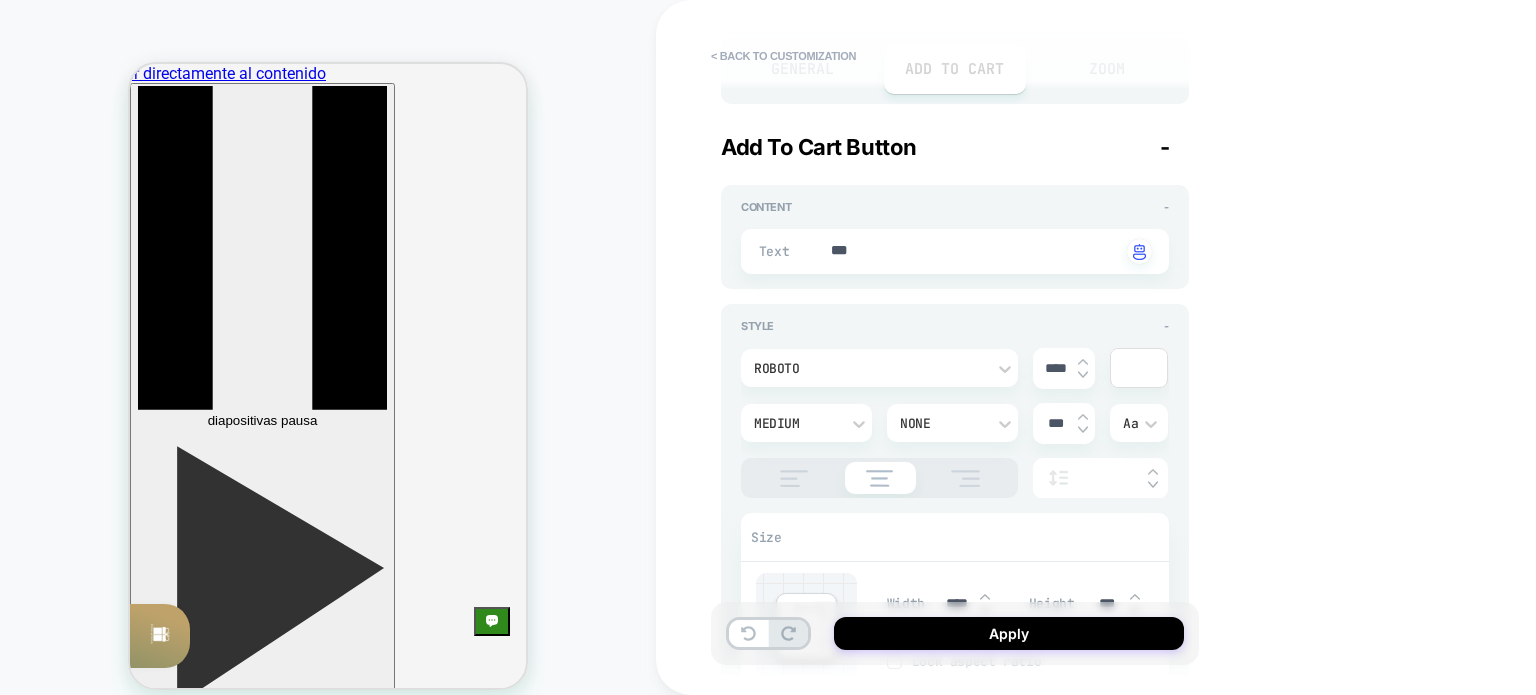 type on "*" 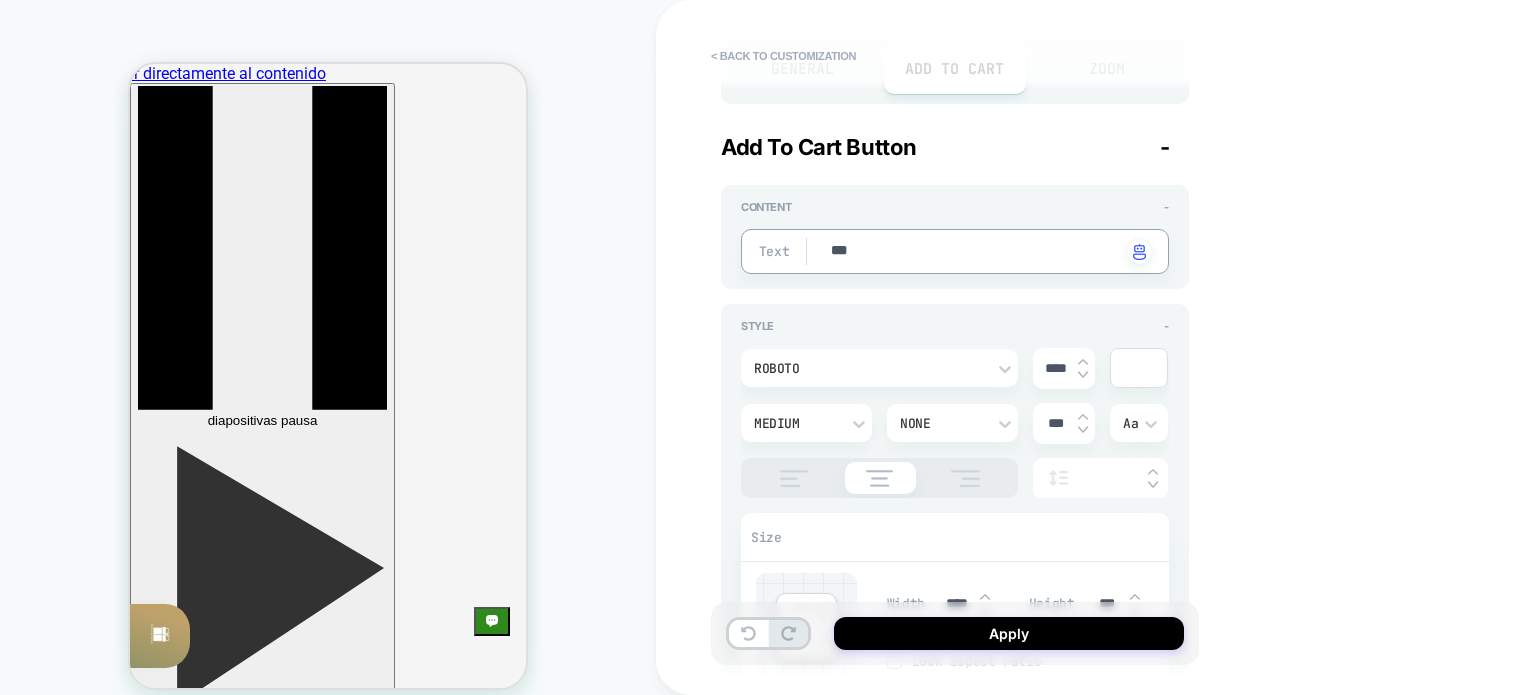 drag, startPoint x: 862, startPoint y: 246, endPoint x: 828, endPoint y: 243, distance: 34.132095 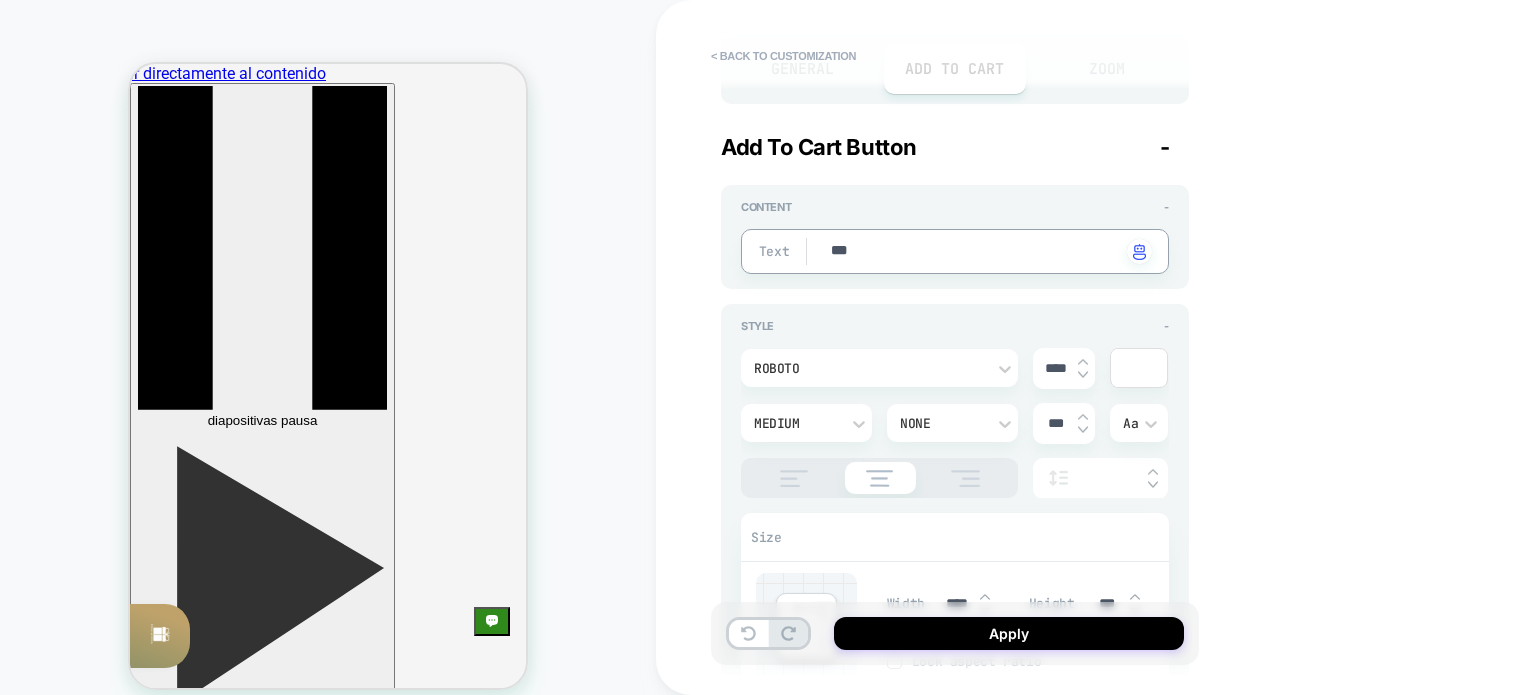 type on "*" 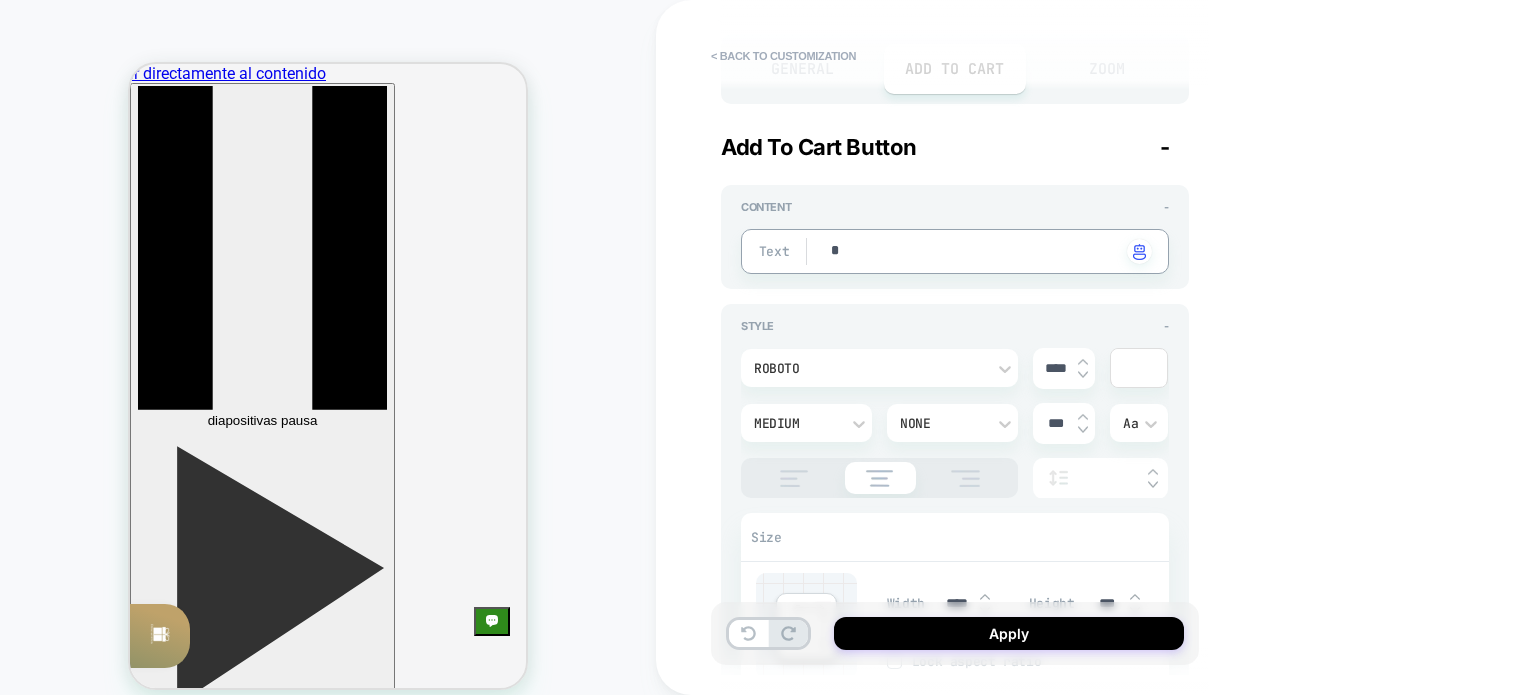 type on "*" 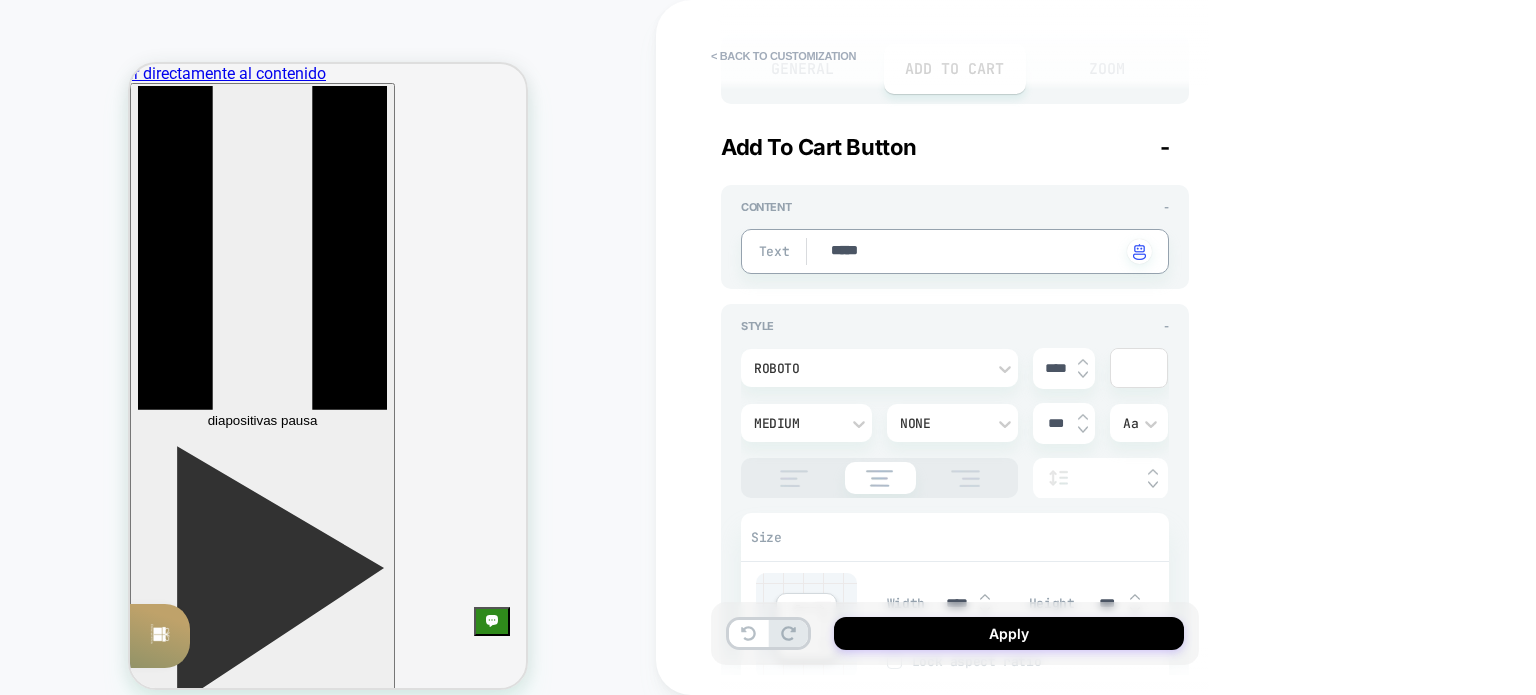 type on "******" 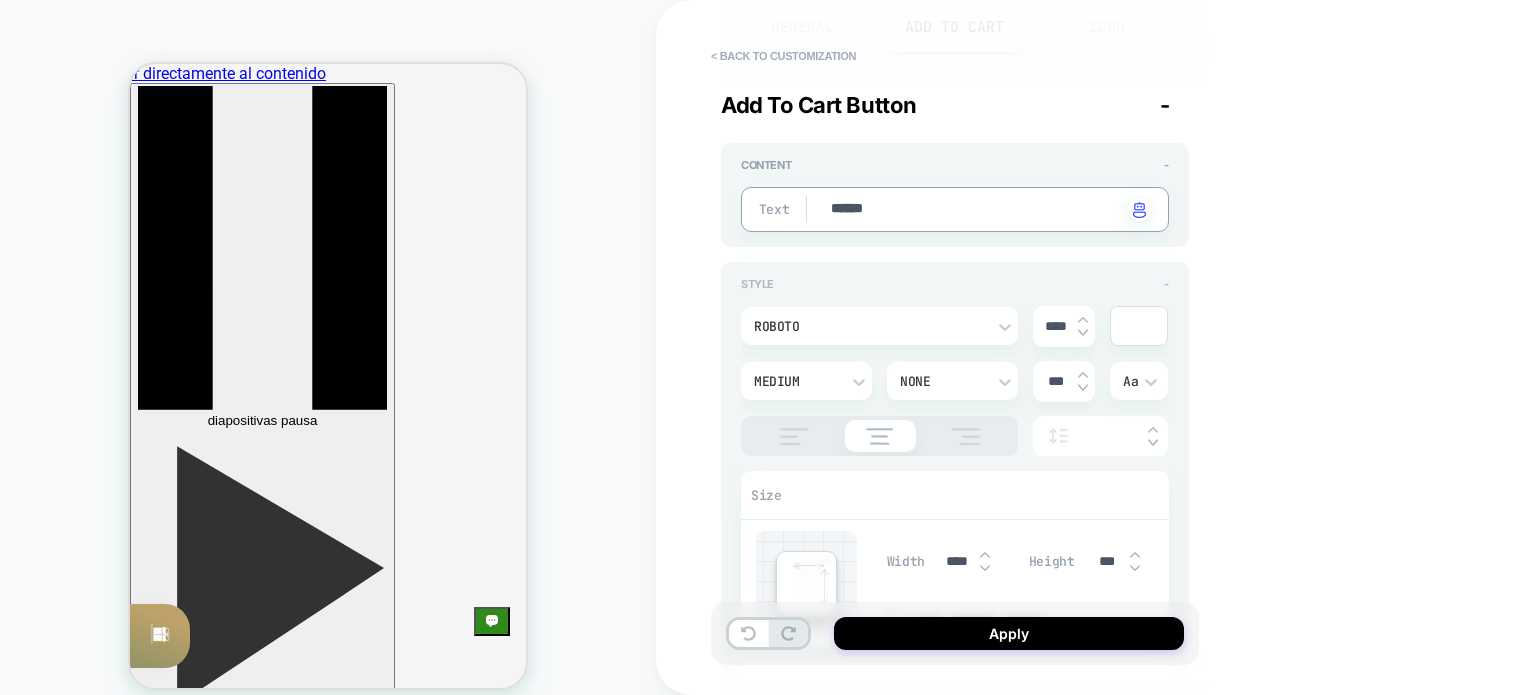 type on "*" 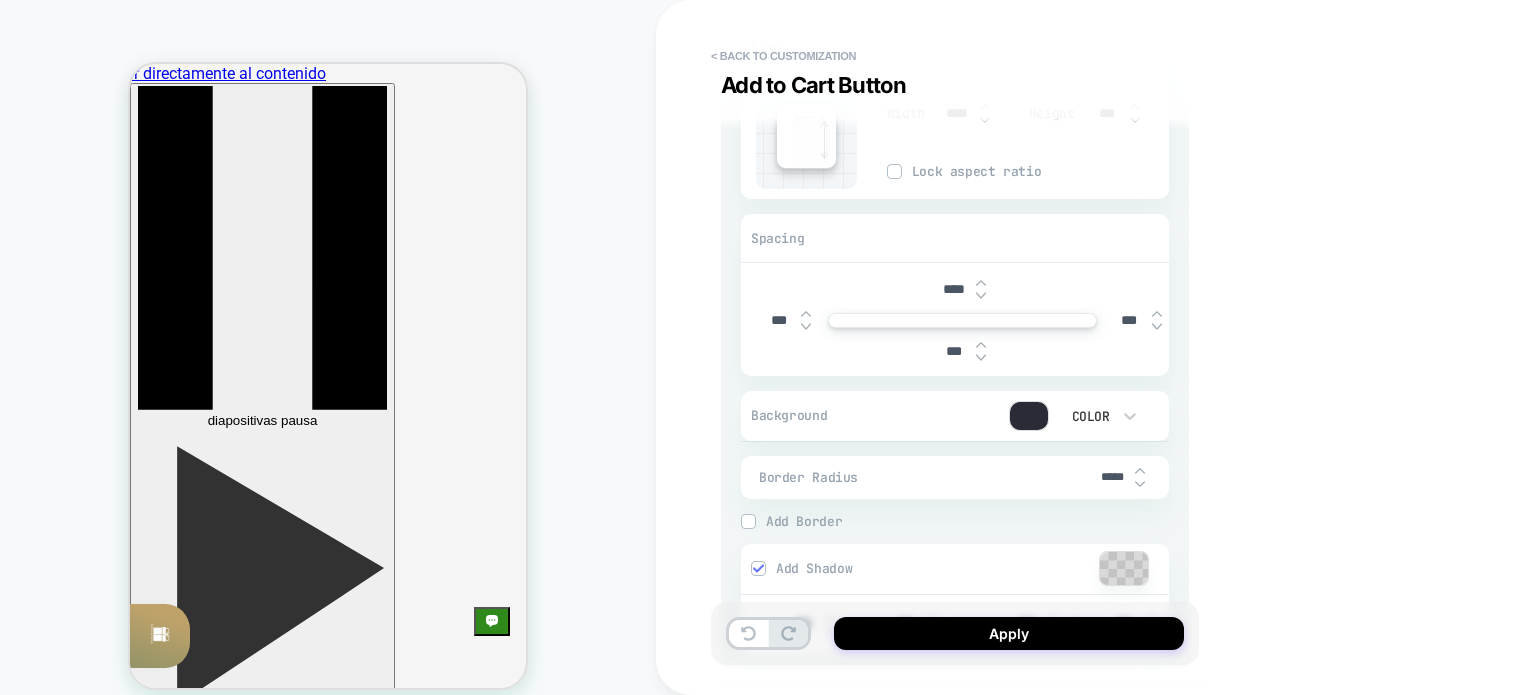 scroll, scrollTop: 700, scrollLeft: 0, axis: vertical 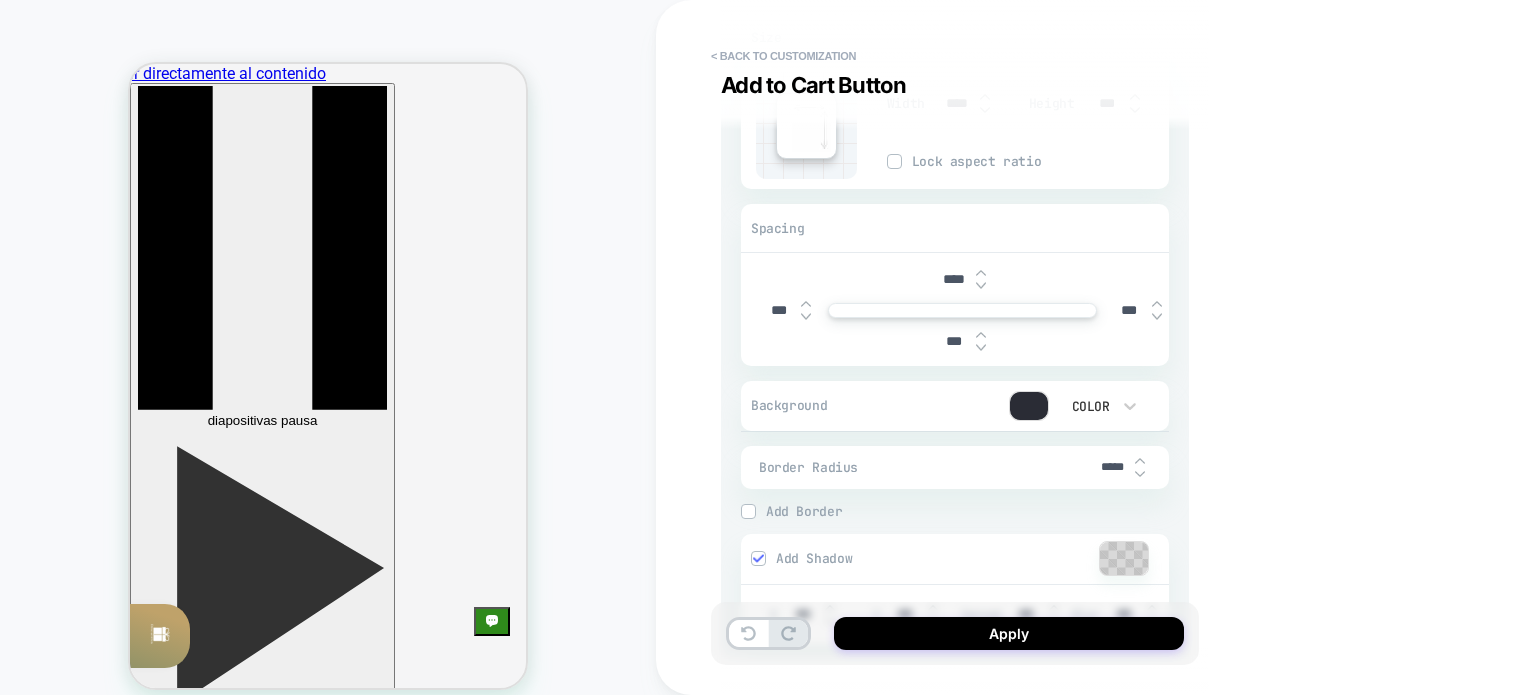 type on "******" 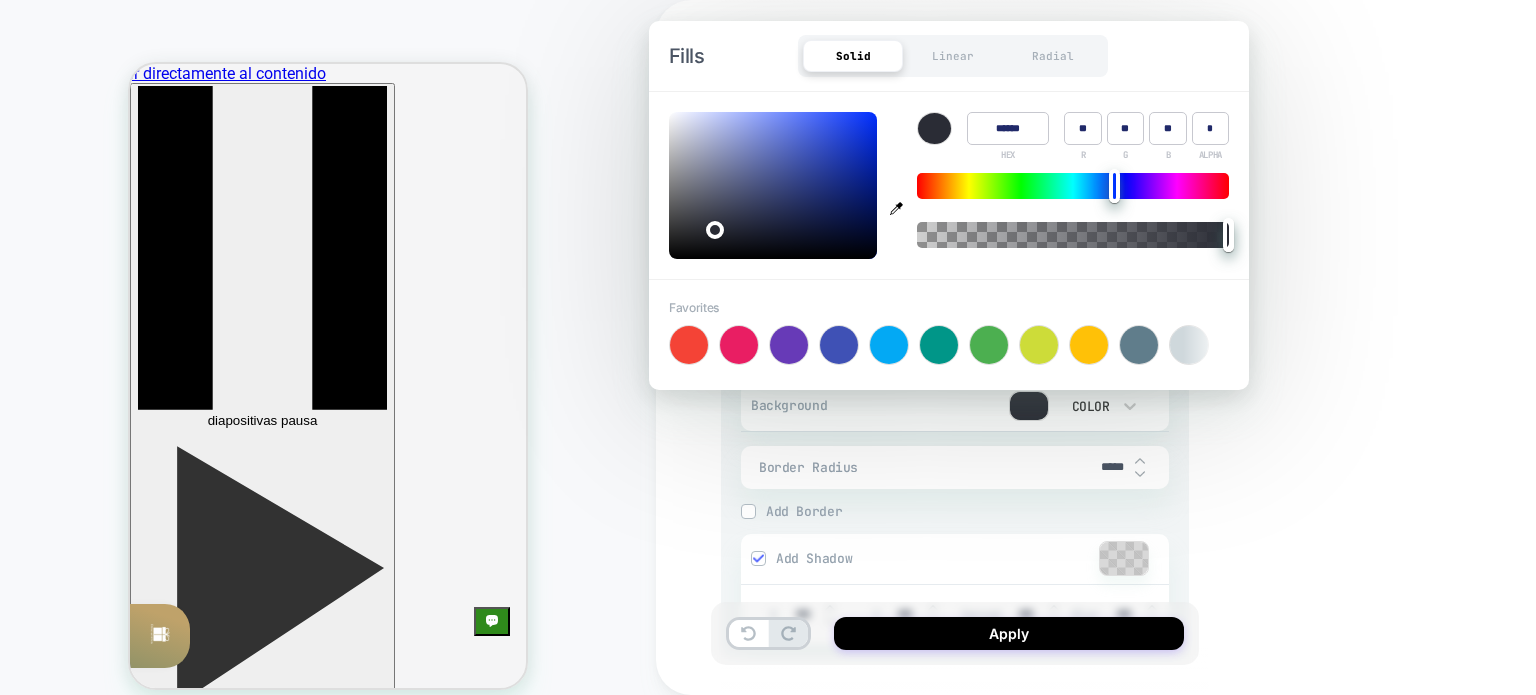 type on "*" 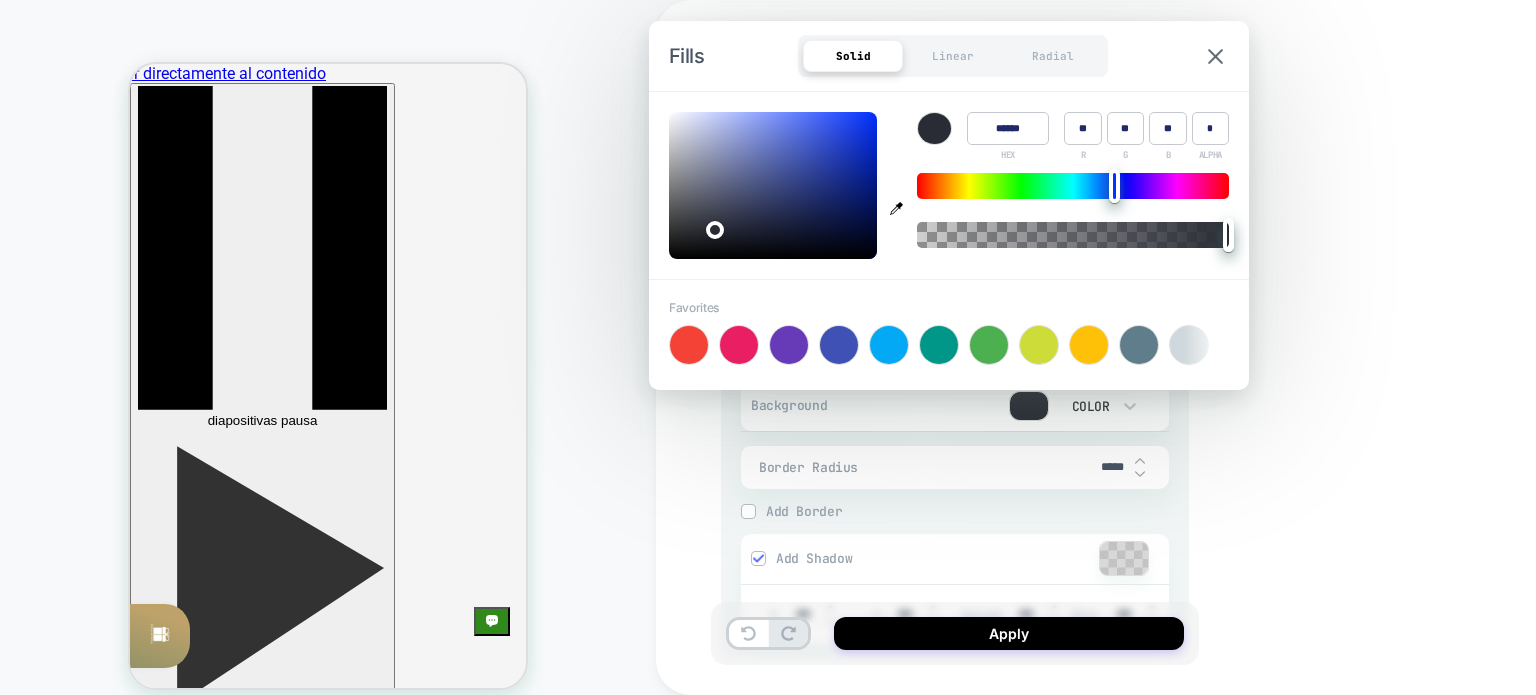 click 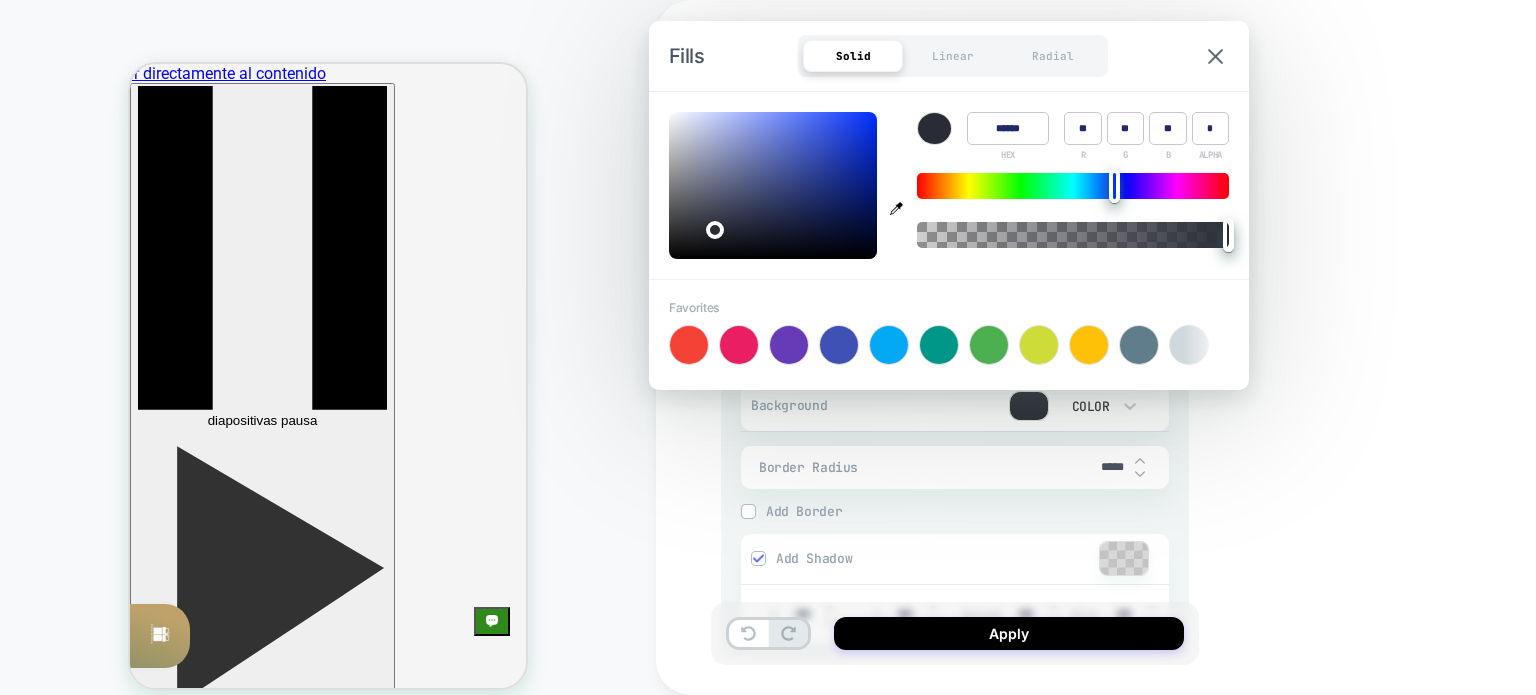 type on "******" 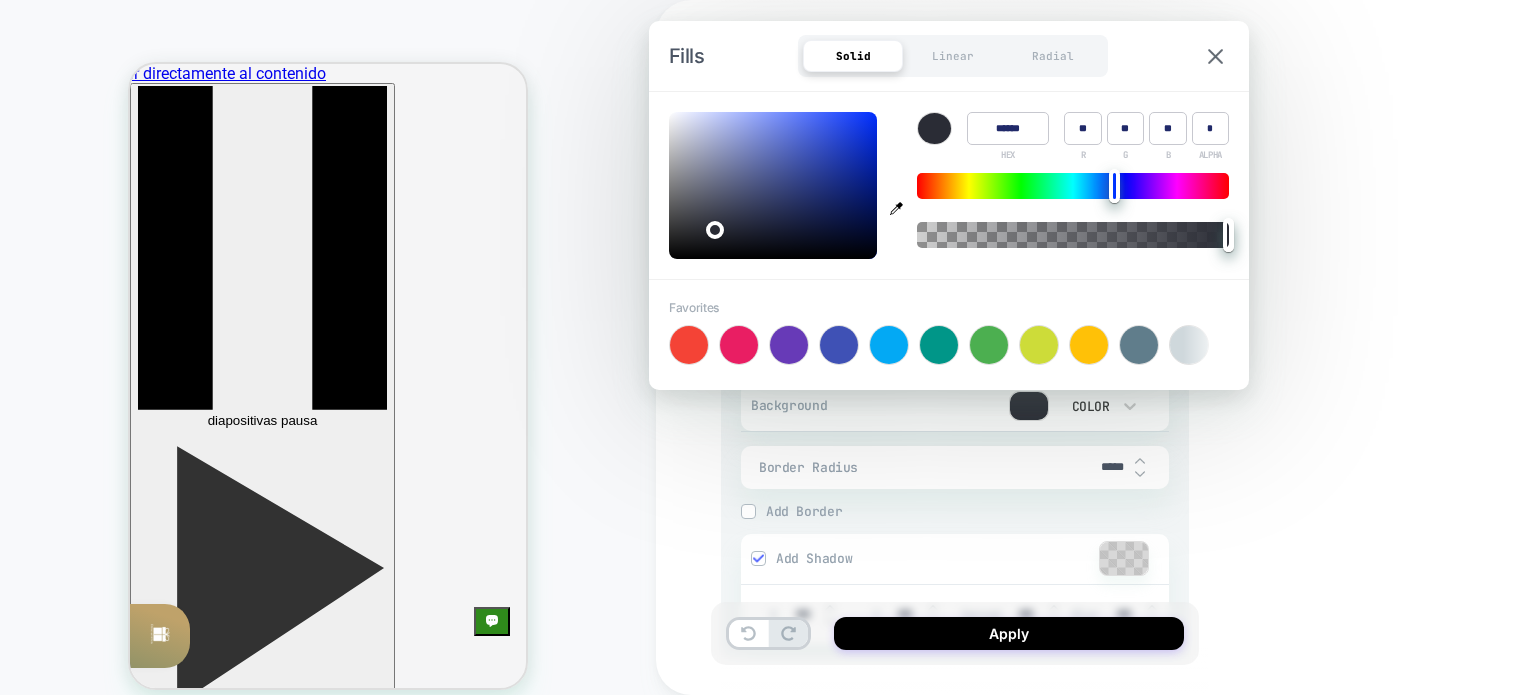 type on "***" 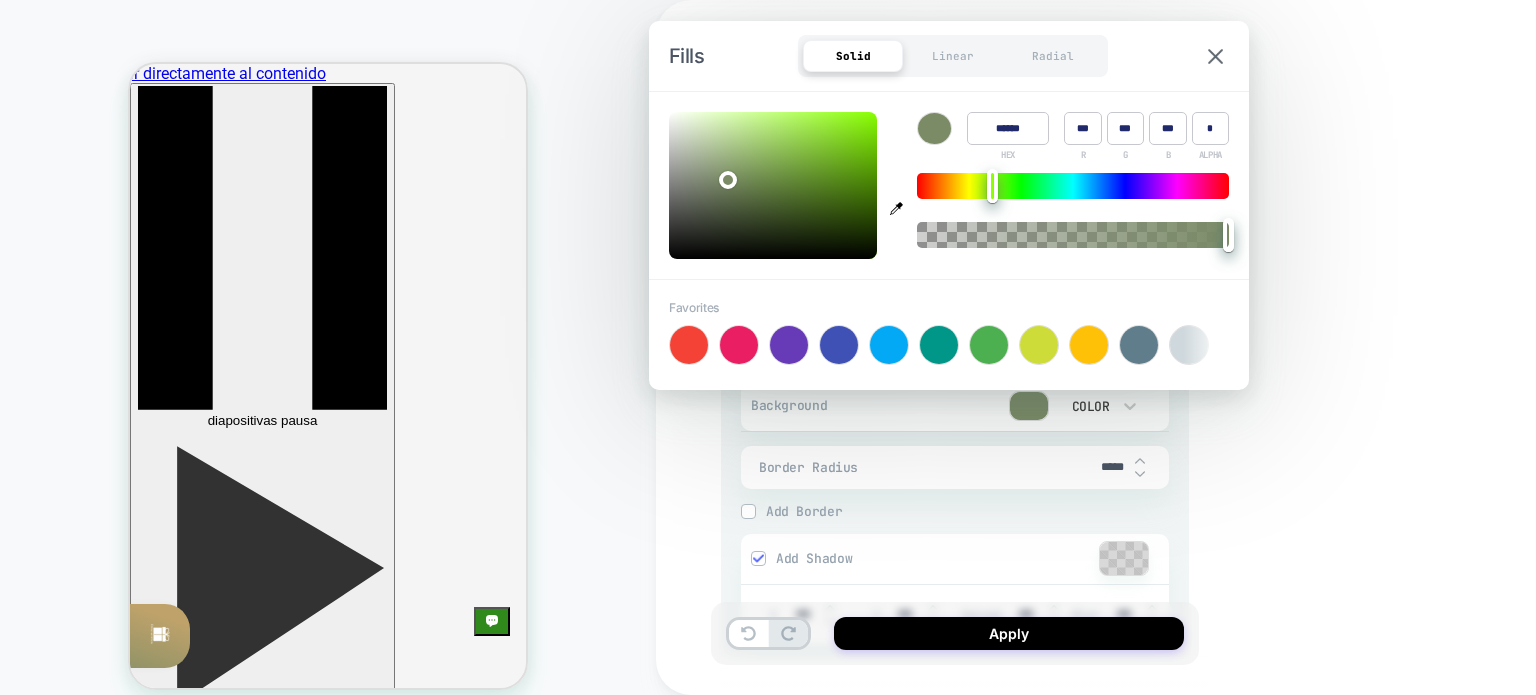 click on "< Back to customization Add to Cart Button Detailed Styling Default RENAME SAVE General Add to Cart Zoom Add to Cart Button - Content - Text ****** Click to change to  alternative text Style - Roboto **** Medium None *** Aa Size Width **** Height *** Lock aspect ratio Spacing **** *** *** *** Background Color Border Radius ***** Border *** Border Style Solid Add Border Add Shadow X *** Y *** Spread *** Blur *** Add Shadow Overlay Header - Product Image Style - Max Width **** Border Radius *** Border *** Border Style Solid Add Border Add Text Shadow X *** Y *** Blur *** Add Text Shadow Product Name Style - Roboto **** Normal None *** Aa Add Text Shadow X *** Y *** Blur *** Add Text Shadow Spacing *** *** *** *** Single Price (without discount) - Roboto **** Normal None *** Aa Spacing *** *** *** *** Add Text Shadow X *** Y *** Blur *** Add Text Shadow After Discount Price - $After Discount  $Before $Before  $After Discount Roboto **** Normal None *** Aa Spacing *** *** *** *** Add Text Shadow X *** Y *** Blur" at bounding box center (1096, 347) 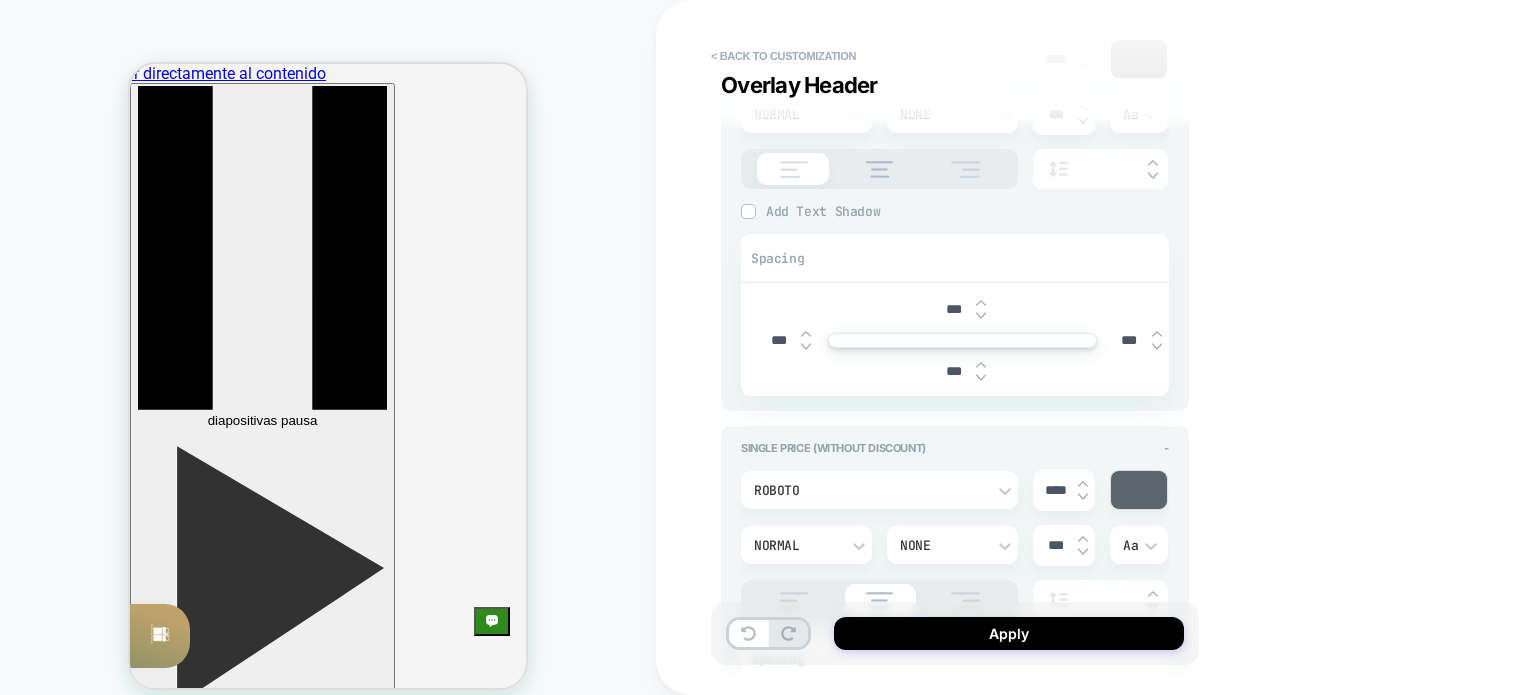 scroll, scrollTop: 1700, scrollLeft: 0, axis: vertical 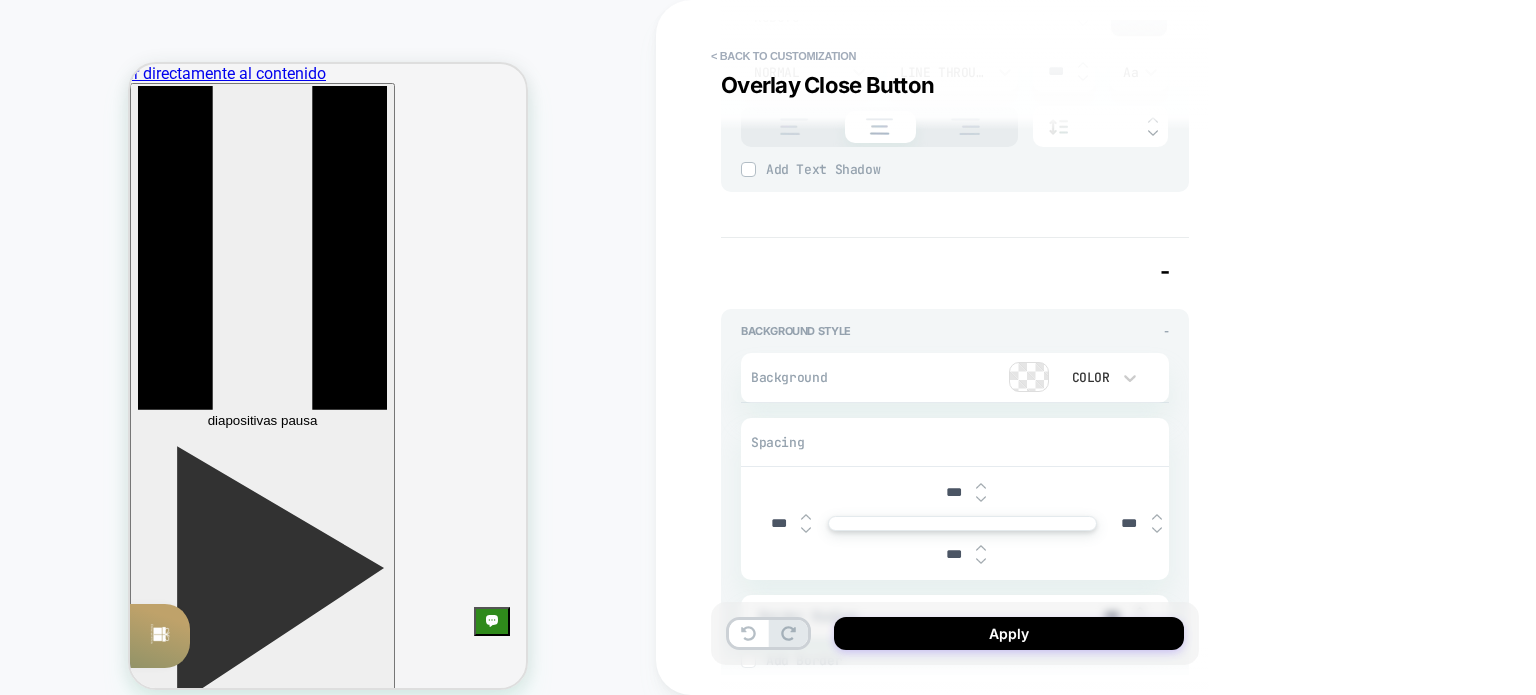 type on "*" 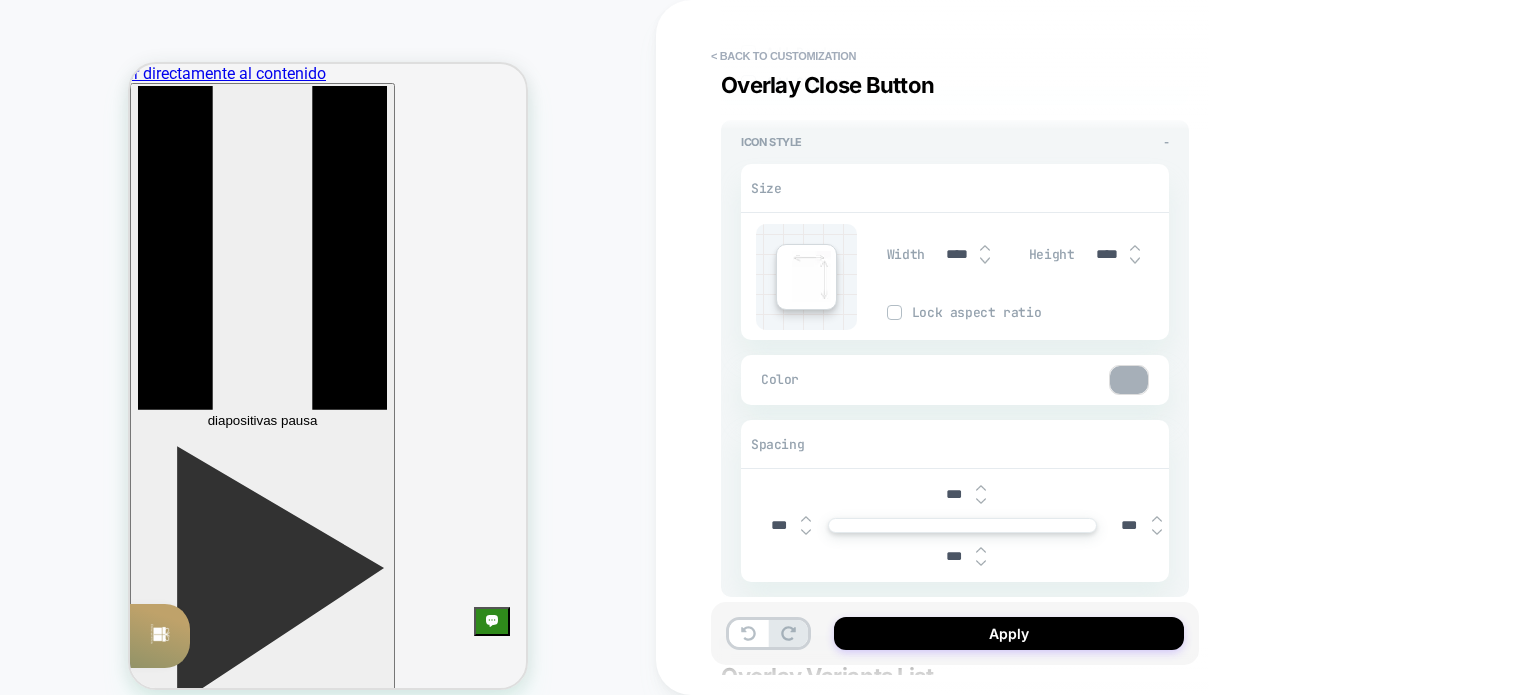 scroll, scrollTop: 3800, scrollLeft: 0, axis: vertical 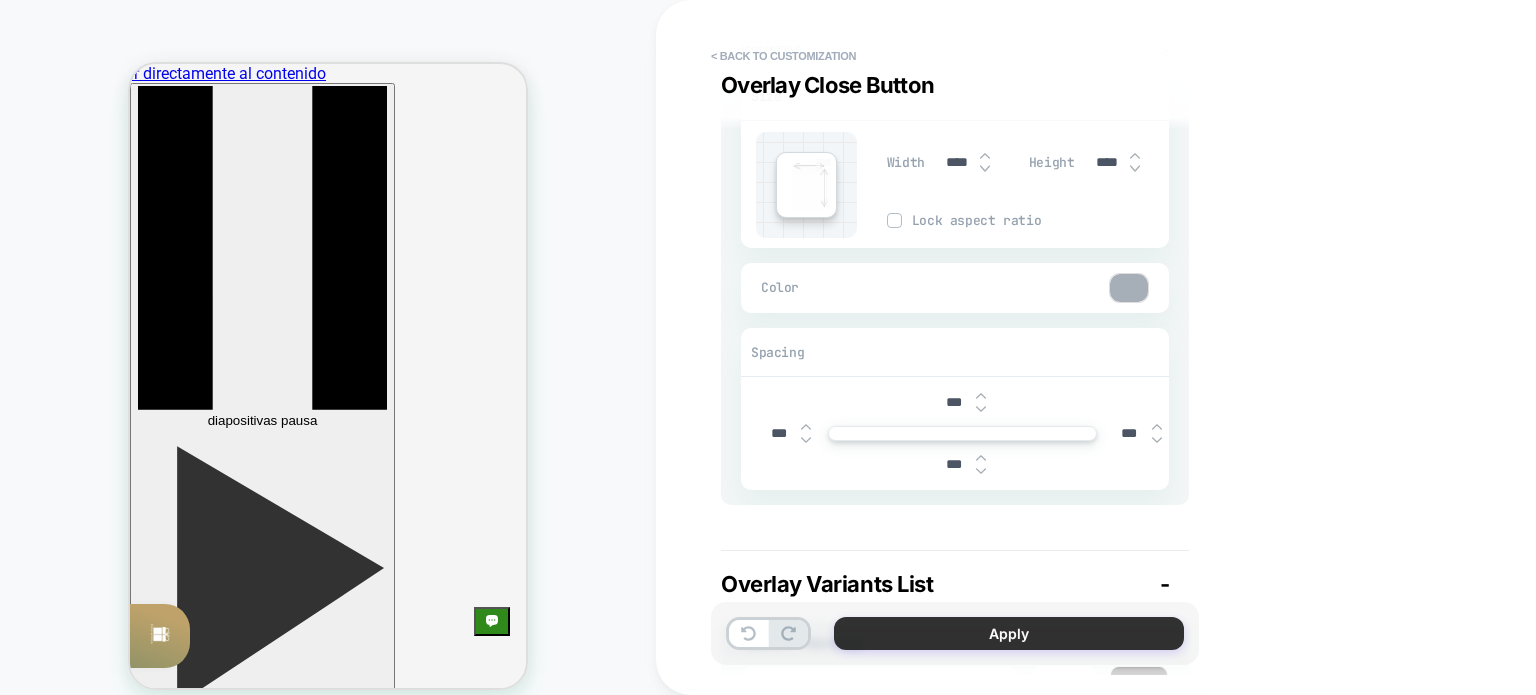 click on "Apply" at bounding box center [1009, 633] 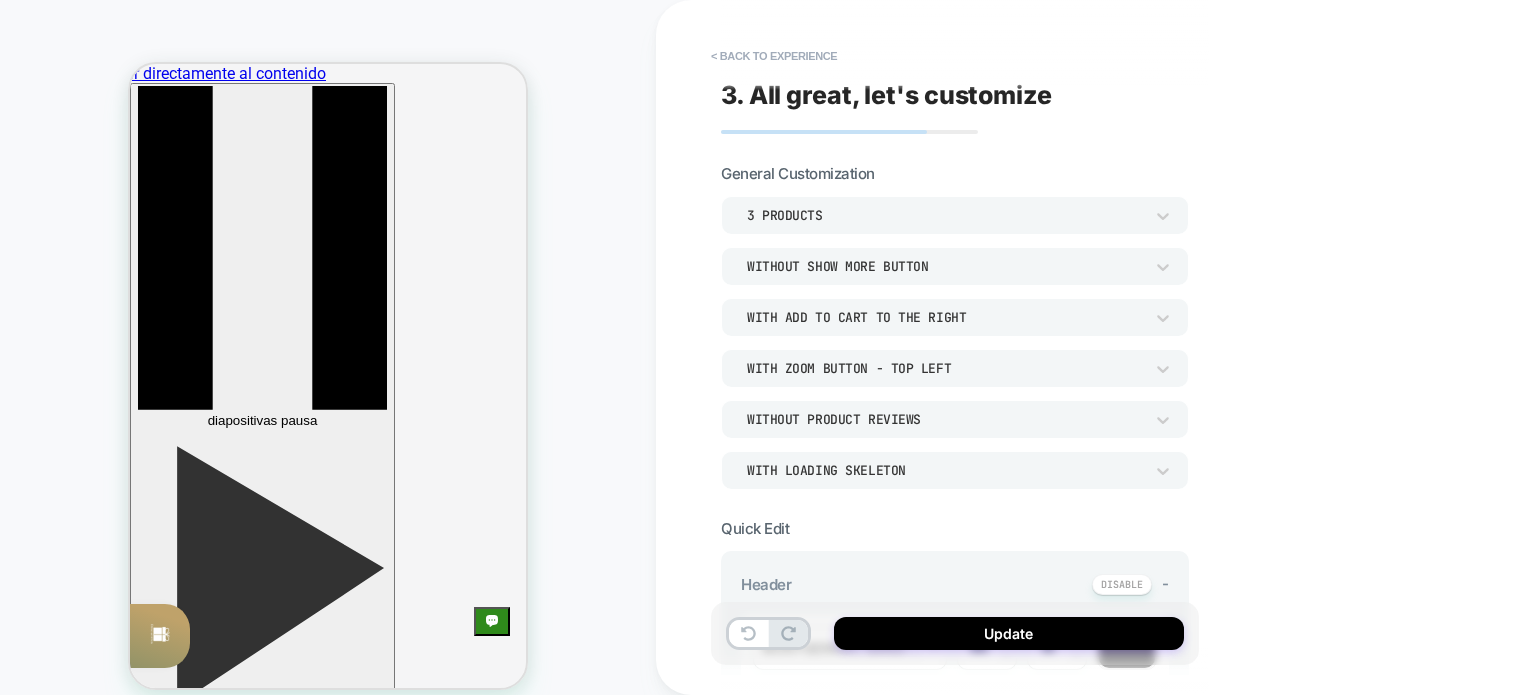 click on "Update" at bounding box center [1009, 633] 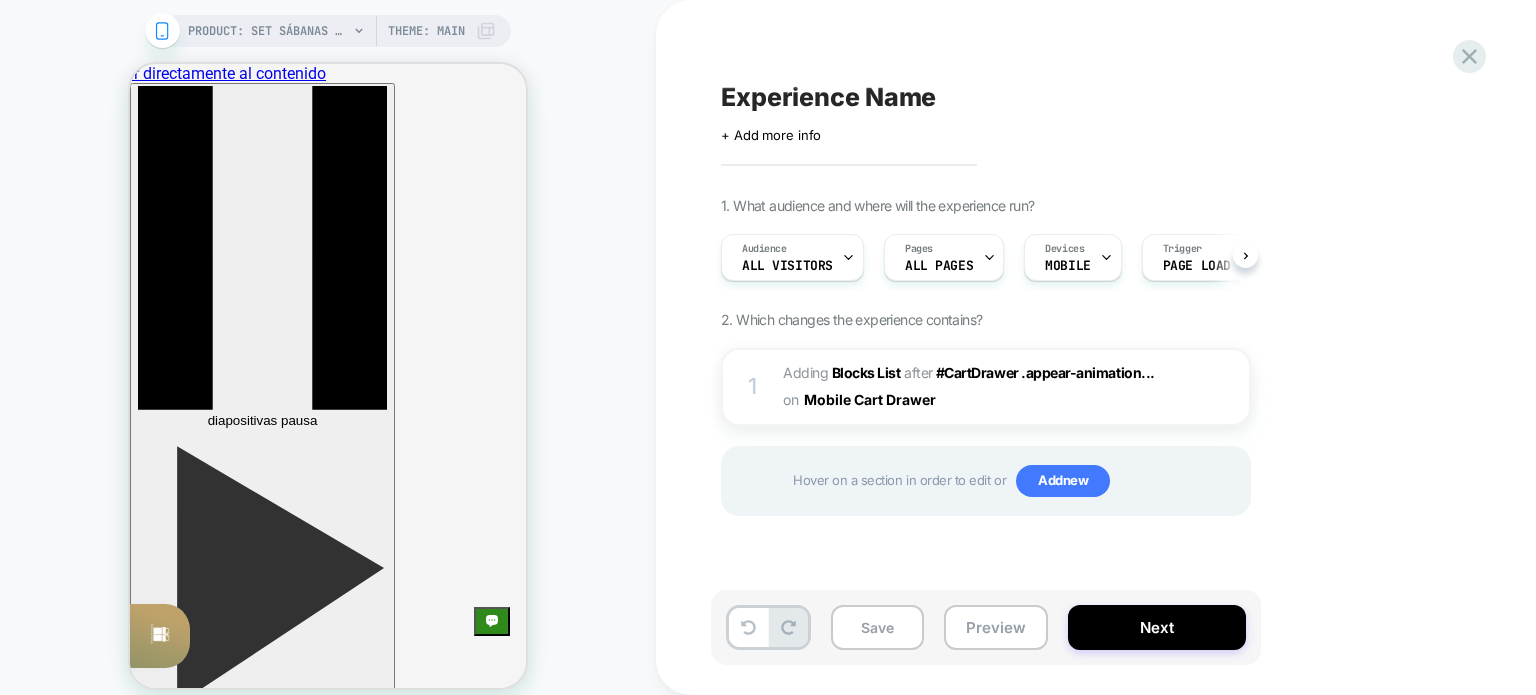 scroll, scrollTop: 637, scrollLeft: 0, axis: vertical 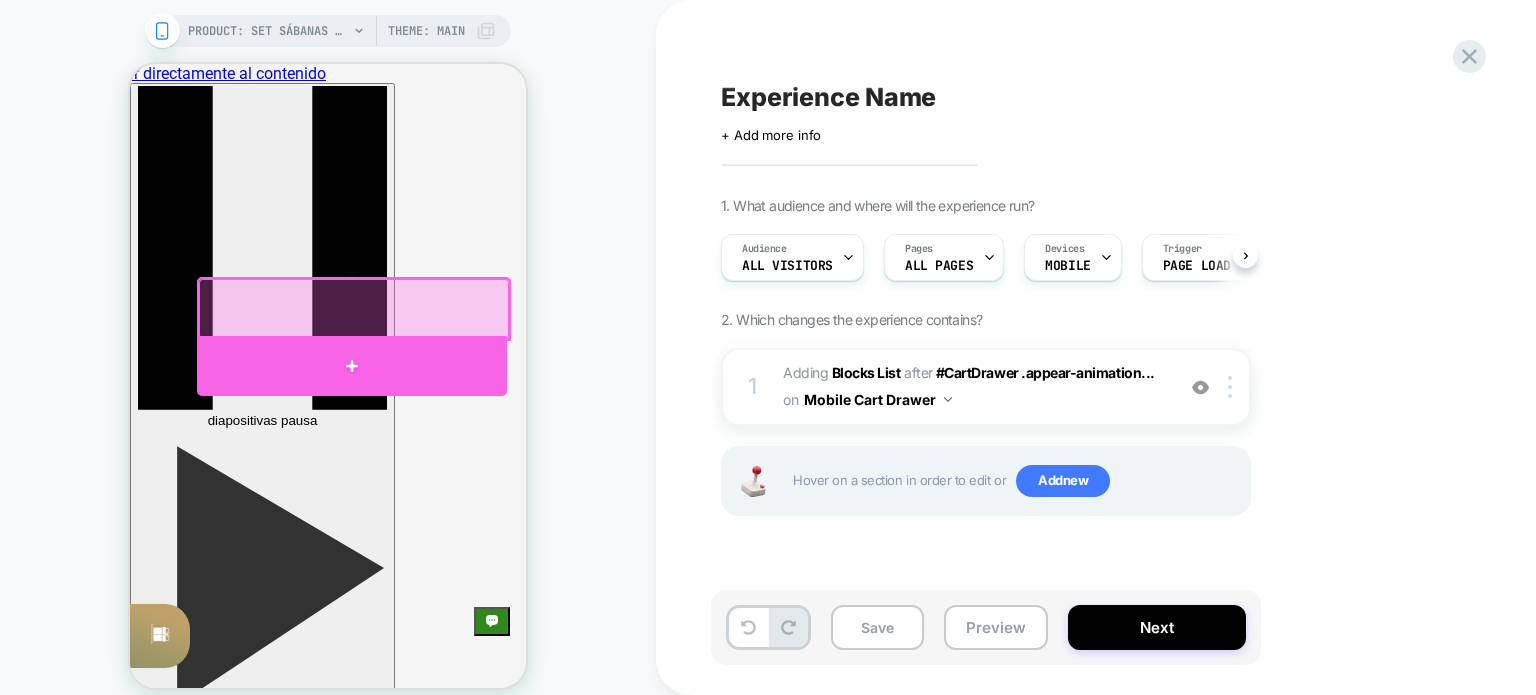 click at bounding box center [352, 366] 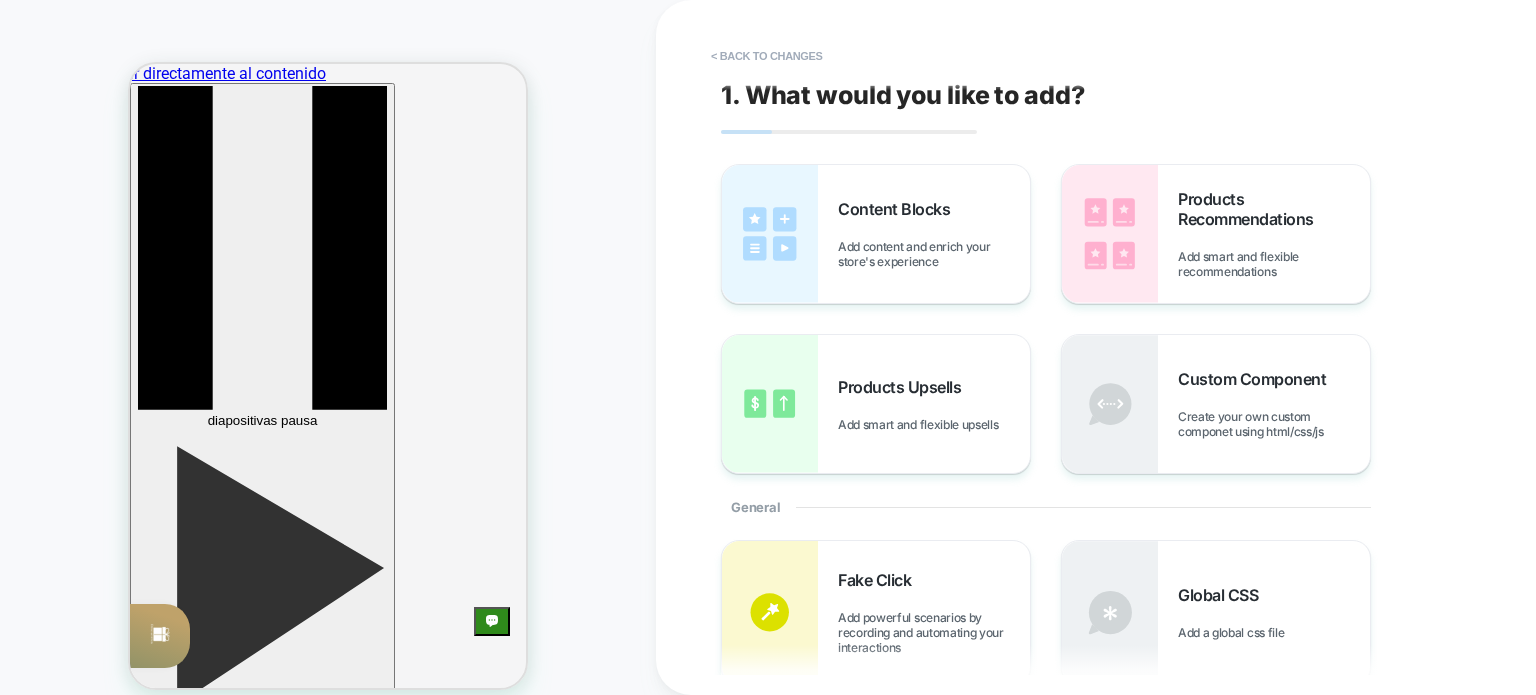 scroll, scrollTop: 524, scrollLeft: 0, axis: vertical 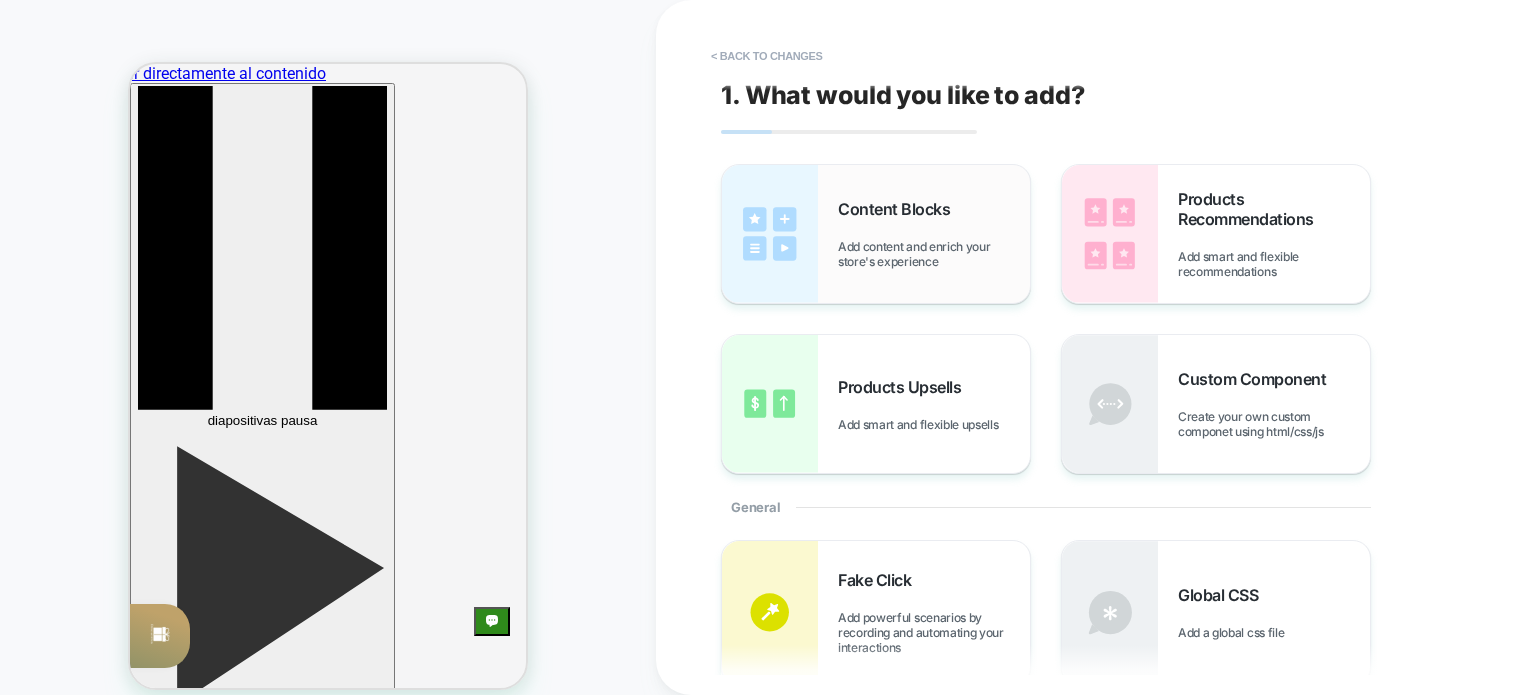 click on "Content Blocks Add content and enrich your store's experience" at bounding box center [934, 234] 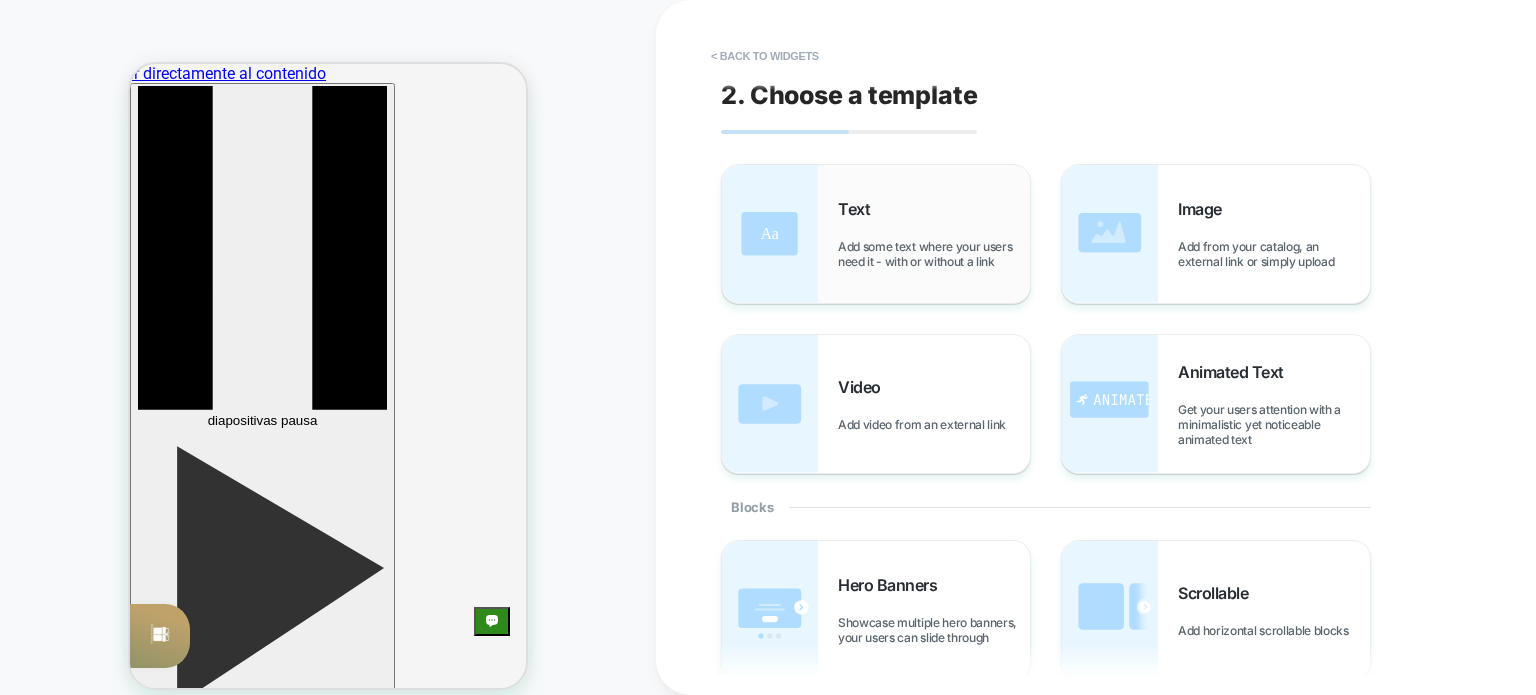 click on "Add some text where your users need it - with or without a link" at bounding box center (934, 254) 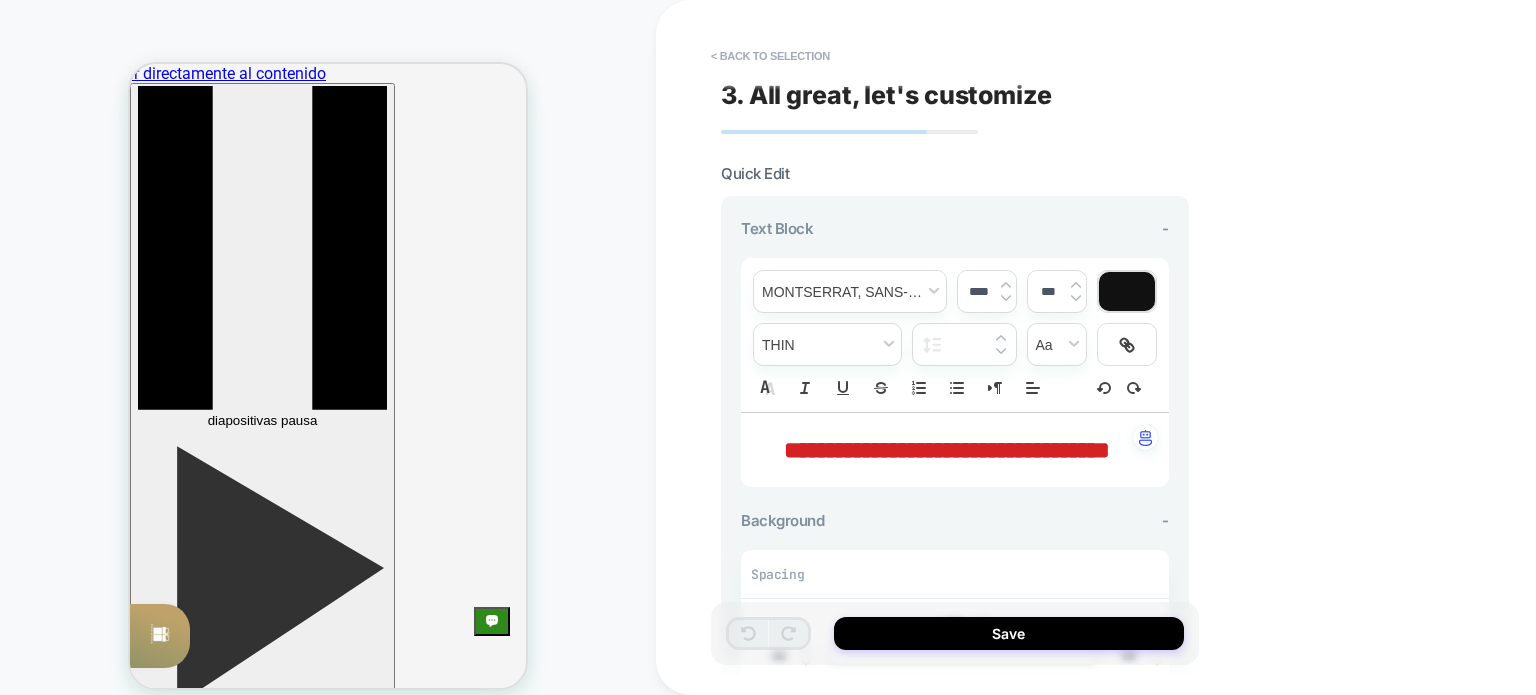 scroll, scrollTop: 636, scrollLeft: 0, axis: vertical 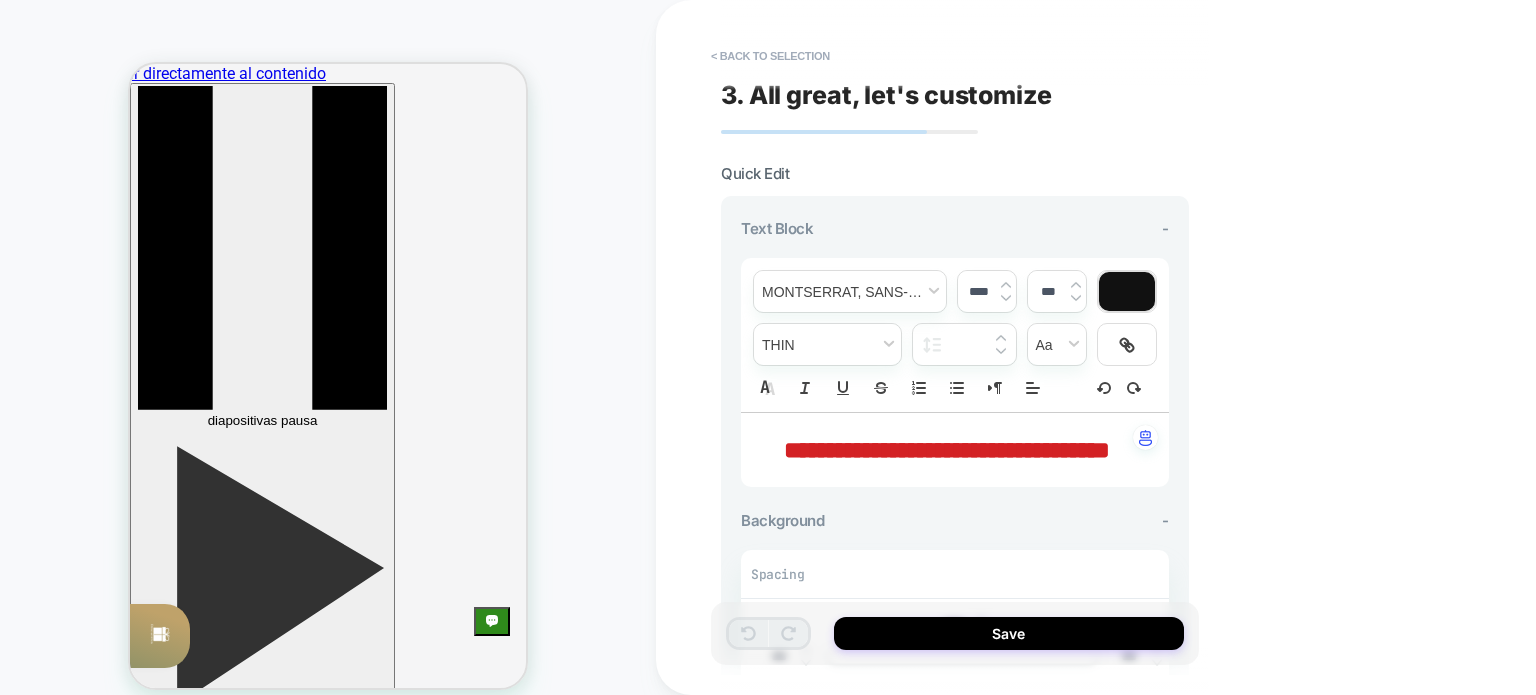 click on "**********" at bounding box center [947, 450] 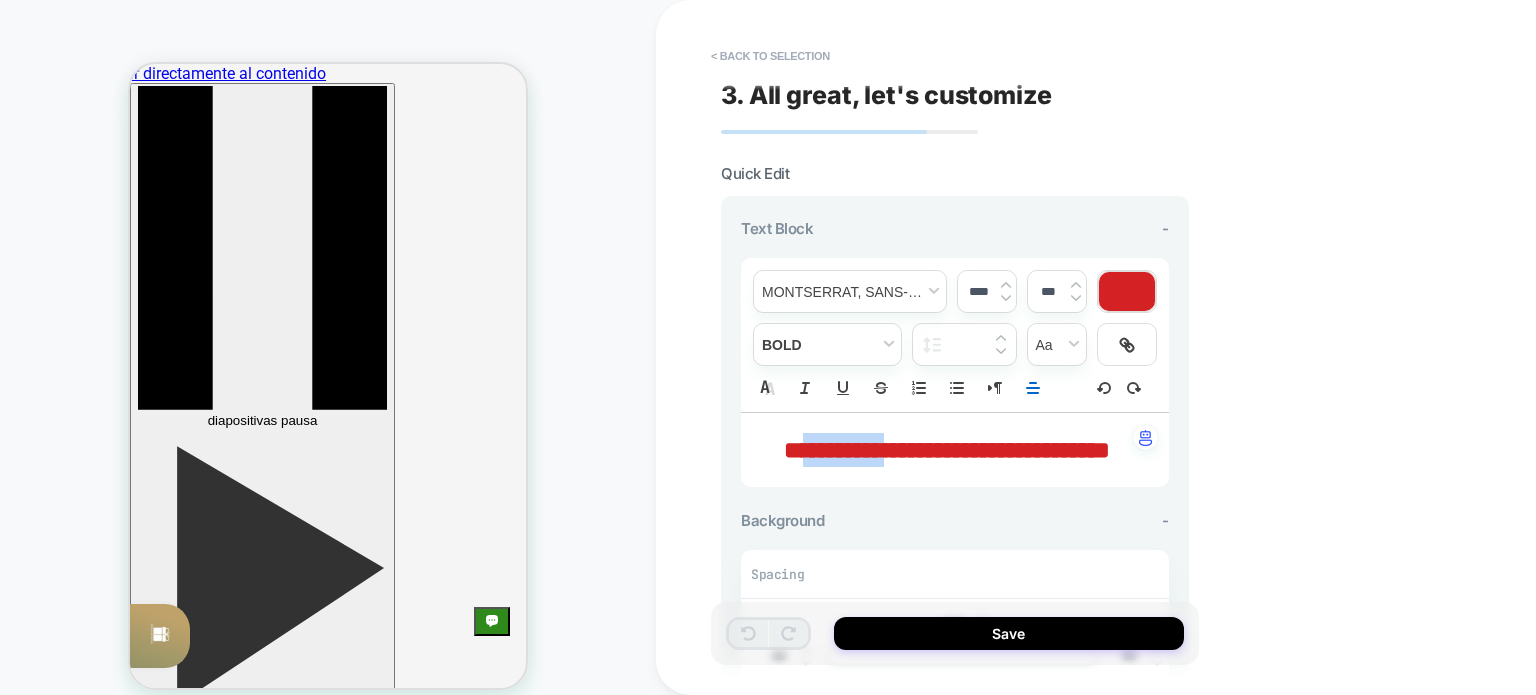 click on "**********" at bounding box center [947, 450] 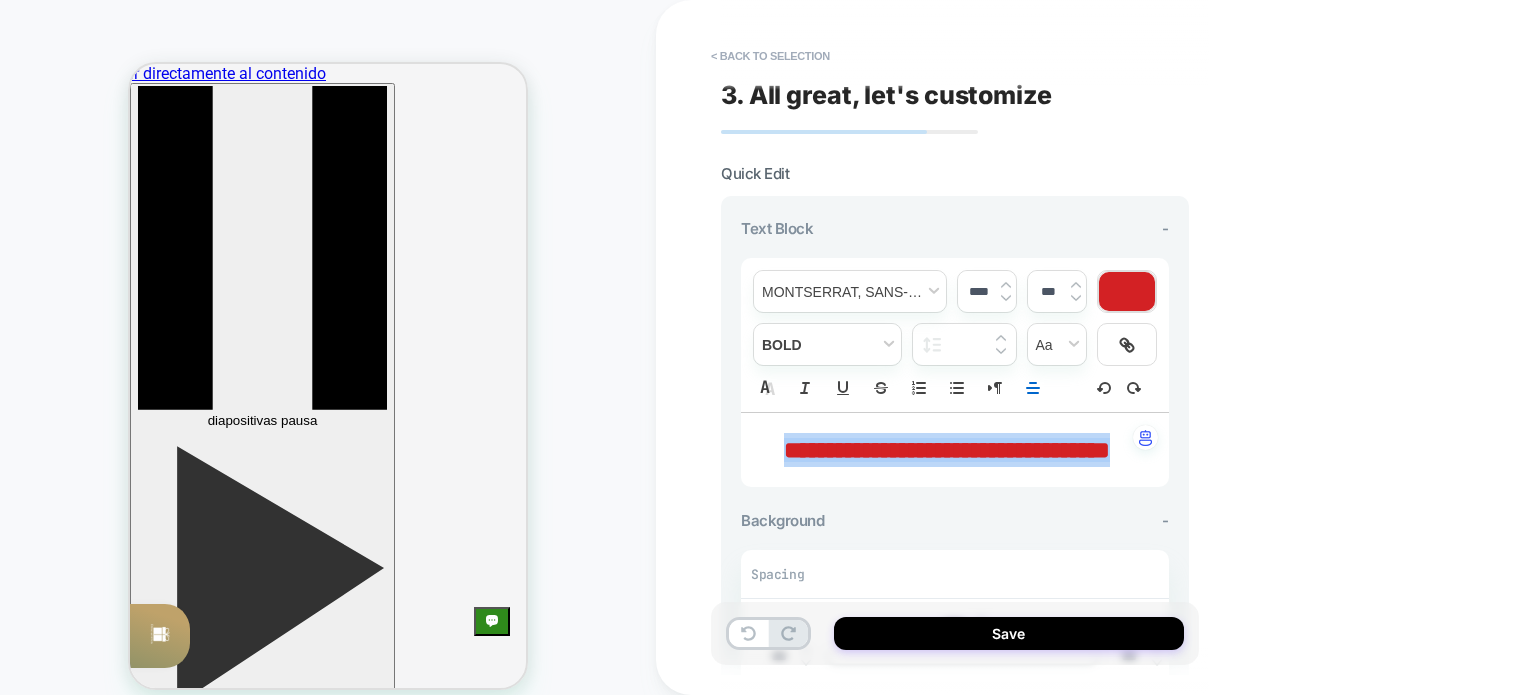 click on "**********" at bounding box center [947, 450] 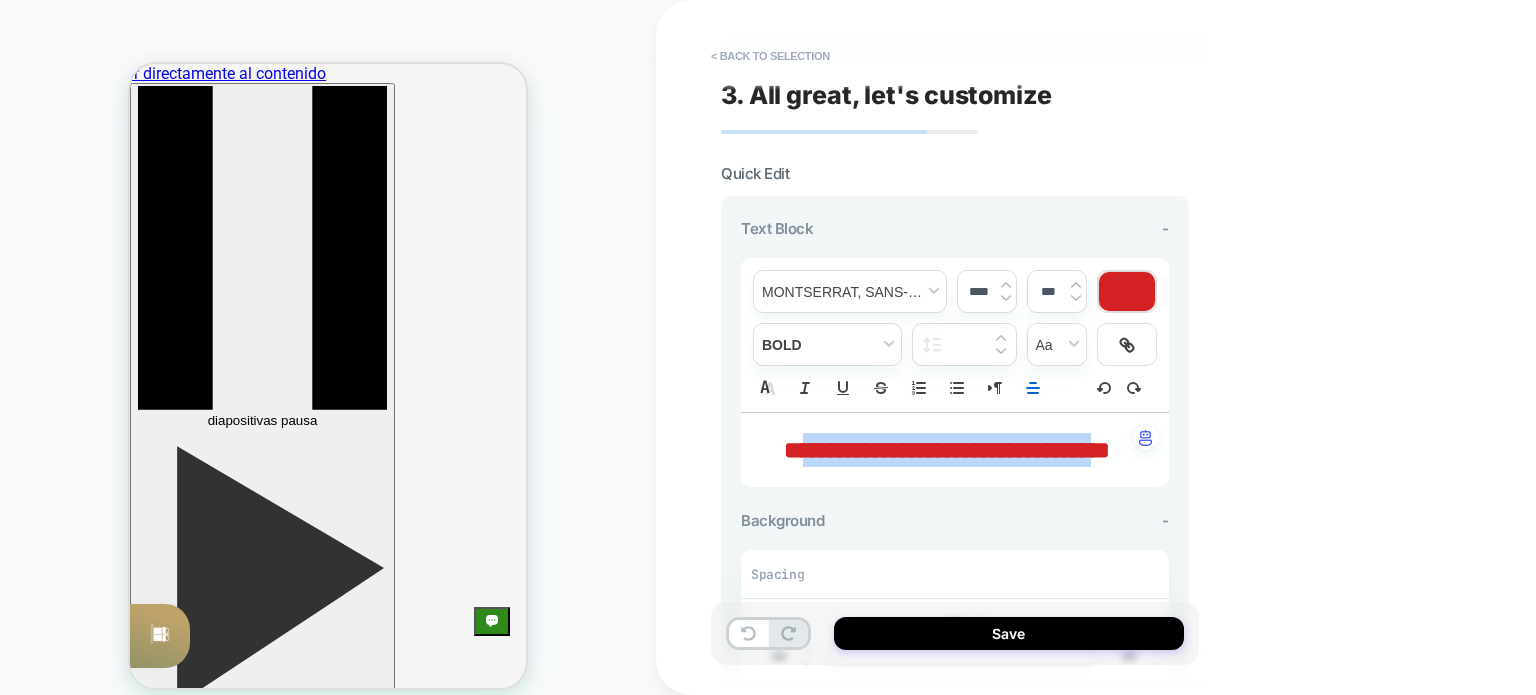 drag, startPoint x: 979, startPoint y: 486, endPoint x: 825, endPoint y: 448, distance: 158.61903 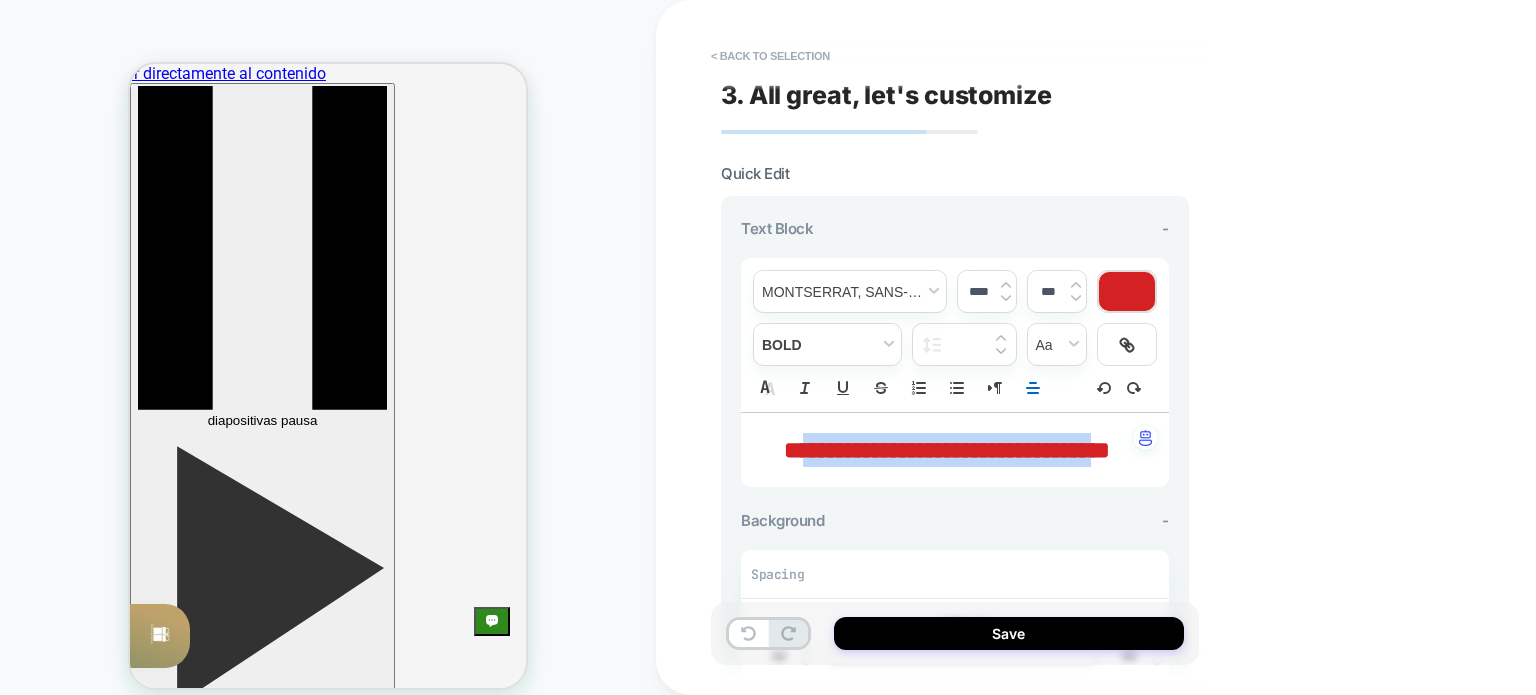 click on "**********" at bounding box center [947, 450] 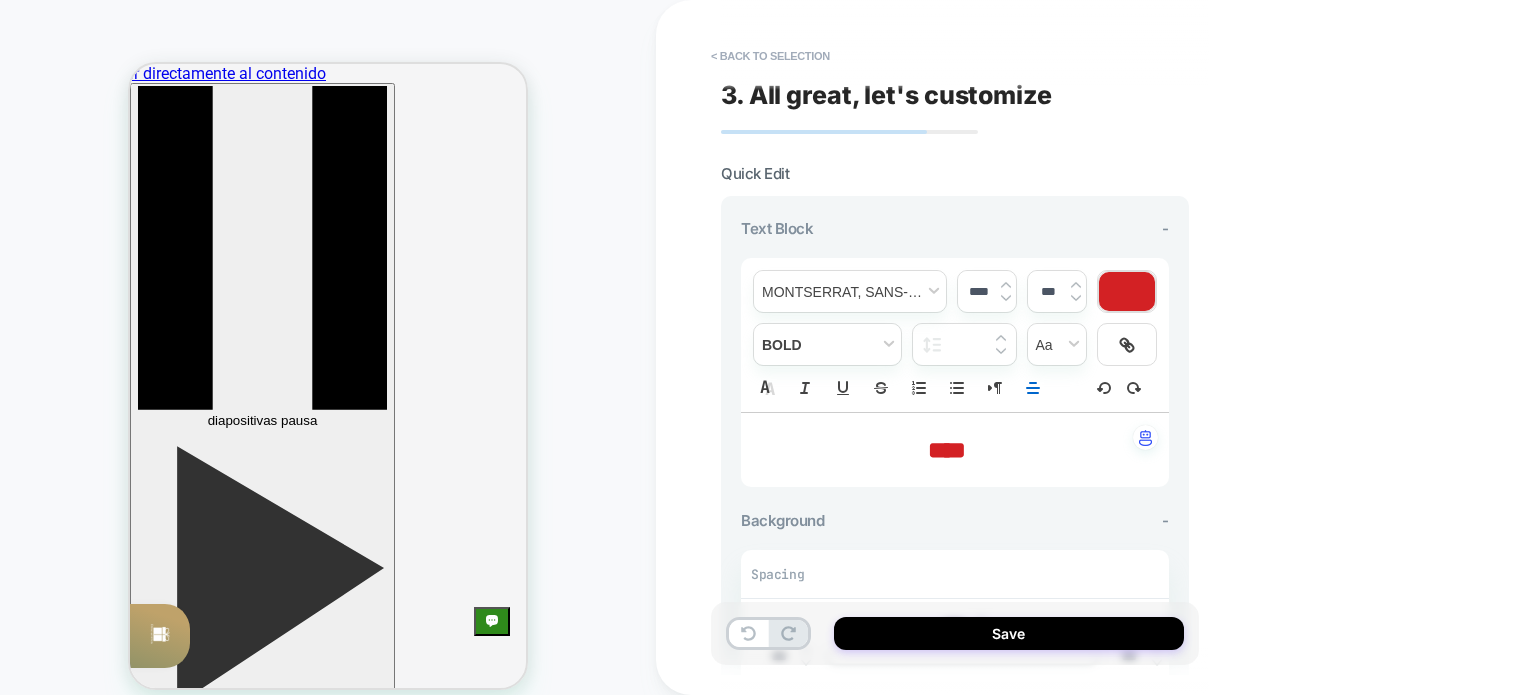 click on "****" at bounding box center [955, 450] 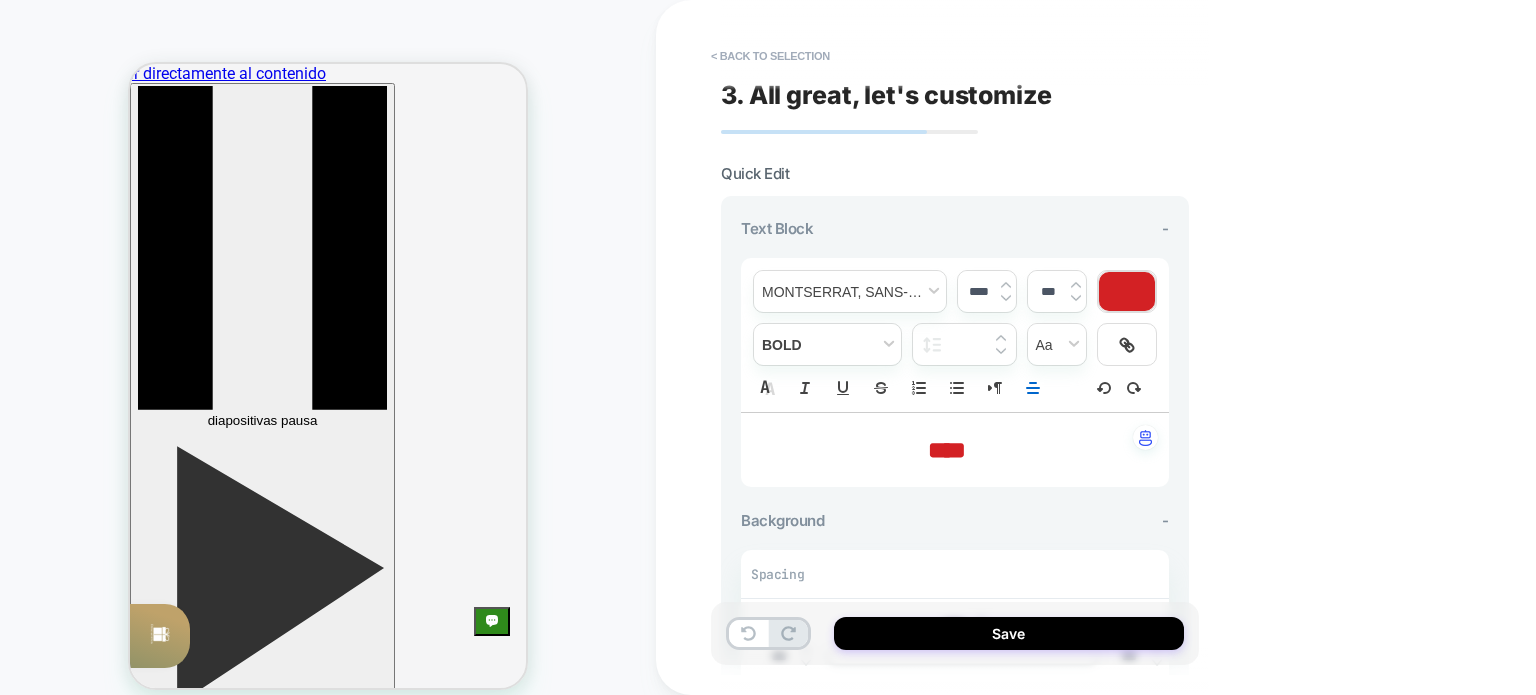 type 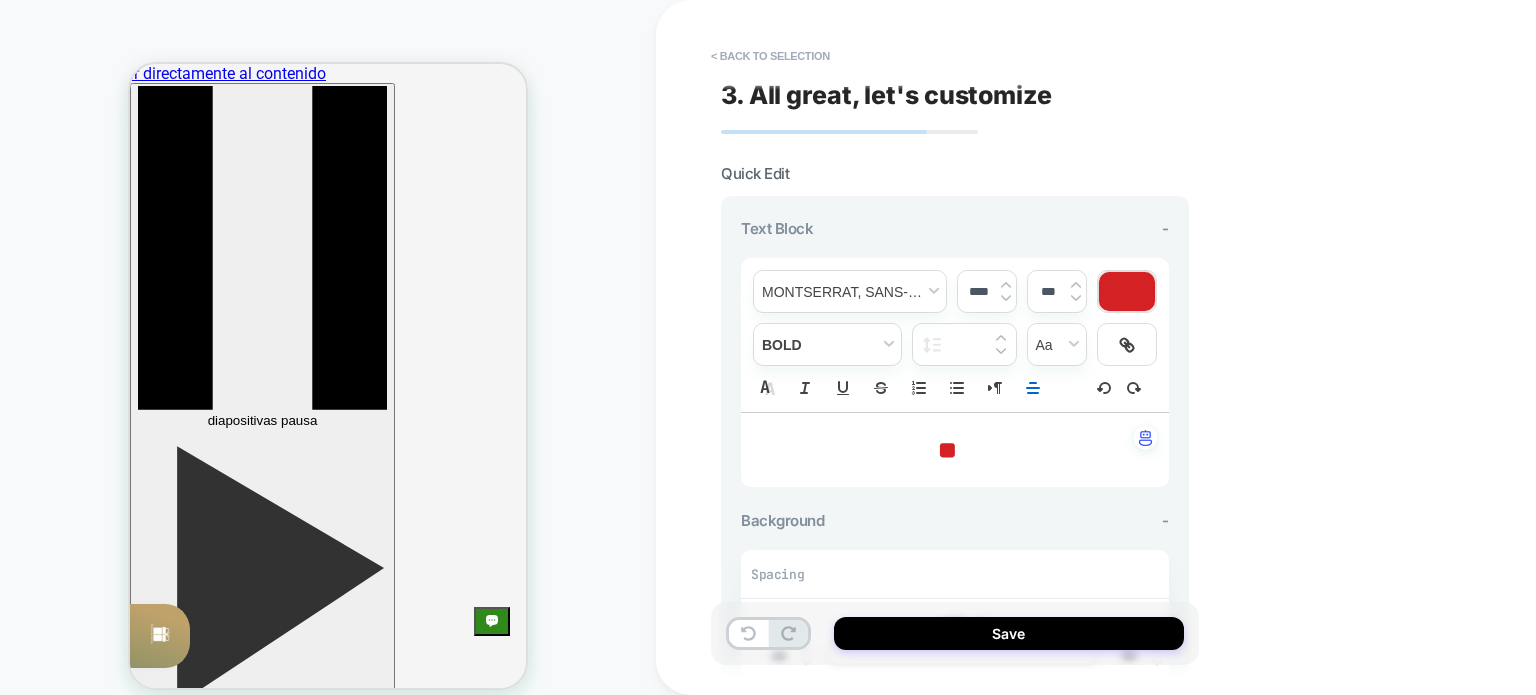 type on "****" 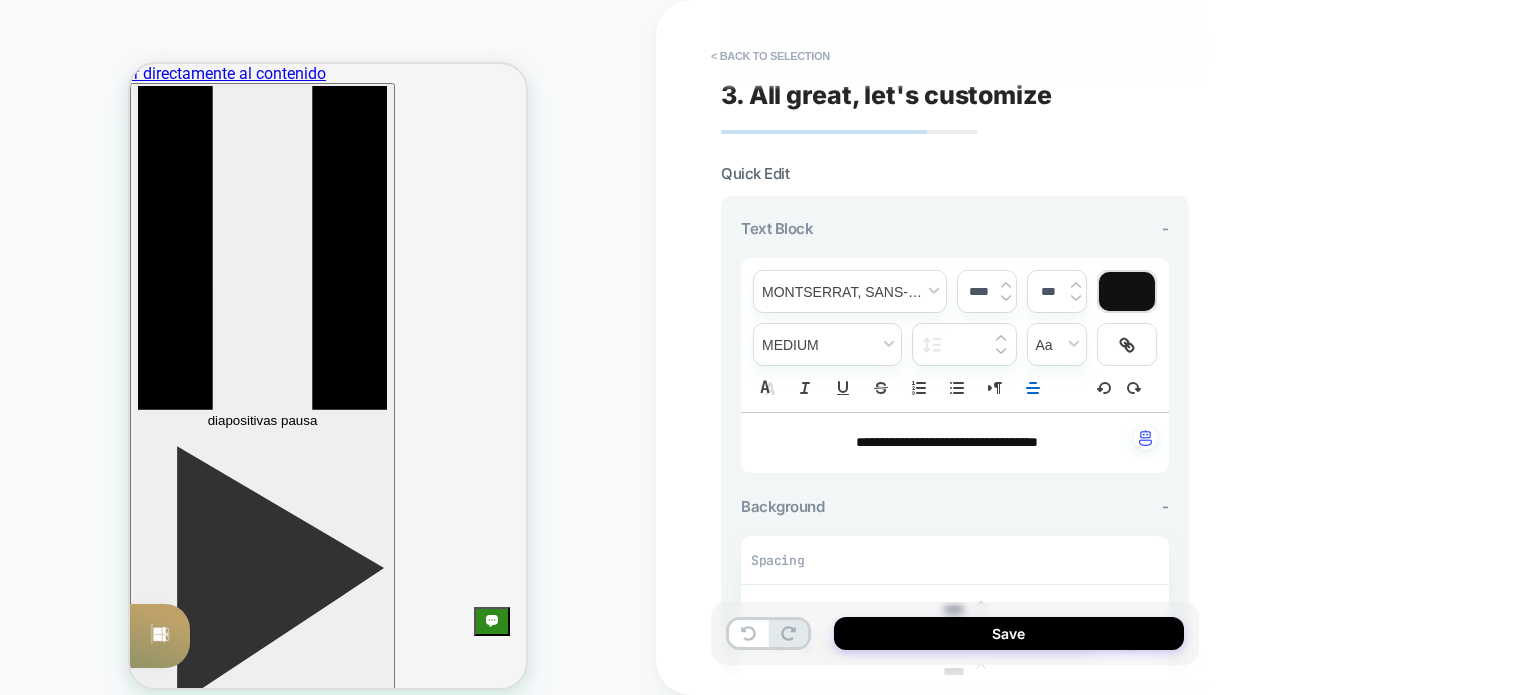 click on "**********" at bounding box center (947, 442) 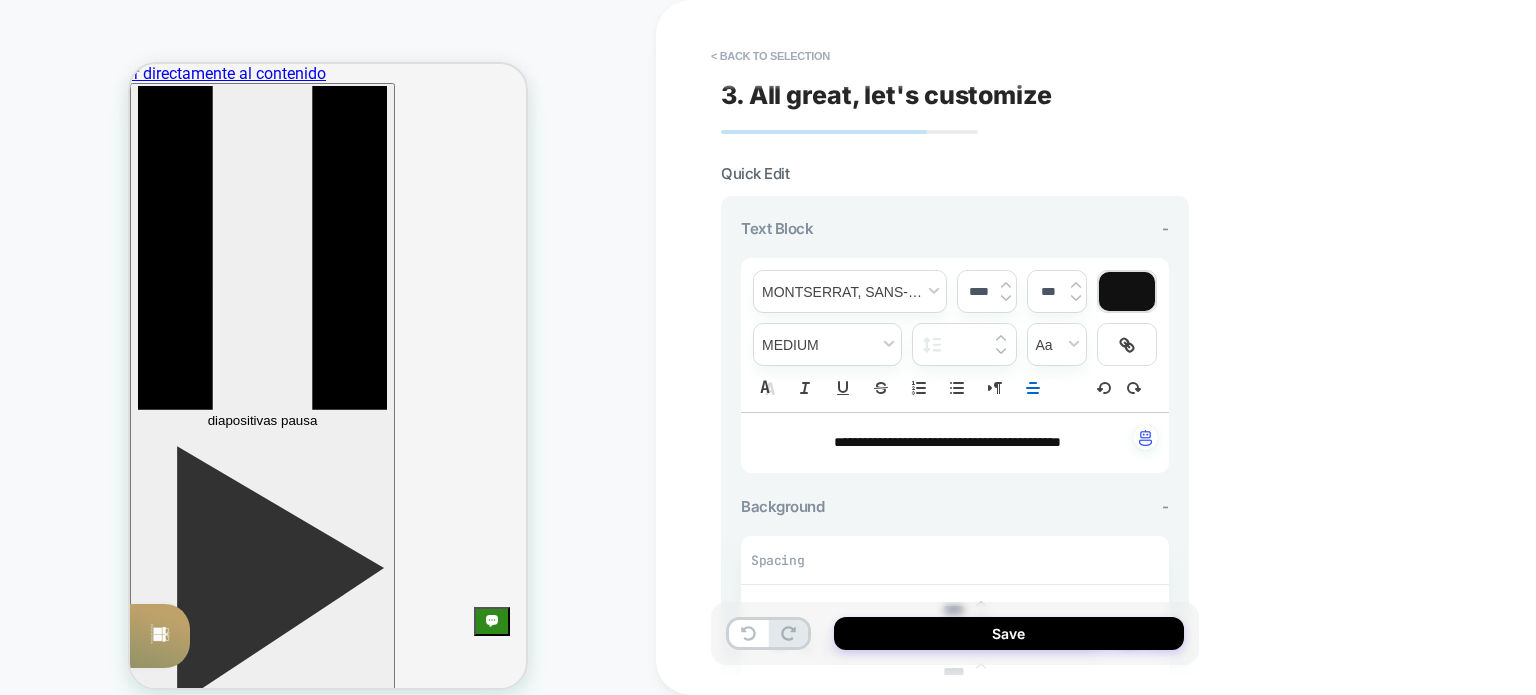 click on "**********" at bounding box center [947, 442] 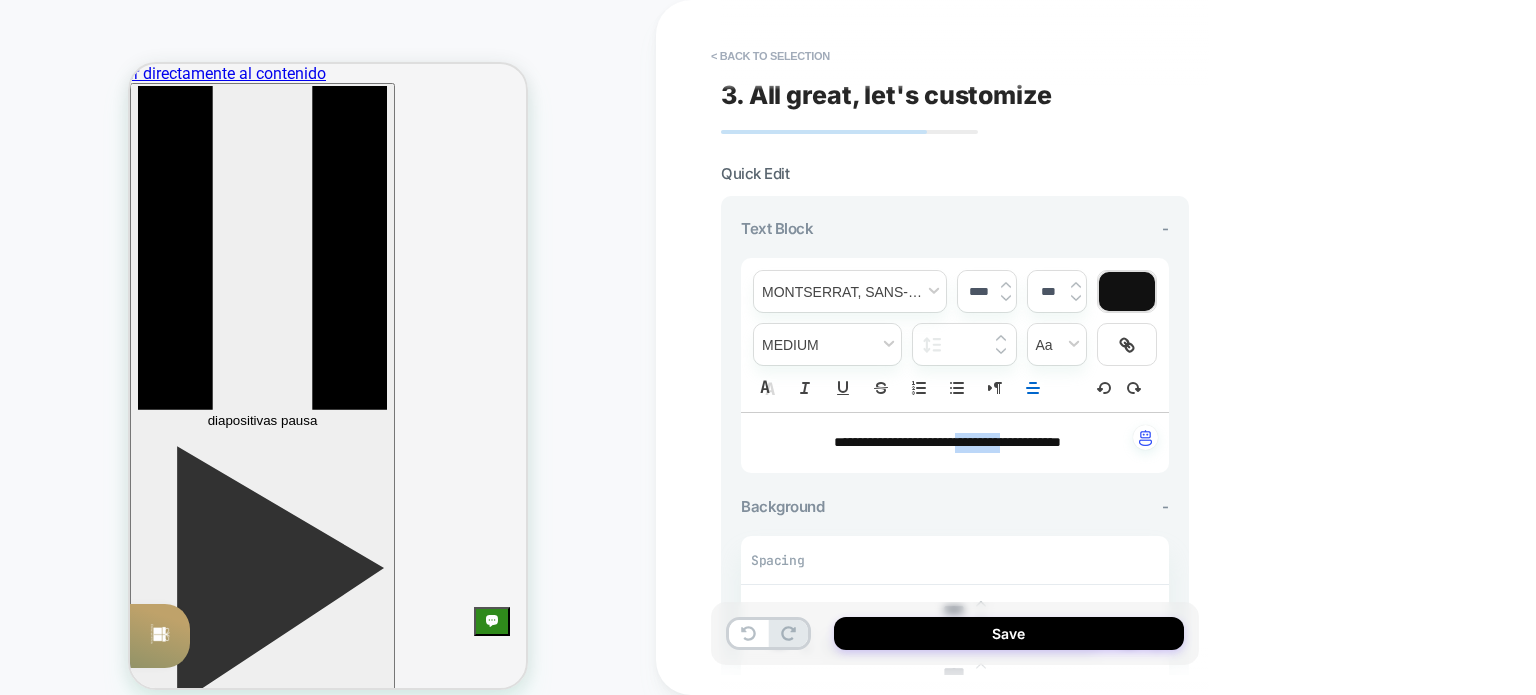 click on "**********" at bounding box center [947, 442] 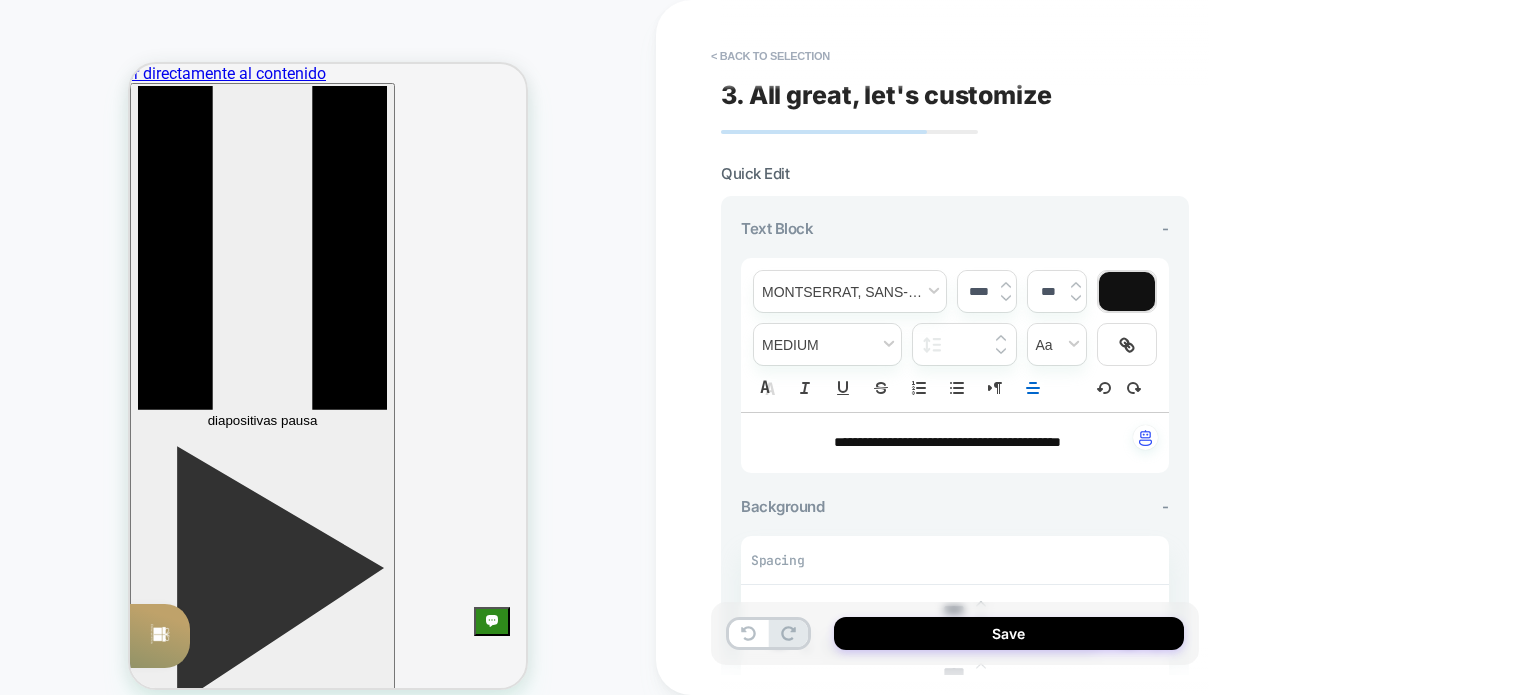 click on "**********" at bounding box center (947, 442) 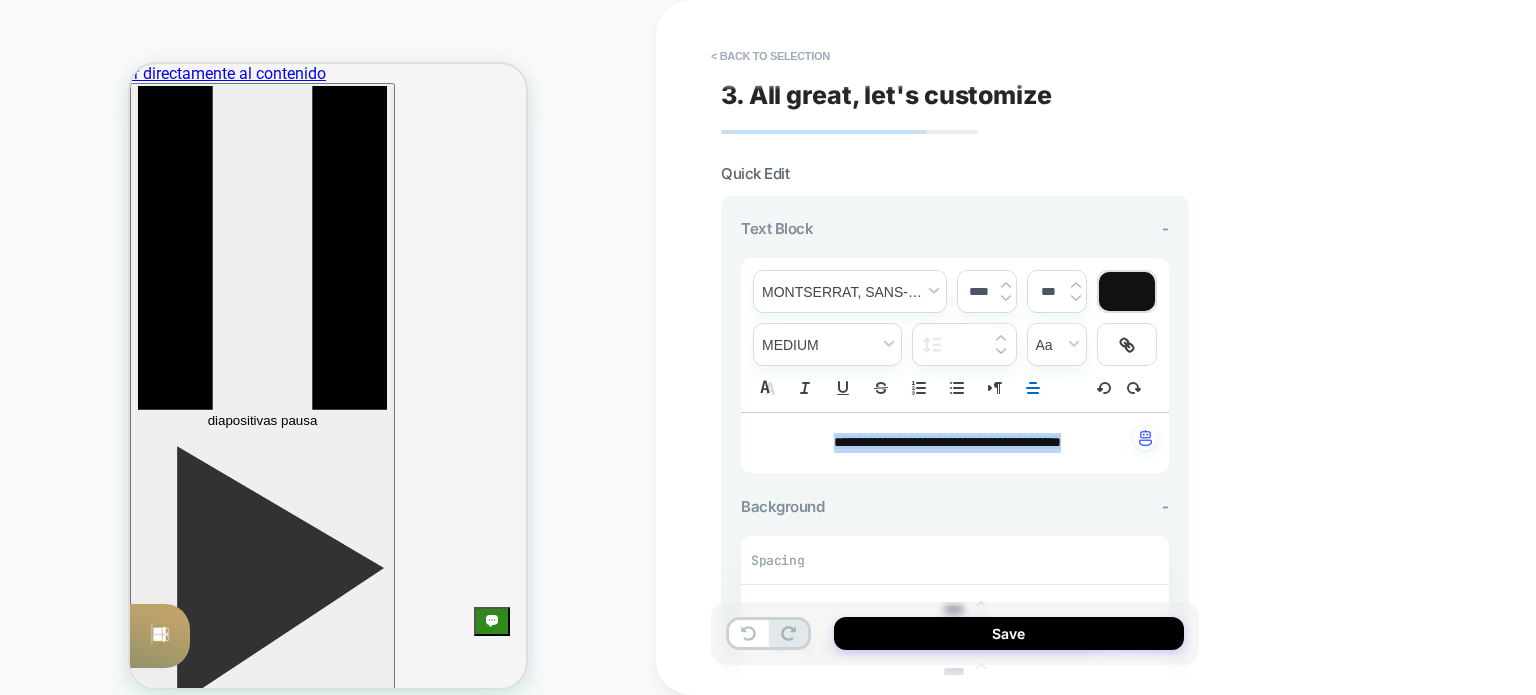 click at bounding box center [1127, 291] 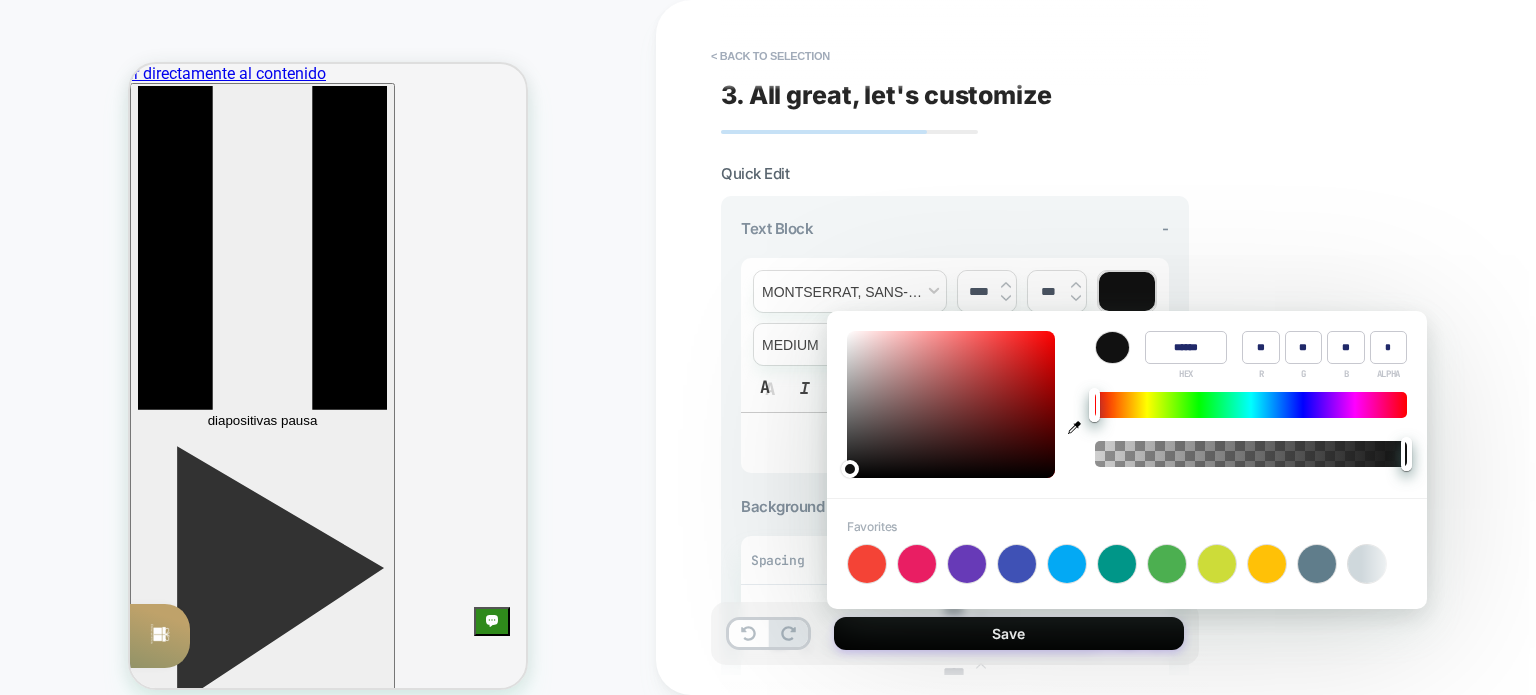 click 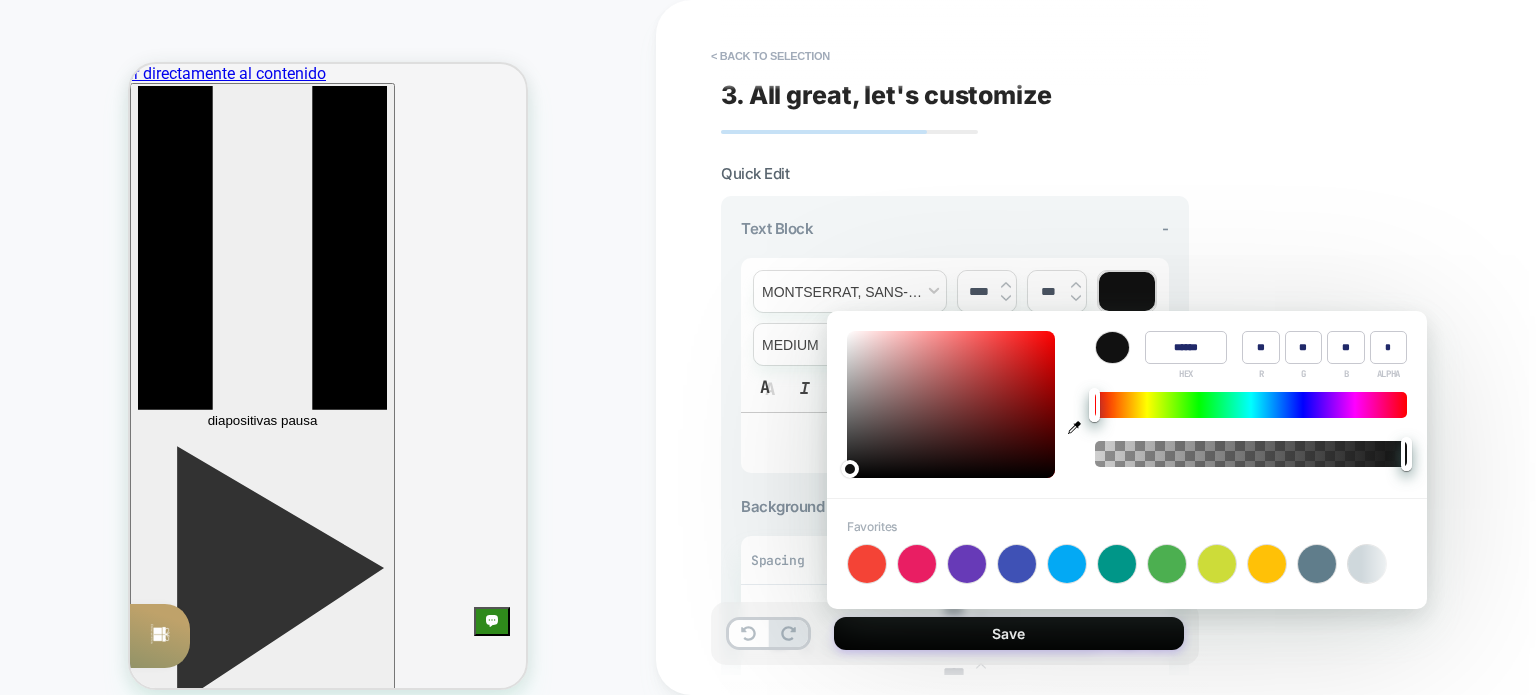 type on "******" 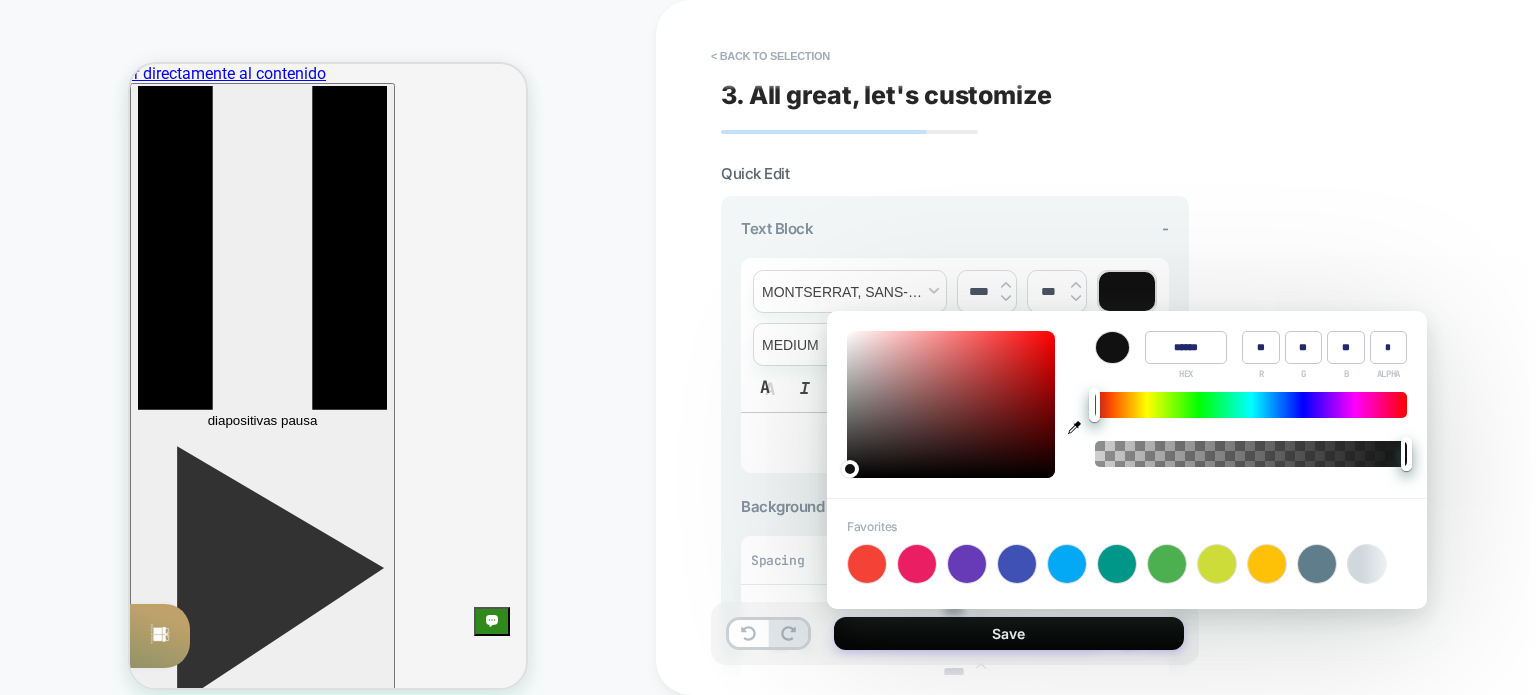 type on "***" 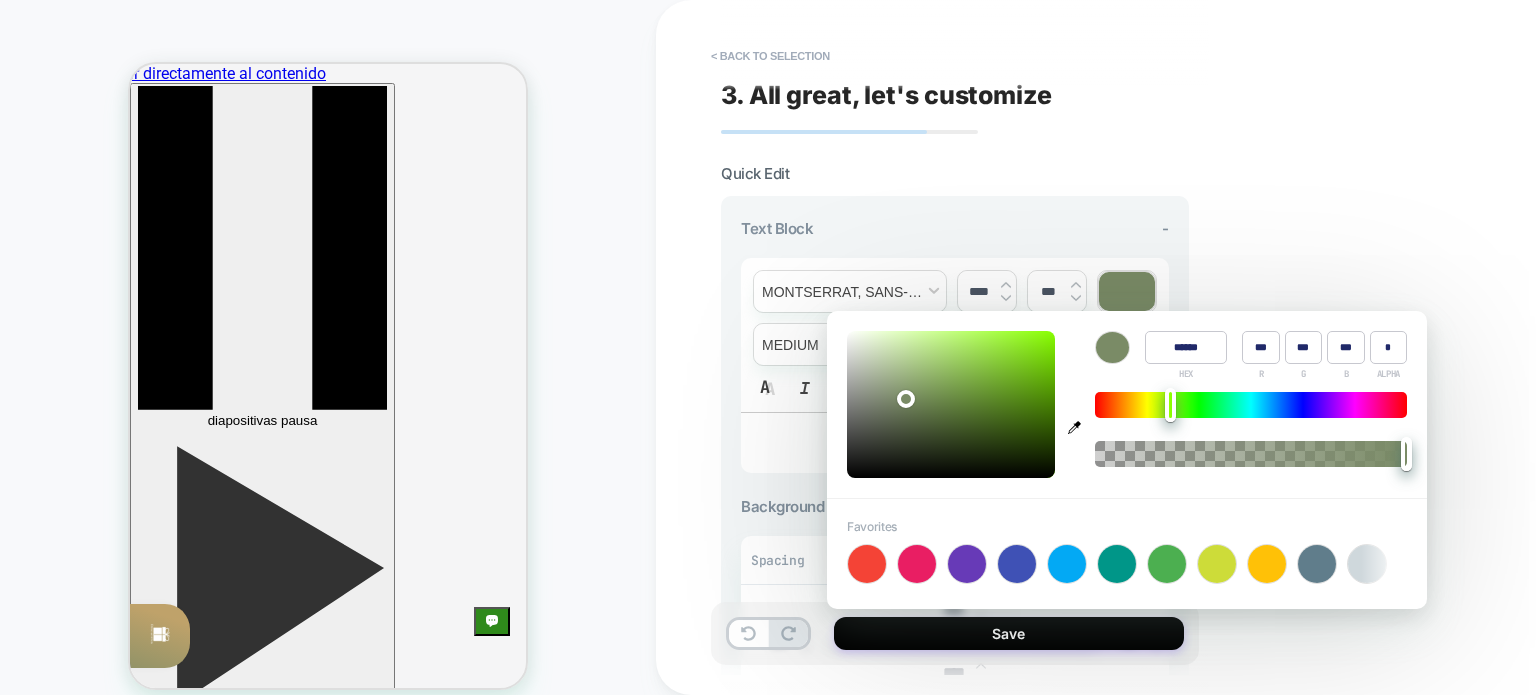 click on "**********" at bounding box center (1096, 347) 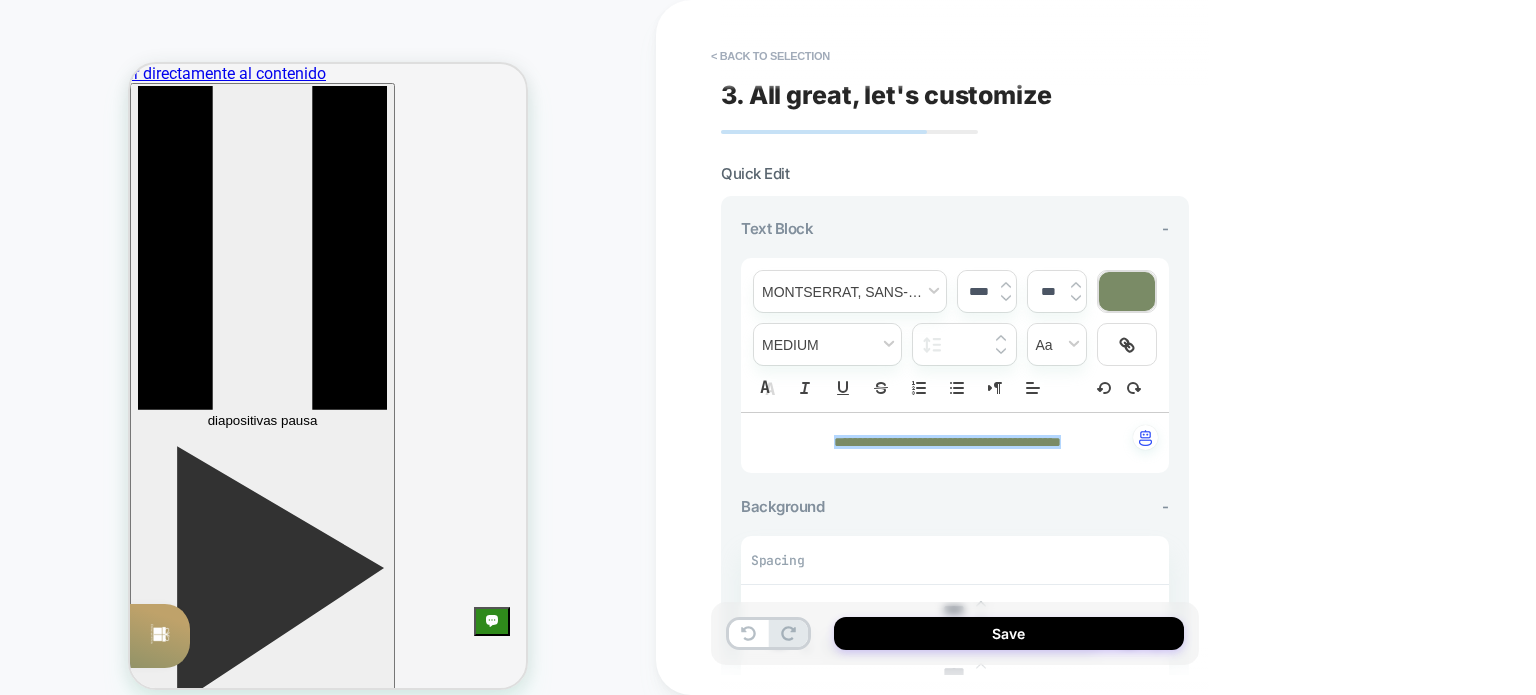 click on "**********" at bounding box center (947, 443) 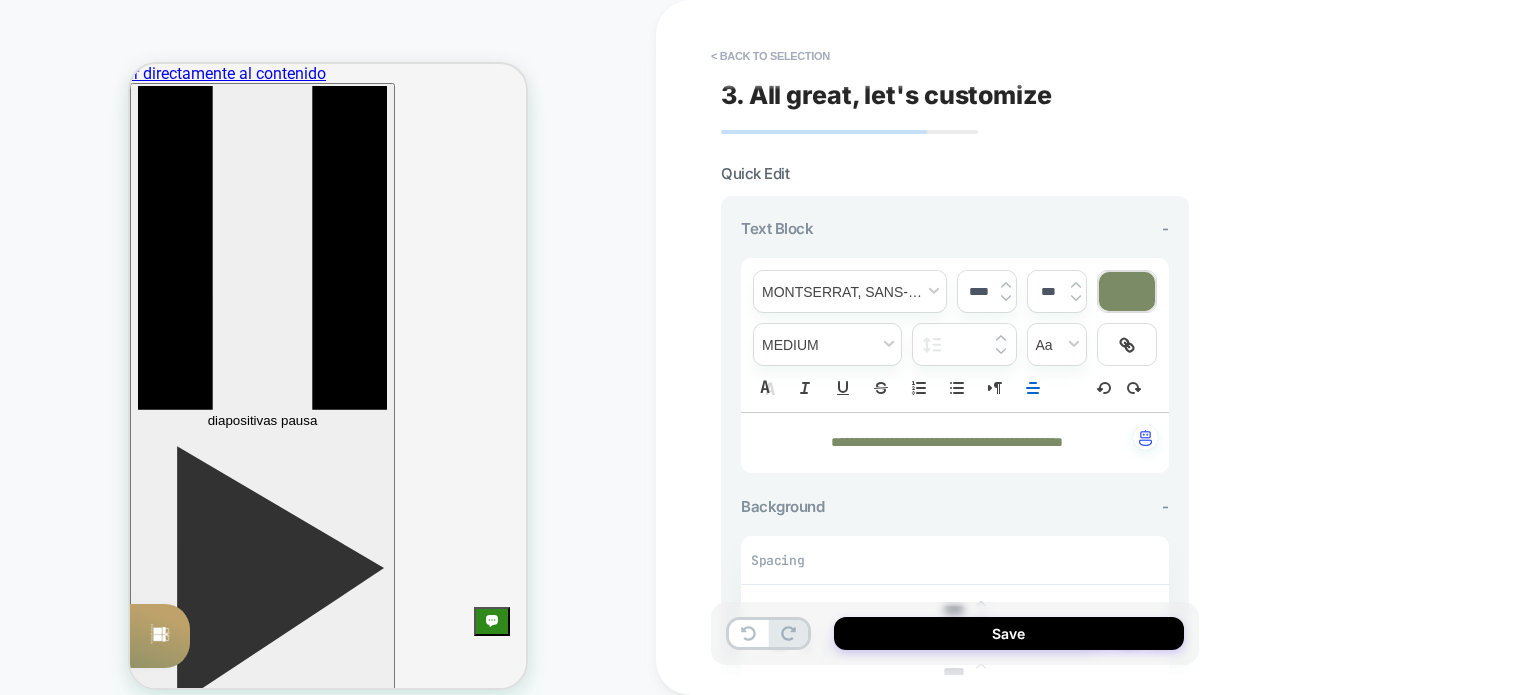 click on "**********" at bounding box center [947, 443] 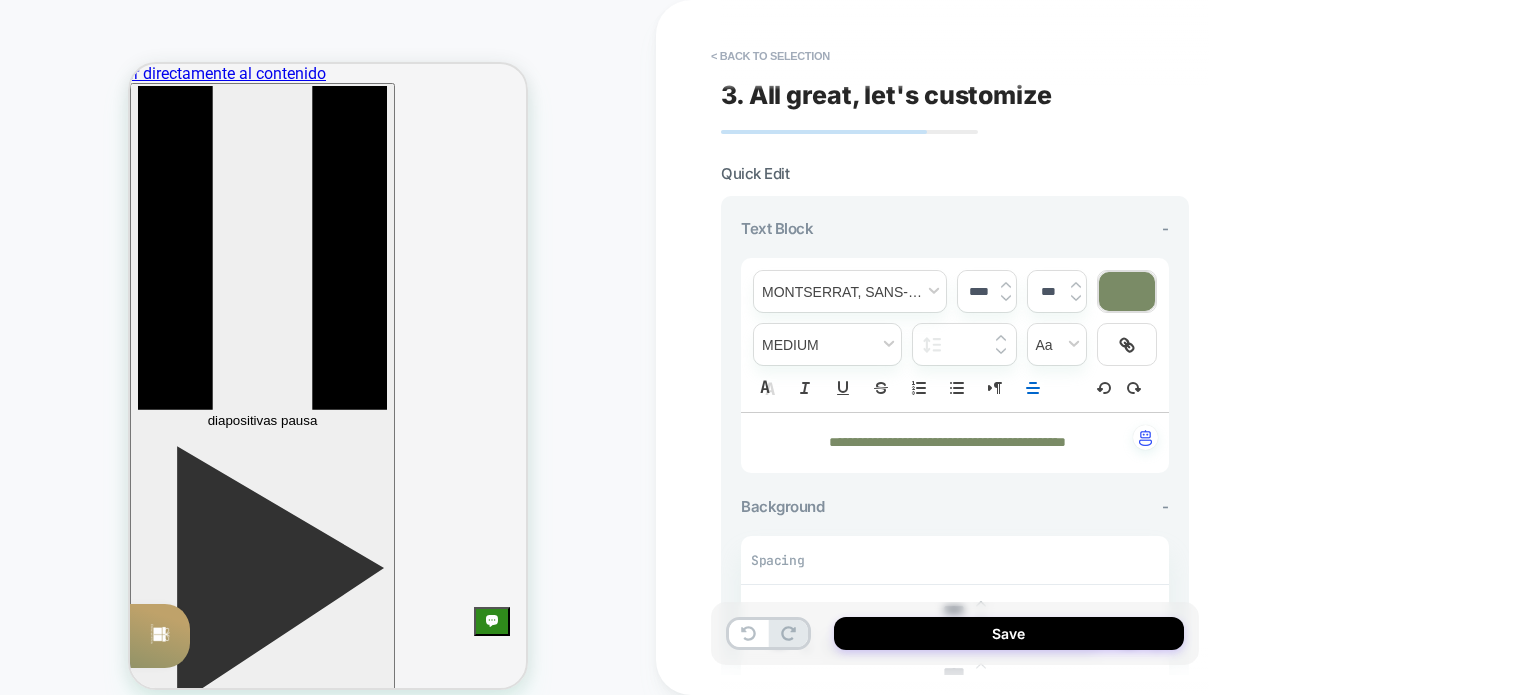 click on "**********" at bounding box center [947, 442] 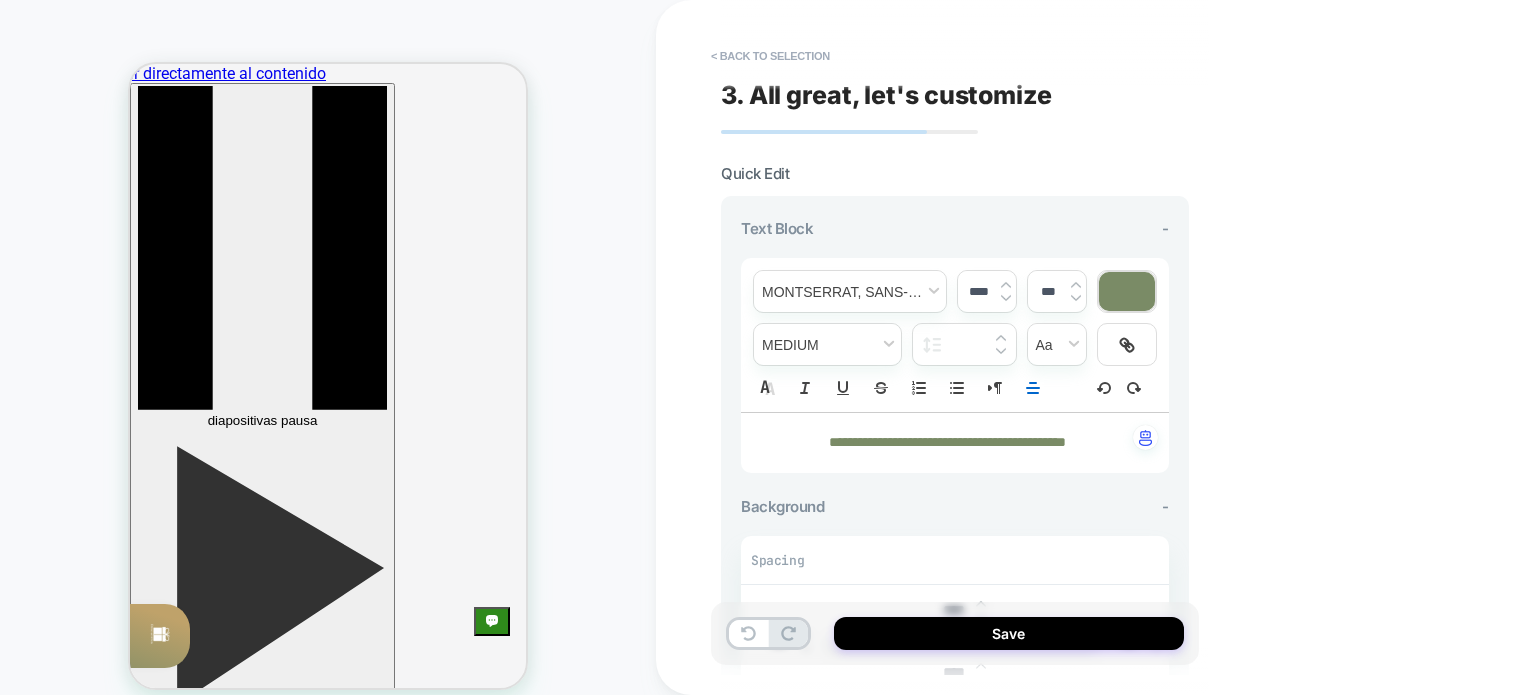 click at bounding box center [1006, 285] 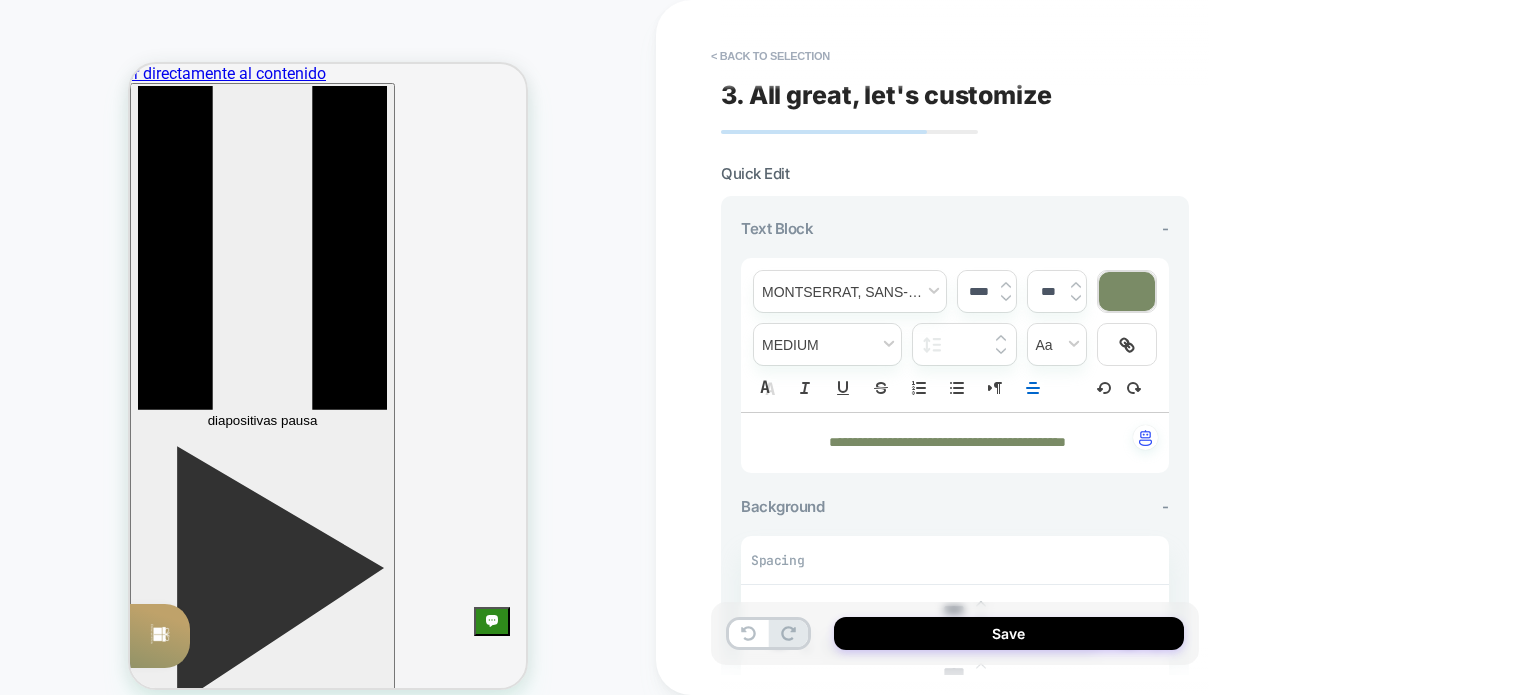 click at bounding box center (1006, 285) 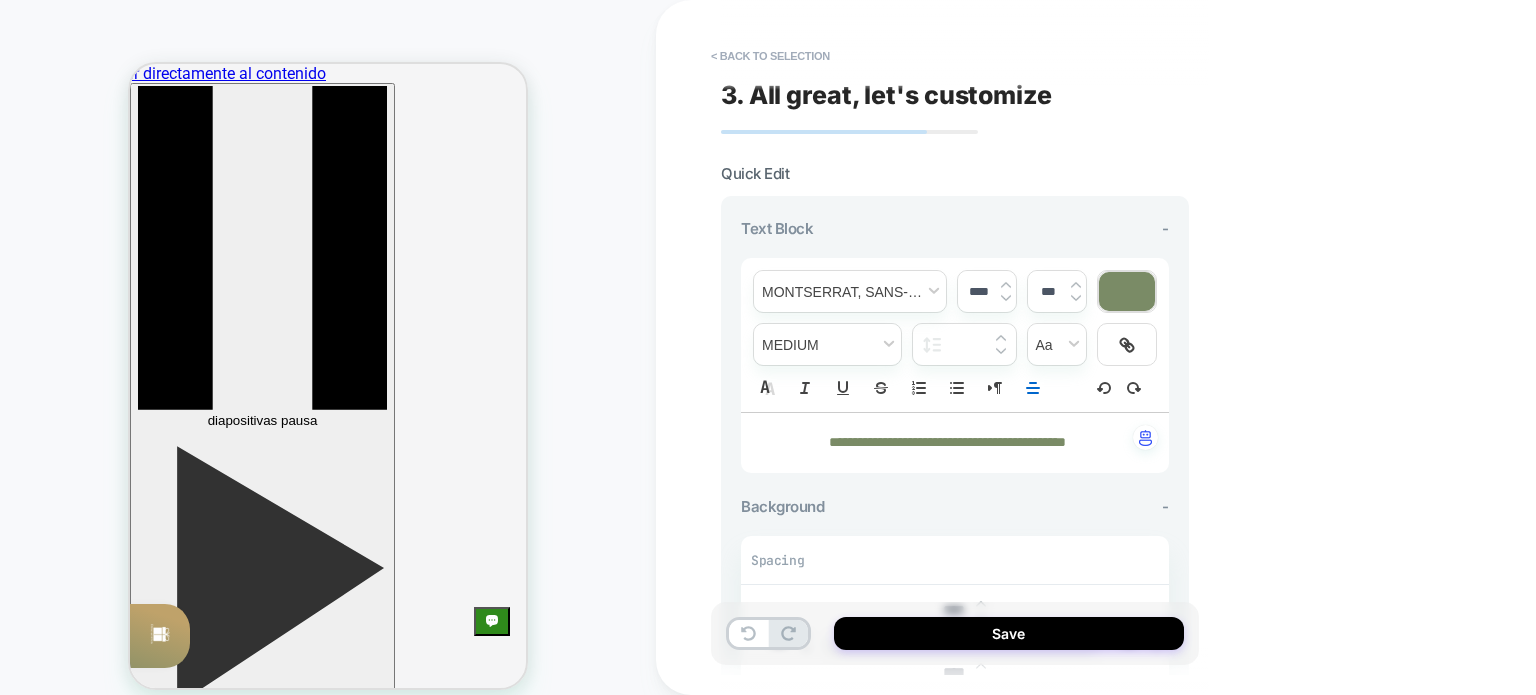 click at bounding box center (1006, 285) 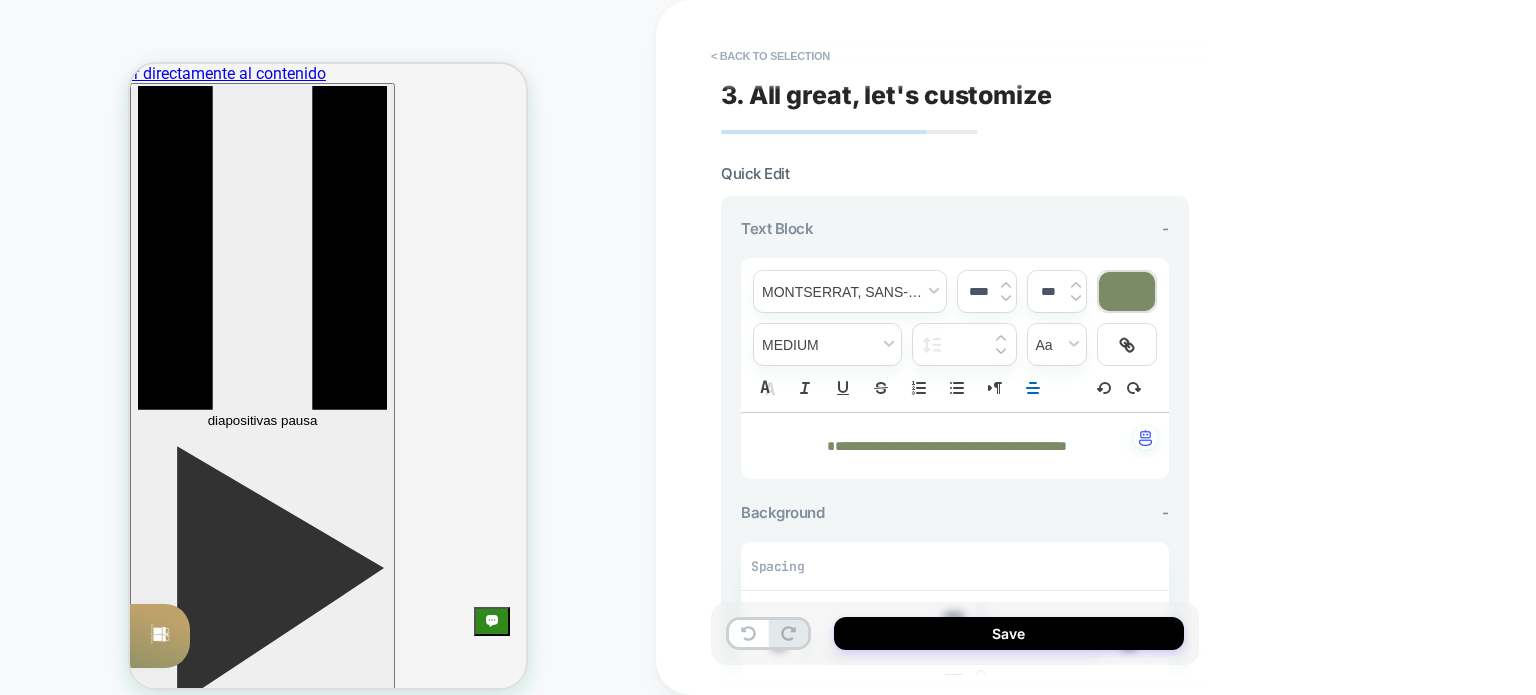 click at bounding box center (1006, 285) 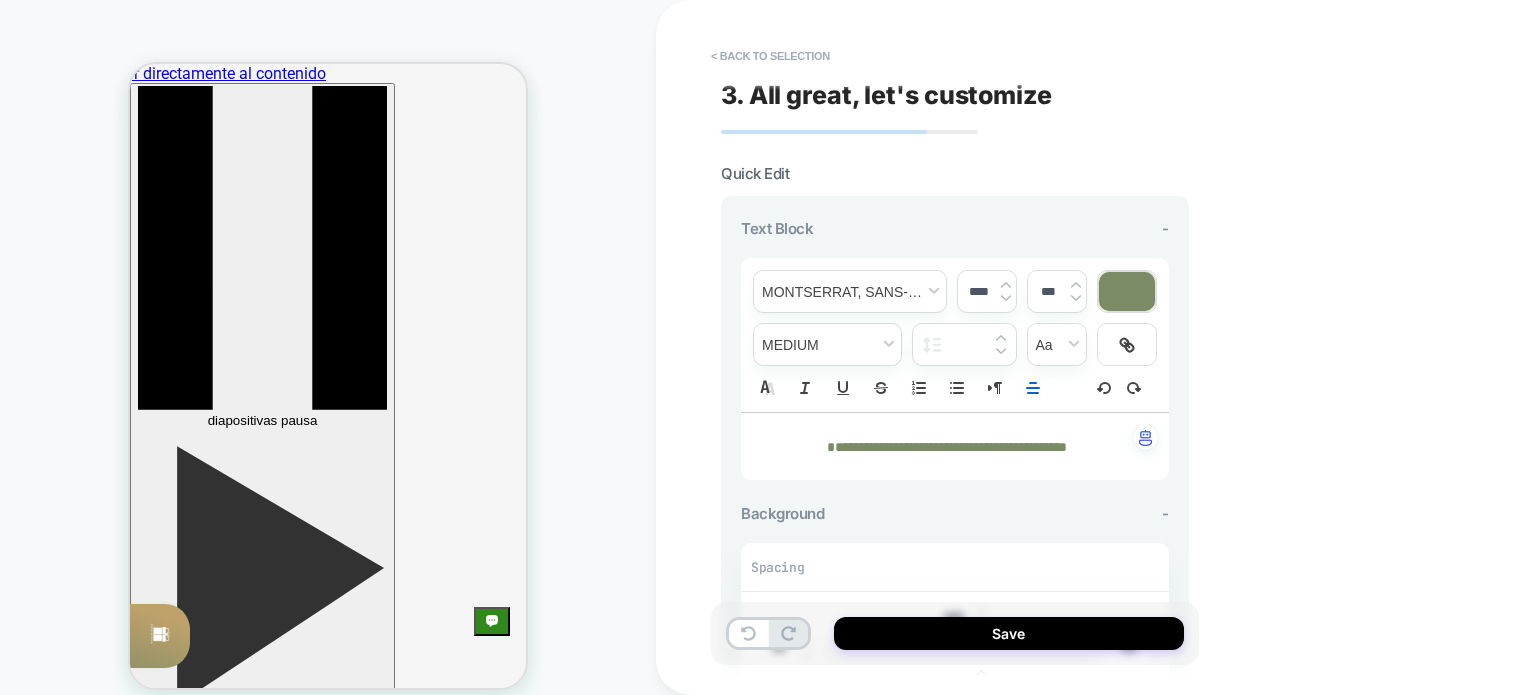 click at bounding box center [1006, 285] 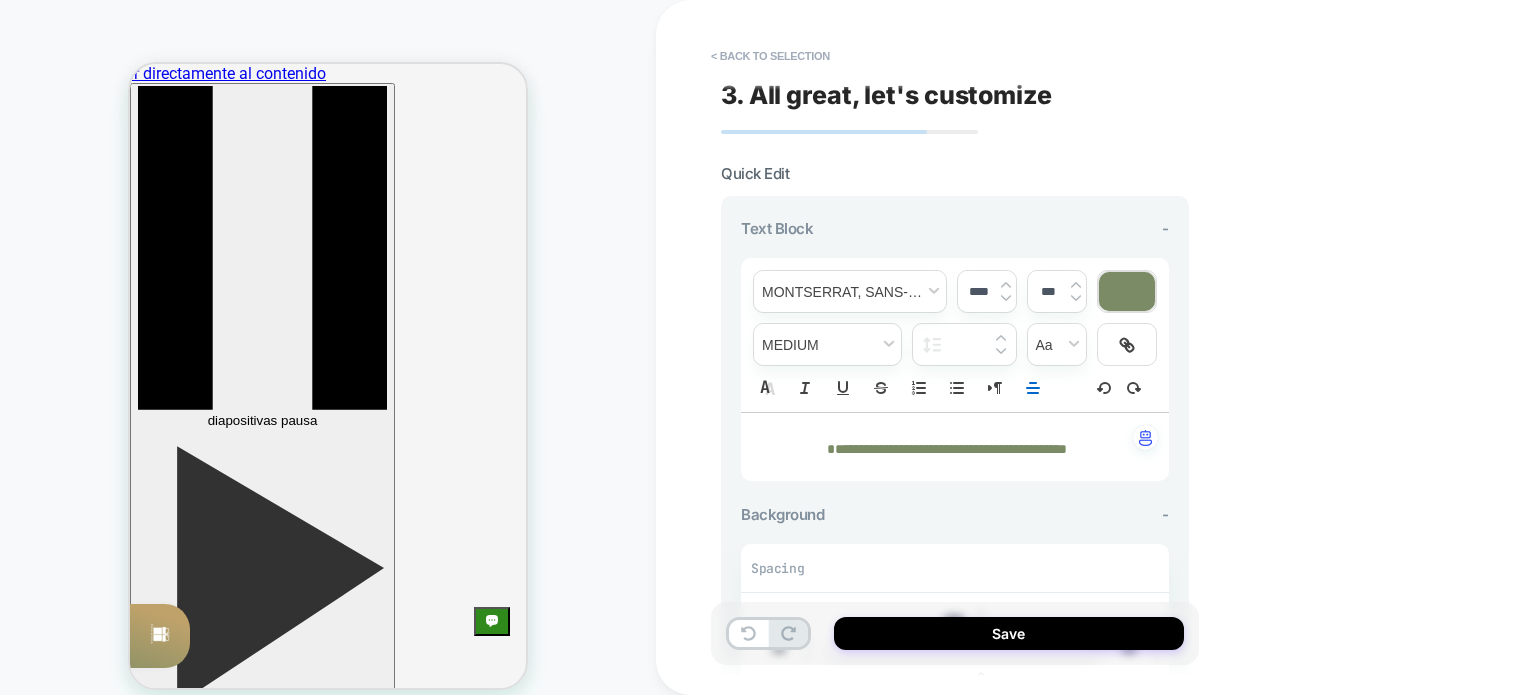 scroll, scrollTop: 713, scrollLeft: 0, axis: vertical 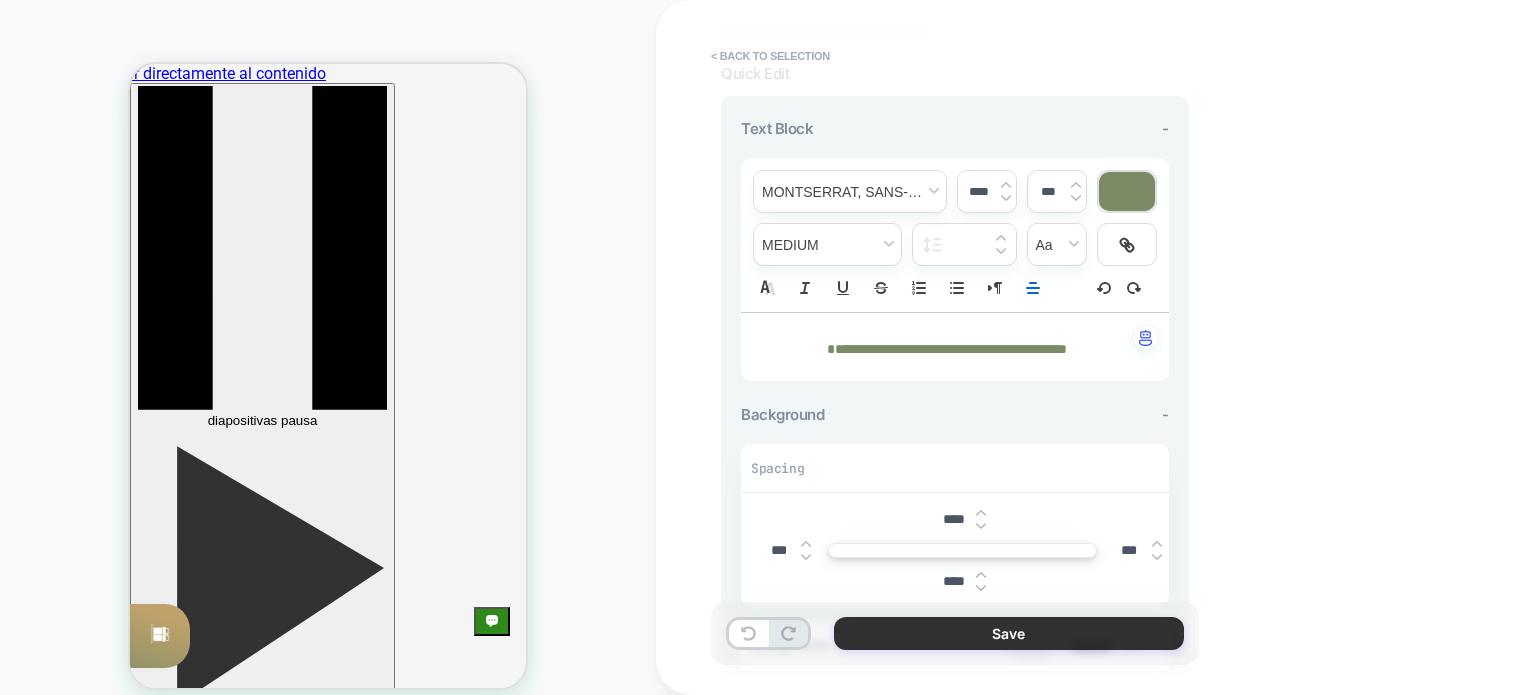 click on "Save" at bounding box center [1009, 633] 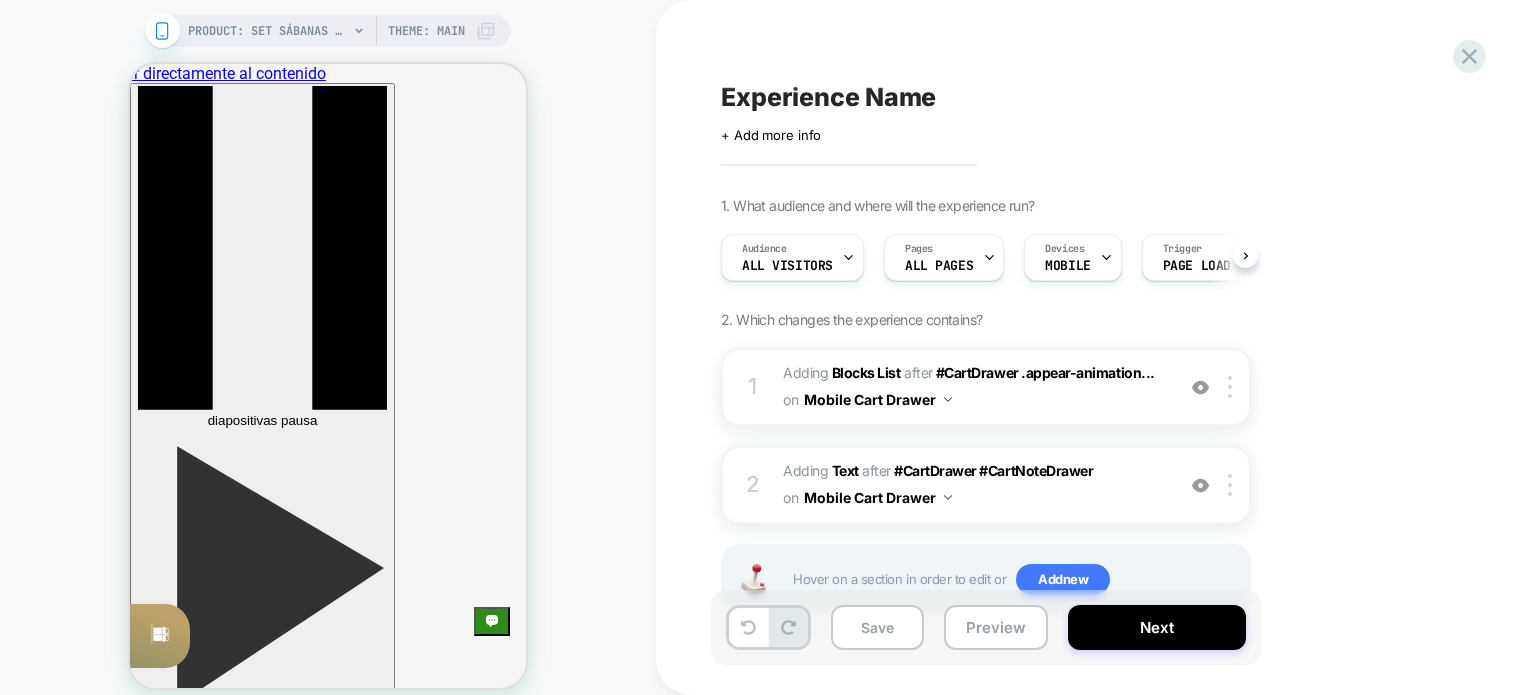 scroll, scrollTop: 713, scrollLeft: 0, axis: vertical 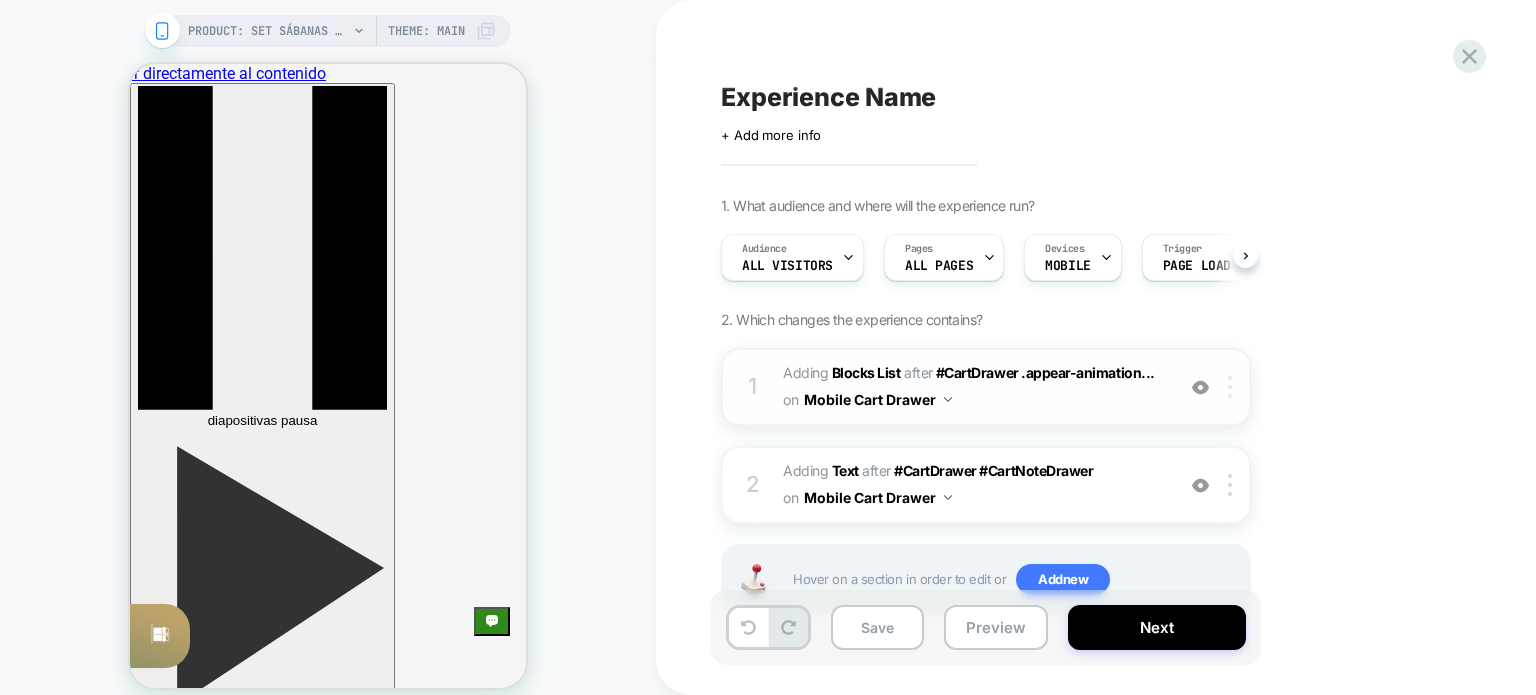 click at bounding box center [1230, 387] 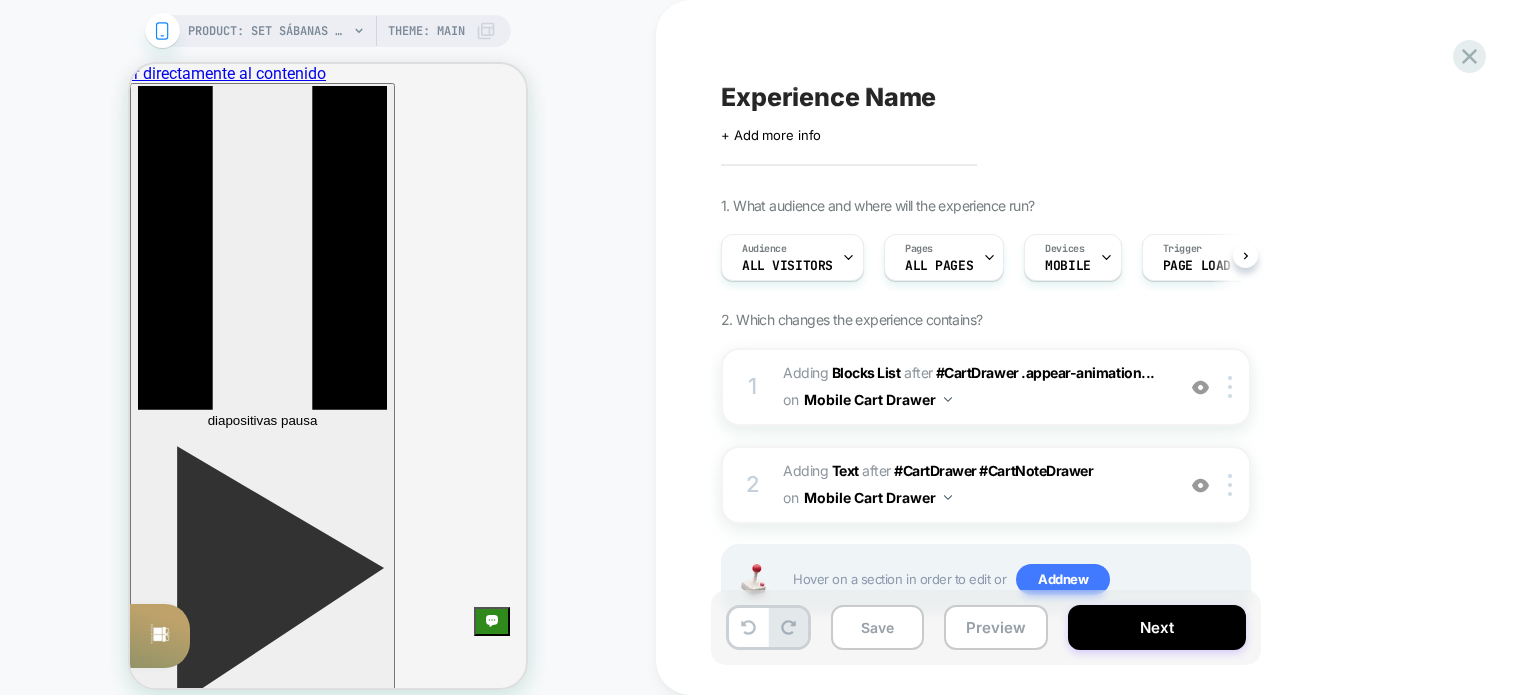 click on "1. What audience and where will the experience run? Audience All Visitors Pages ALL PAGES Devices MOBILE Trigger Page Load 2. Which changes the experience contains? 1 #_loomi_addon_1754624044569 Adding   Blocks List   AFTER #CartDrawer .appear-animation... #CartDrawer .appear-animation > label   on Mobile Cart Drawer Add Before Add After Duplicate Replace Position Copy CSS Selector Copy Widget Id Rename Copy to   Desktop Target   All Devices Delete 2 #_loomi_addon_1754625964648 Adding   Text   AFTER #CartDrawer #CartNoteDrawer #CartDrawer #CartNoteDrawer   on Mobile Cart Drawer Add Before Add After Duplicate Replace Position Copy CSS Selector Copy Widget Id Rename Copy to   Desktop Target   All Devices Delete Hover on a section in order to edit or  Add  new" at bounding box center [1086, 430] 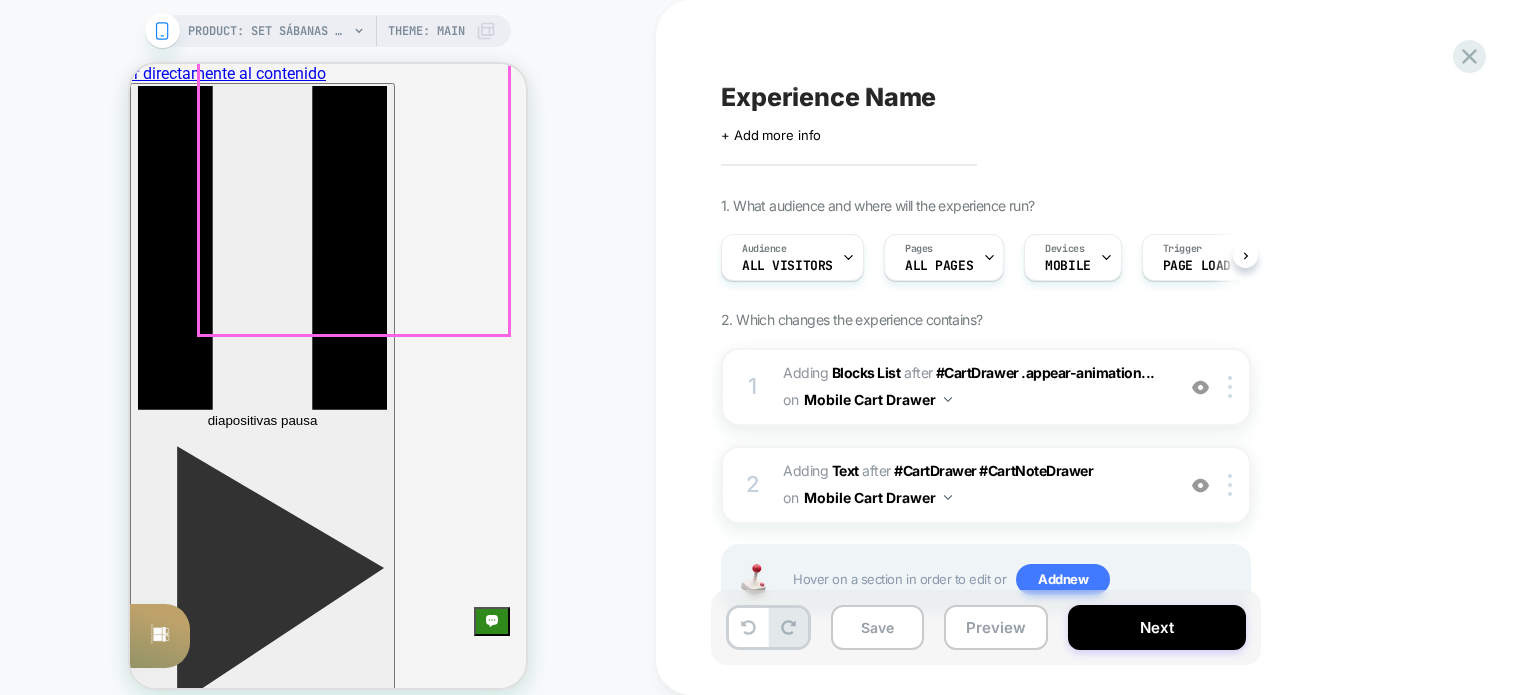 scroll, scrollTop: 213, scrollLeft: 0, axis: vertical 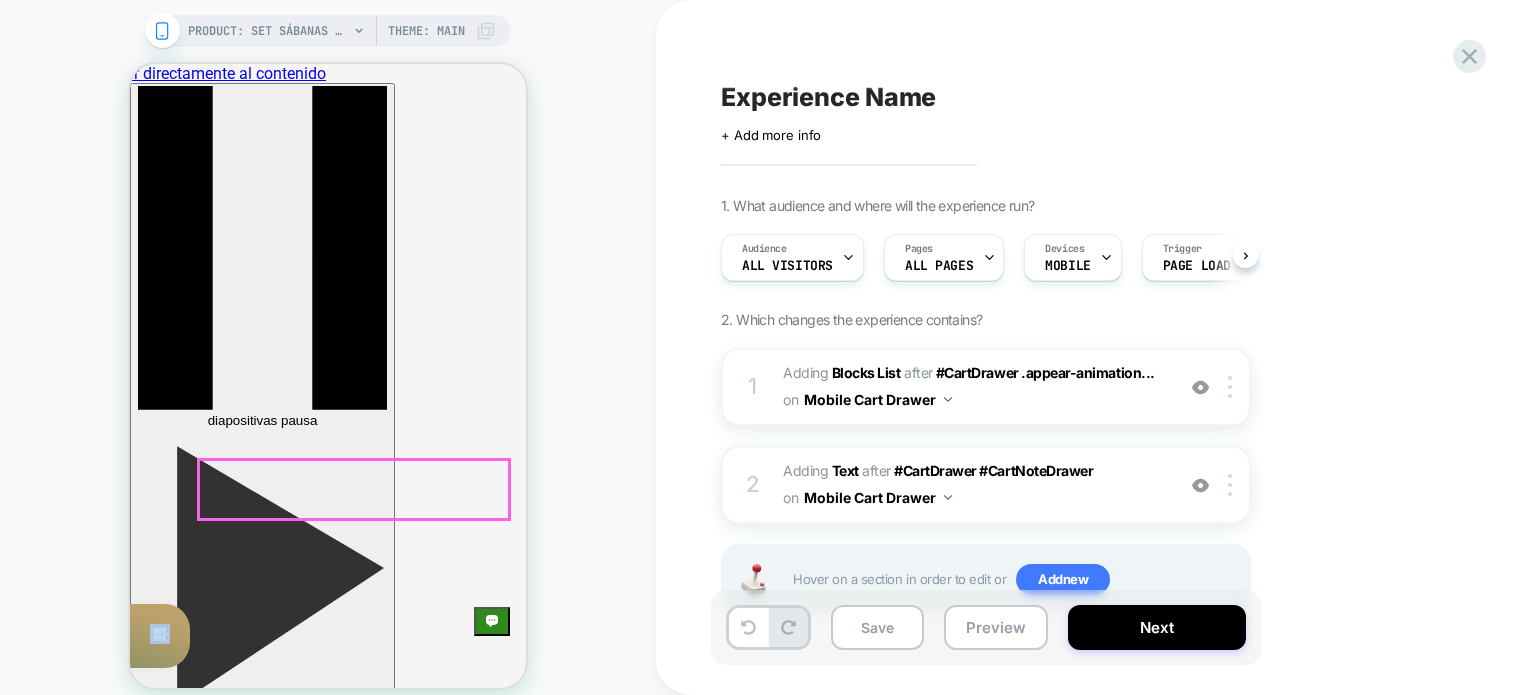 drag, startPoint x: 486, startPoint y: 204, endPoint x: 522, endPoint y: 457, distance: 255.54843 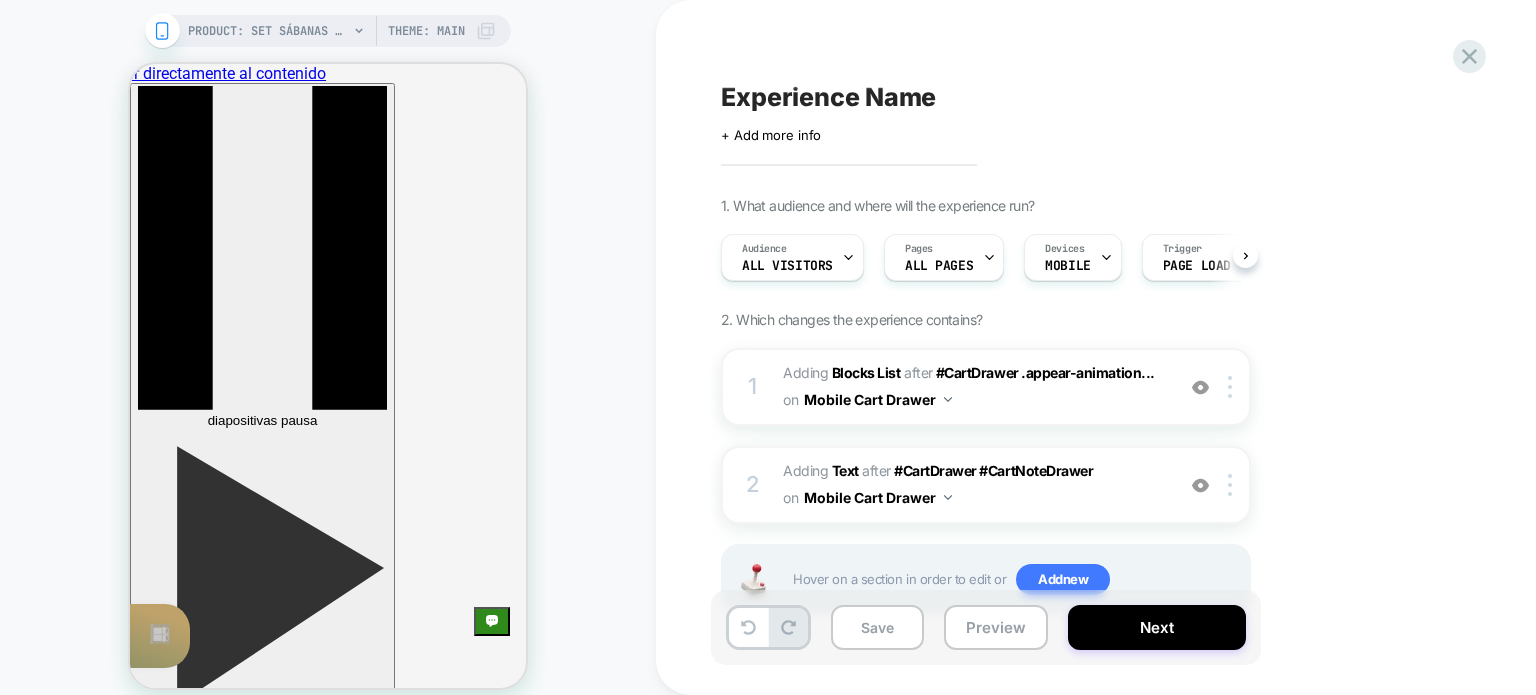 click on "PRODUCT: Set Sábanas de Bambú Premium Oatmeal Beige [sabanas bambu outmeal] PRODUCT: Set Sábanas de Bambú Premium Oatmeal Beige [sabanas bambu outmeal] Theme: MAIN" at bounding box center (328, 360) 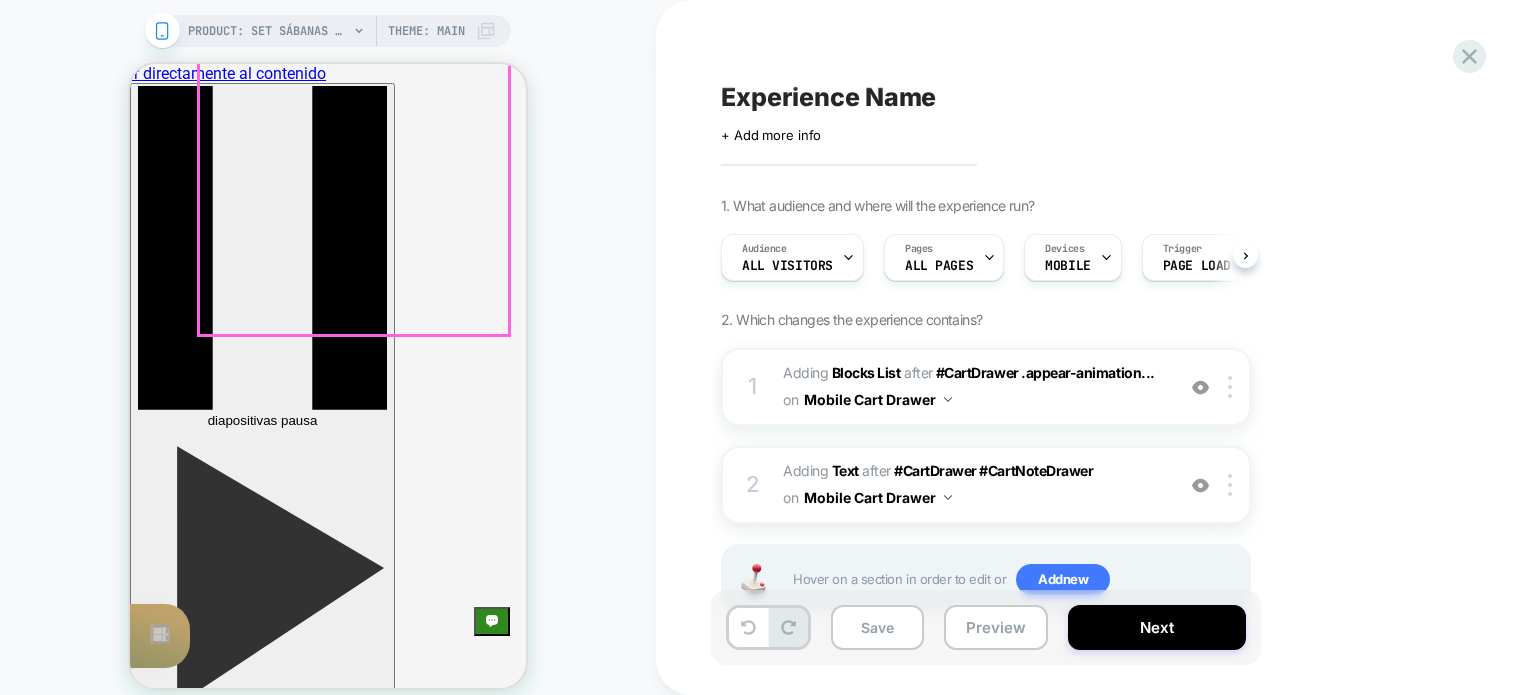 scroll, scrollTop: 513, scrollLeft: 0, axis: vertical 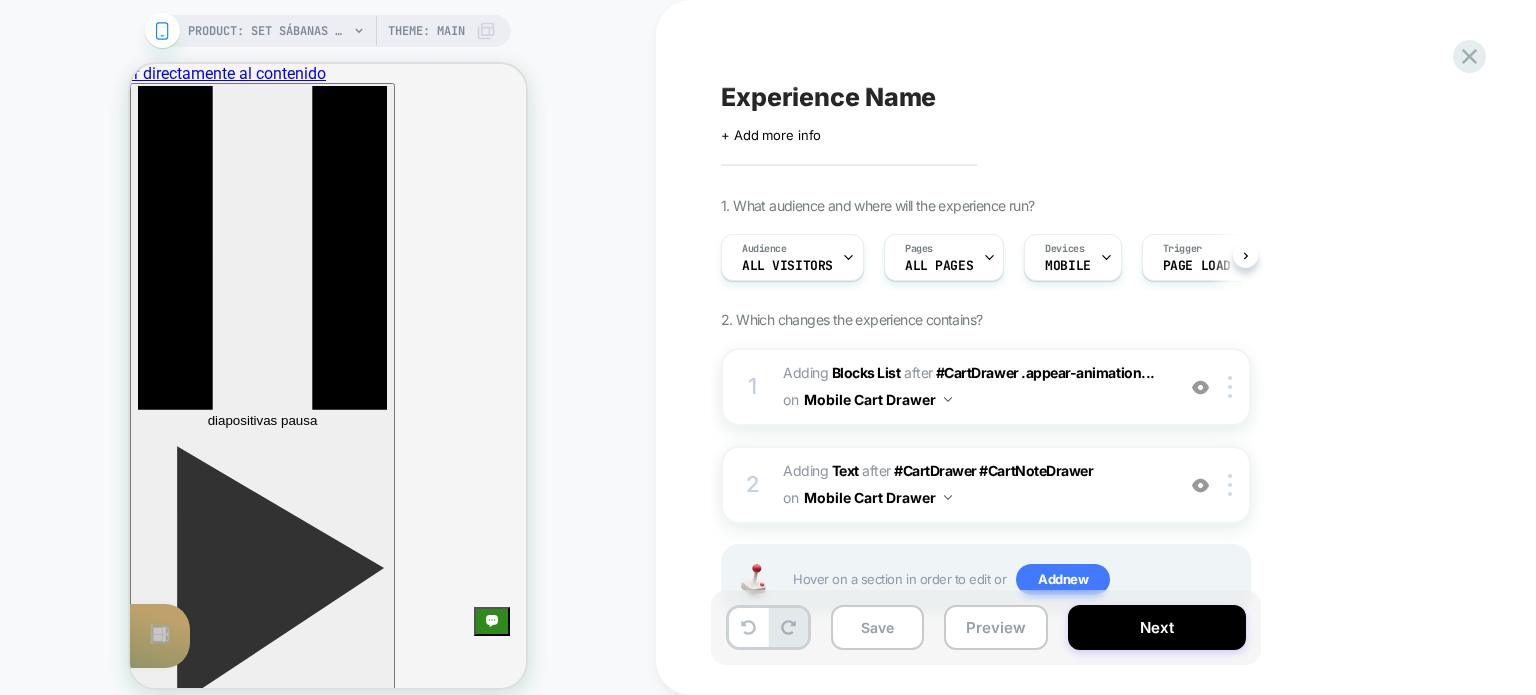 click on "PRODUCT: Set Sábanas de Bambú Premium Oatmeal Beige [sabanas bambu outmeal] PRODUCT: Set Sábanas de Bambú Premium Oatmeal Beige [sabanas bambu outmeal] Theme: MAIN" at bounding box center [328, 360] 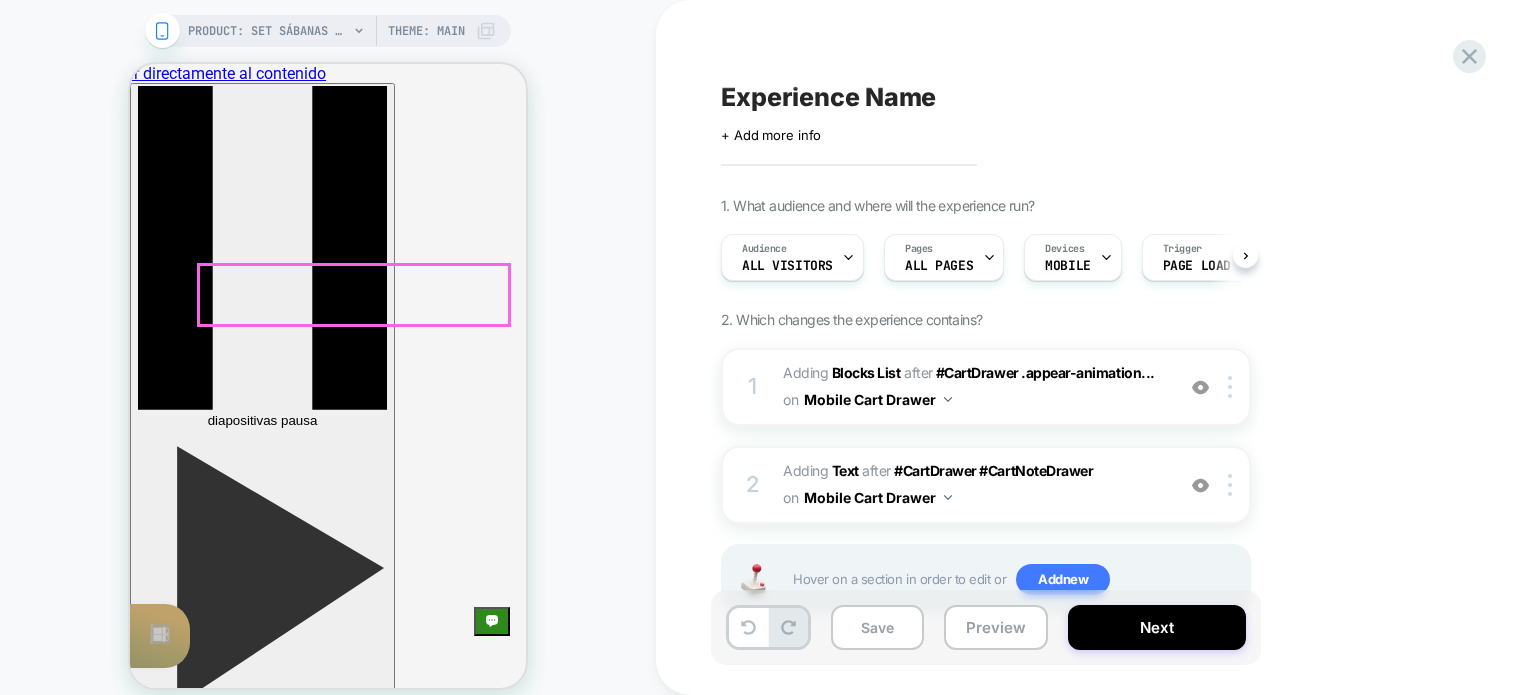 scroll, scrollTop: 313, scrollLeft: 0, axis: vertical 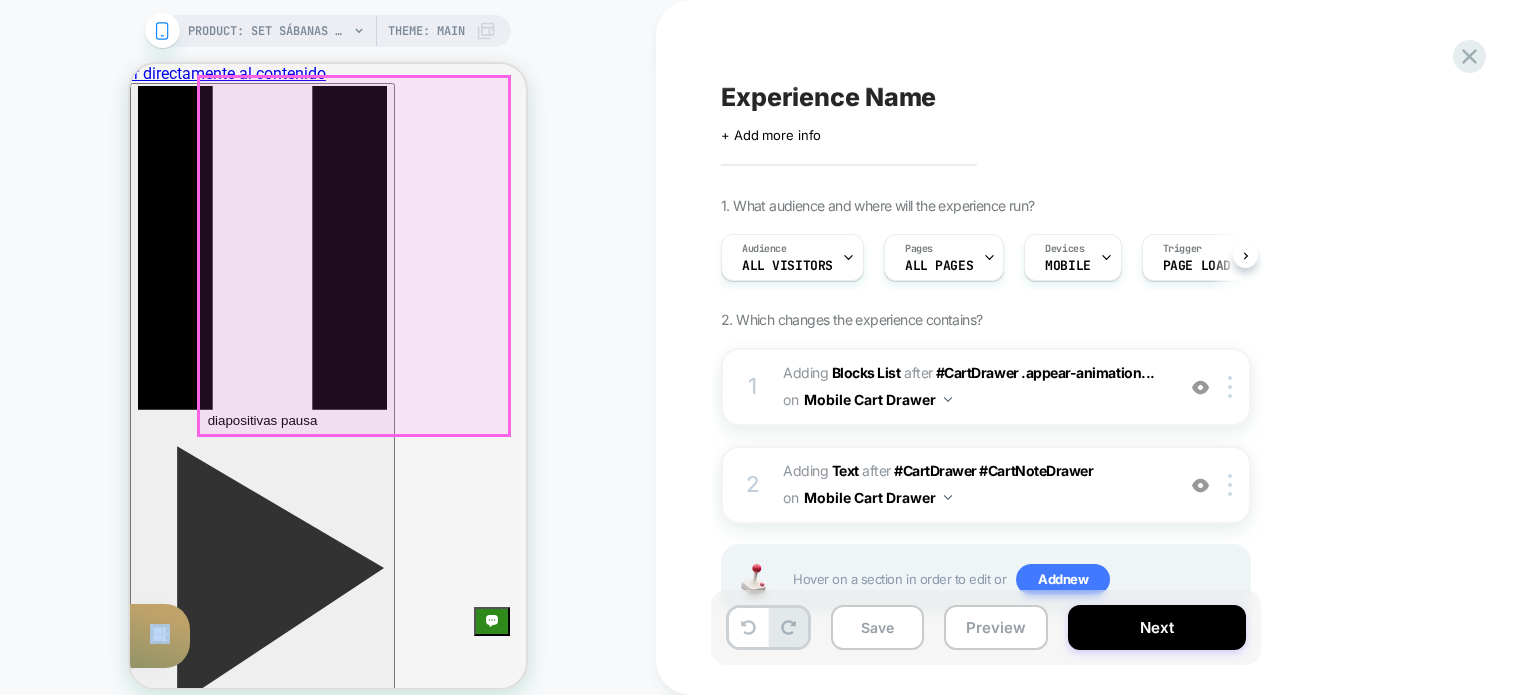 click on "Añadir" at bounding box center (508, 3015) 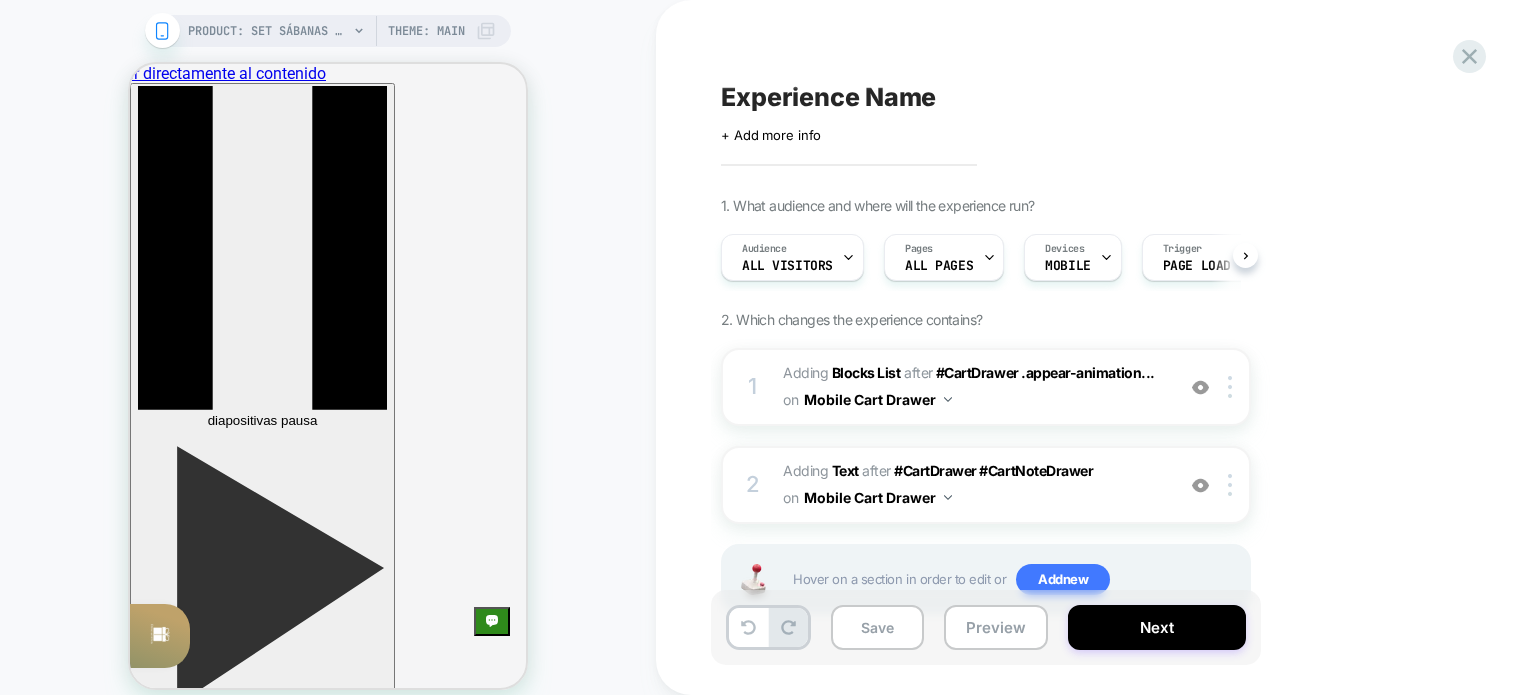 scroll, scrollTop: 213, scrollLeft: 0, axis: vertical 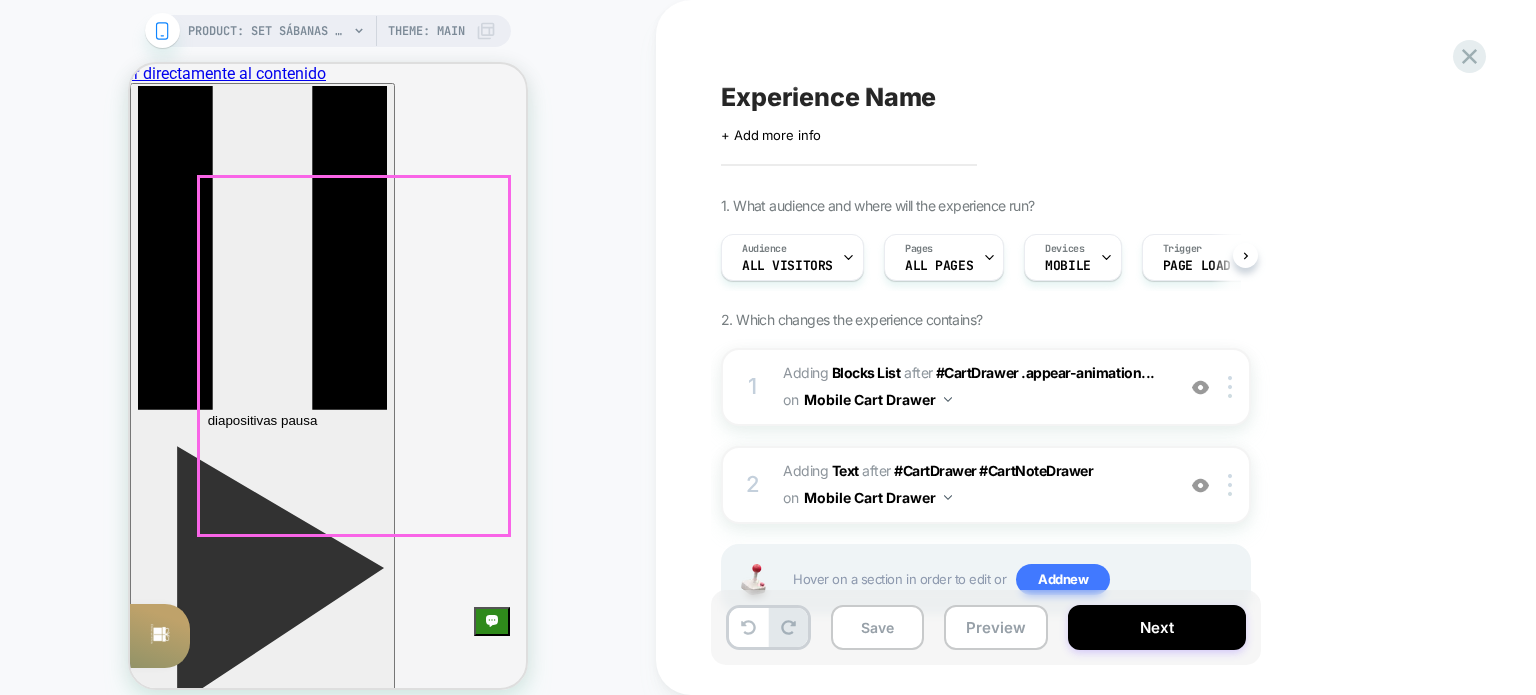 click on "﻿Pensamos que son perfectos para ti Pack Premium de Bambú + Set de Sábanas - Oatmeal Beige  Desde   999,00 PEN   1579,00 PEN Añadir Pack Premium de Bambú + Set de Sábanas - Caramel Brown  Desde   999,00 PEN   1579,00 PEN Añadir PACK VANILLA SKY: PLUMÓN + SET DE FUNDA DE PLUMÓN BEIGE + SET SÁBANAS BLANCO DE BAMBÚ  Desde   999,00 PEN   1579,00 PEN Añadir" at bounding box center [328, 3009] 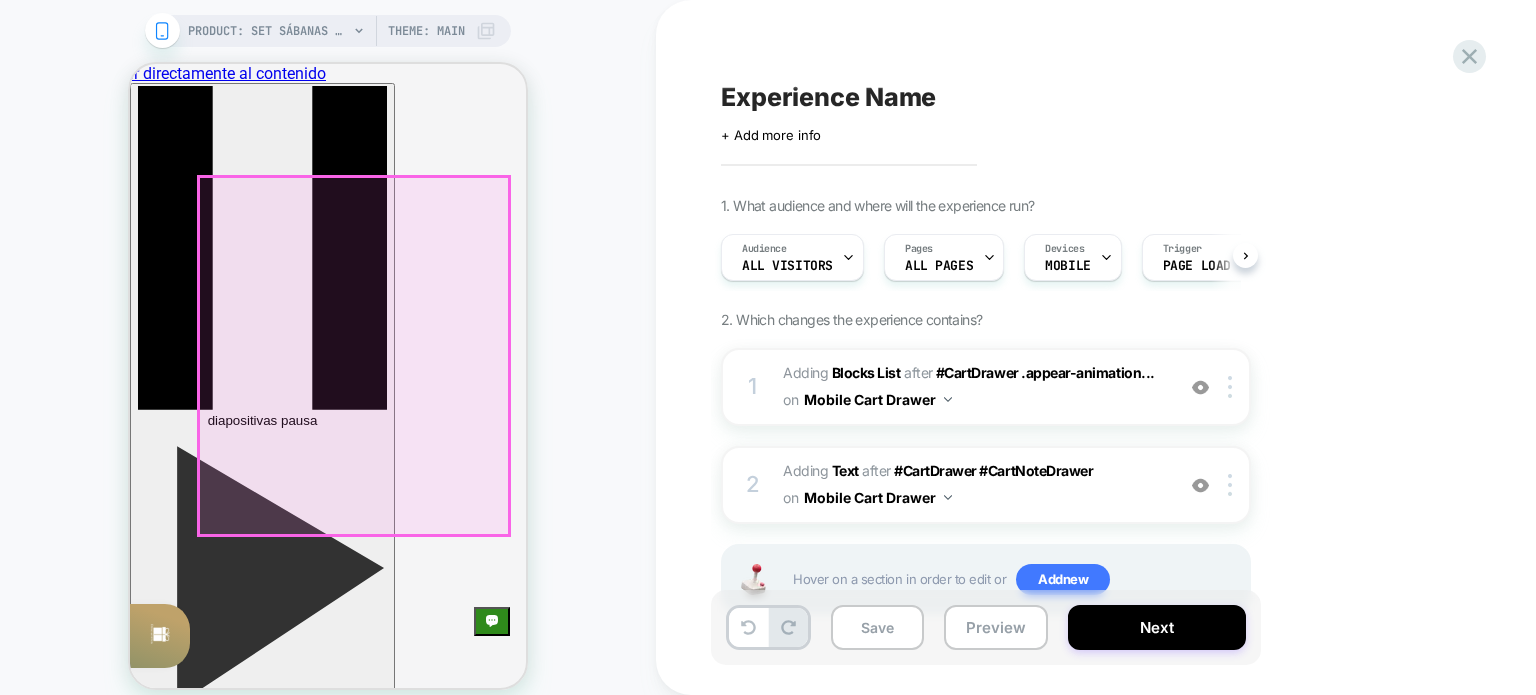 scroll, scrollTop: 513, scrollLeft: 0, axis: vertical 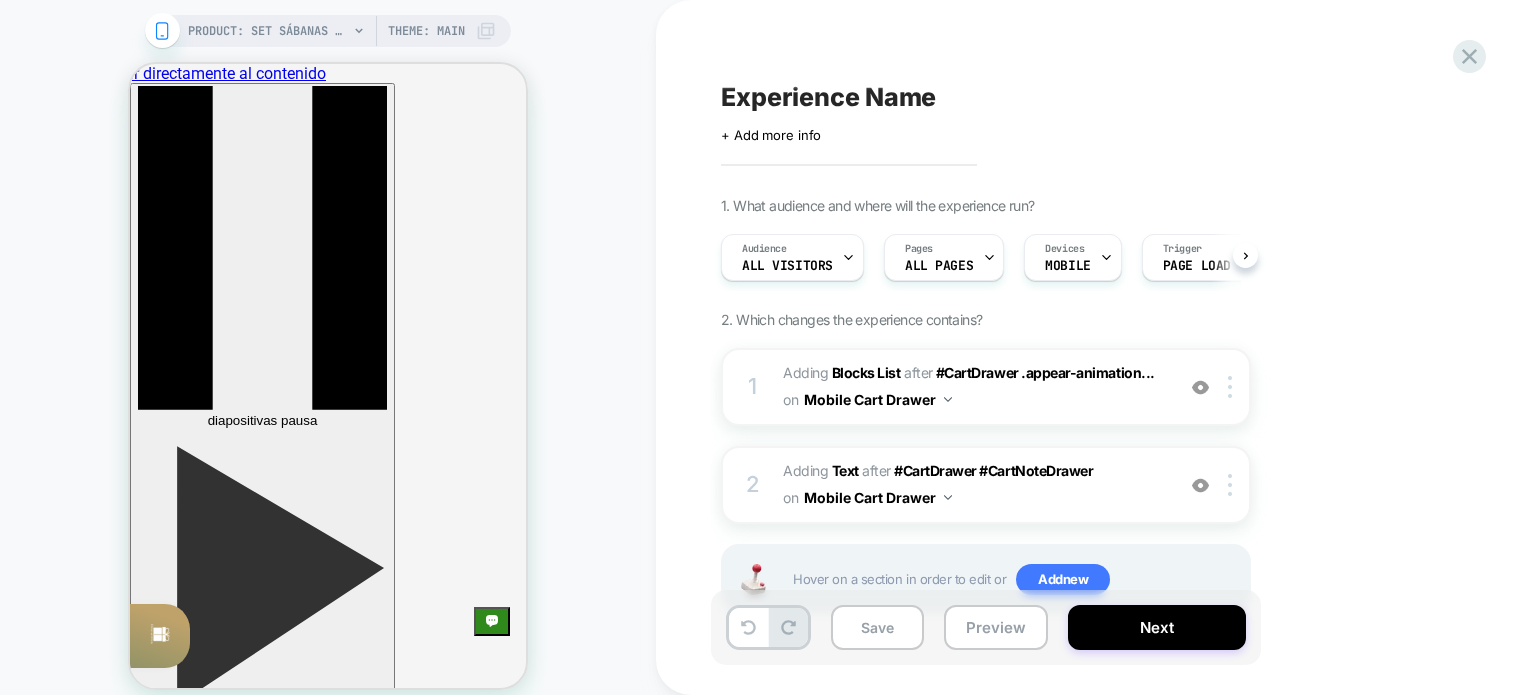click on "PRODUCT: Set Sábanas de Bambú Premium Oatmeal Beige [sabanas bambu outmeal] PRODUCT: Set Sábanas de Bambú Premium Oatmeal Beige [sabanas bambu outmeal] Theme: MAIN" at bounding box center (328, 360) 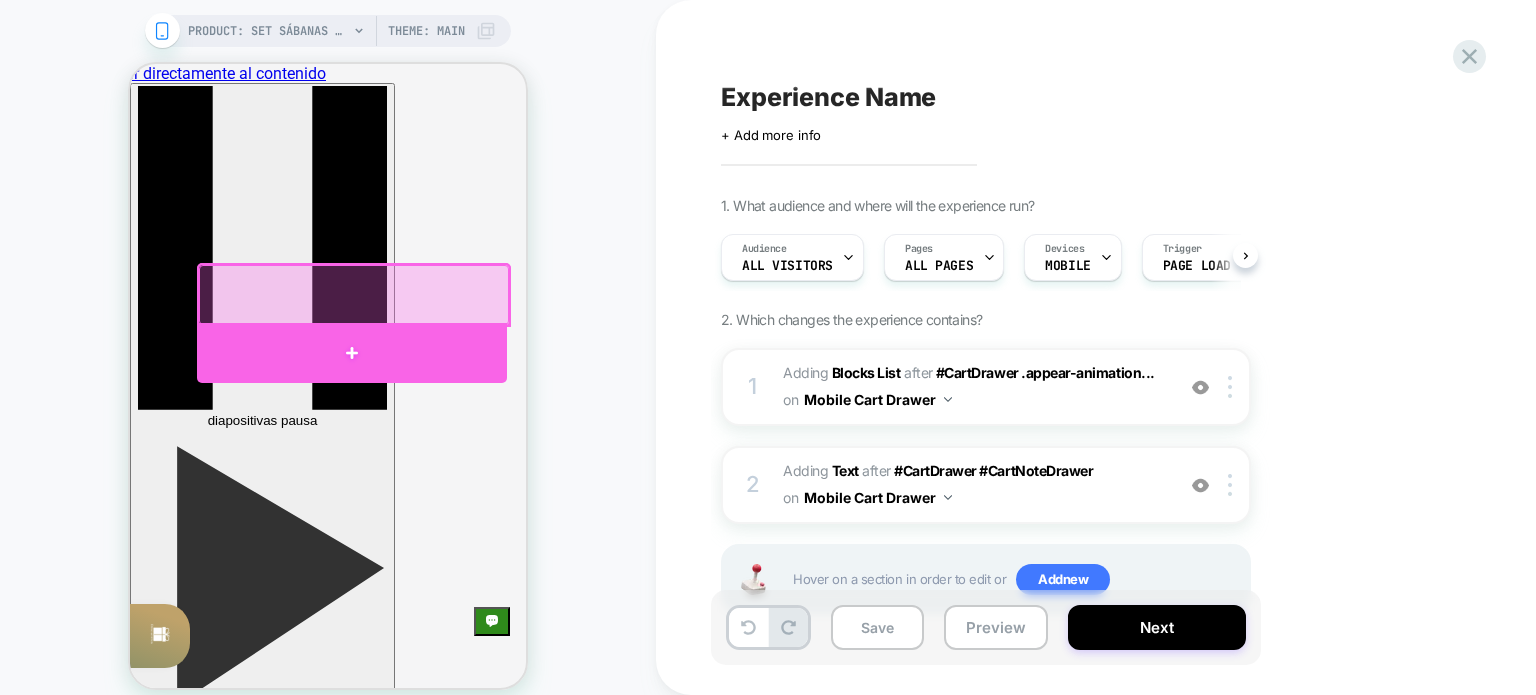 click at bounding box center (352, 353) 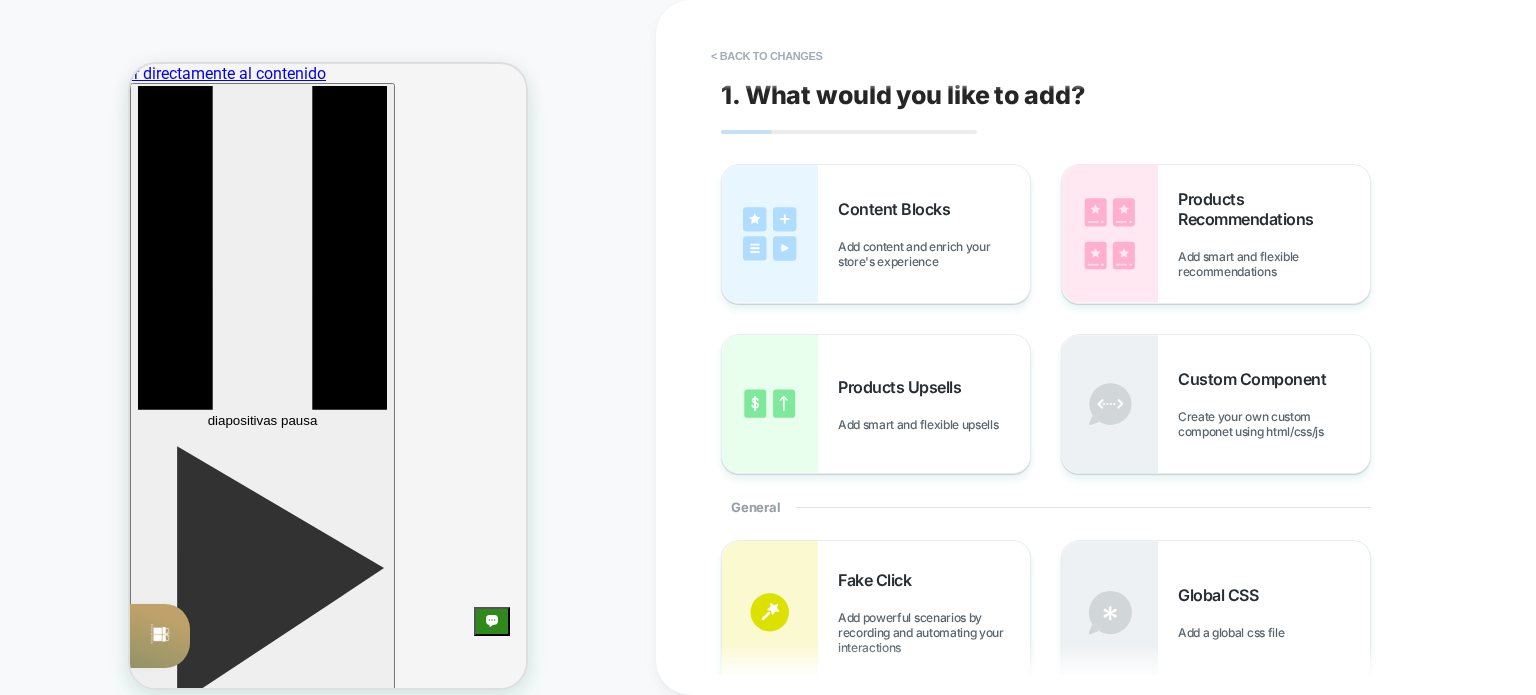 scroll, scrollTop: 216, scrollLeft: 0, axis: vertical 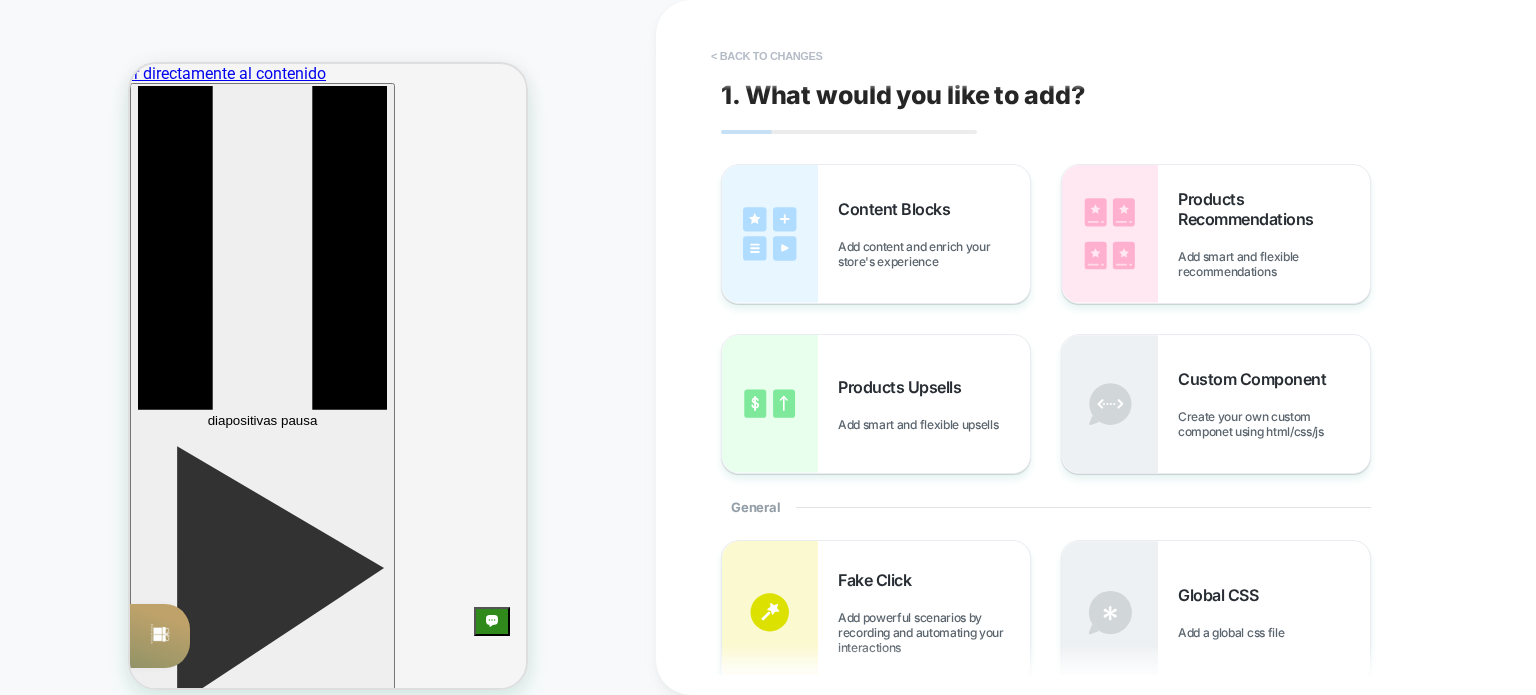 click on "< Back to changes" at bounding box center (767, 56) 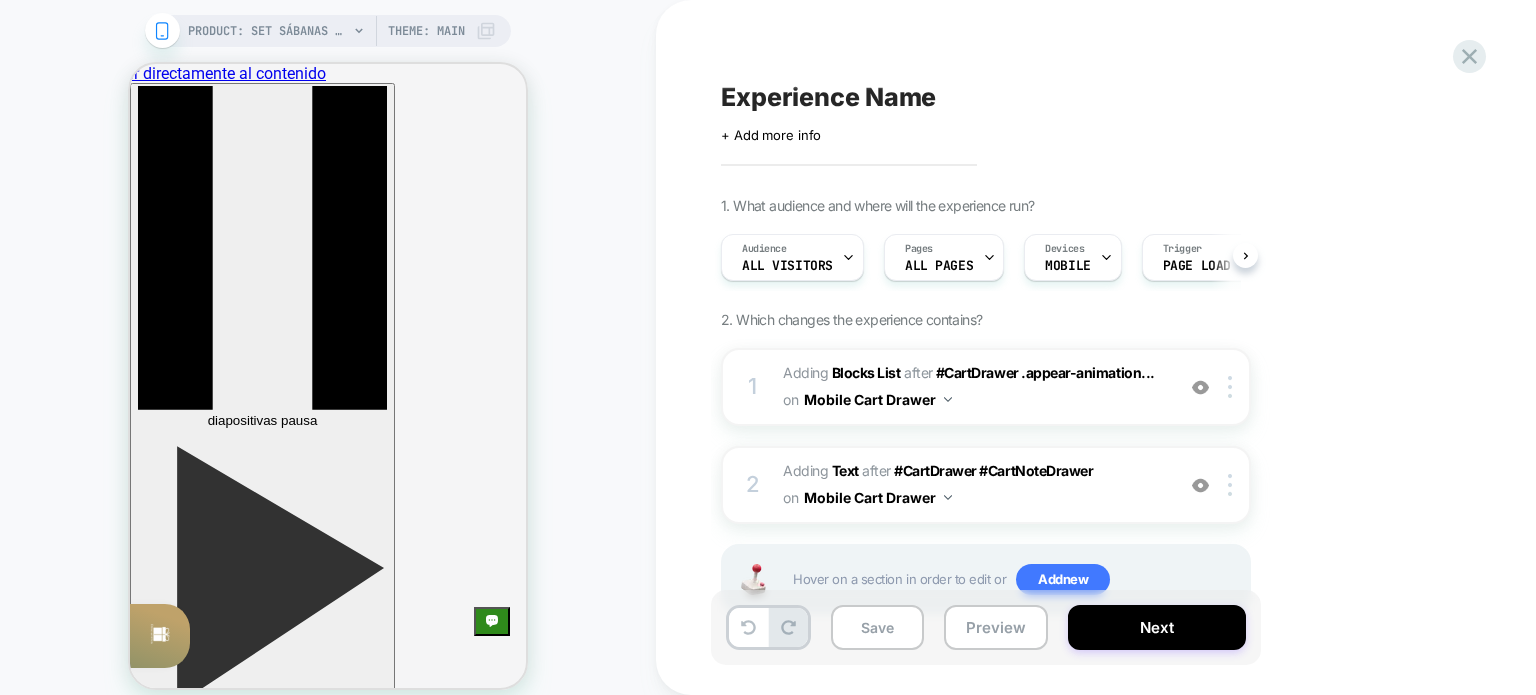 scroll, scrollTop: 0, scrollLeft: 0, axis: both 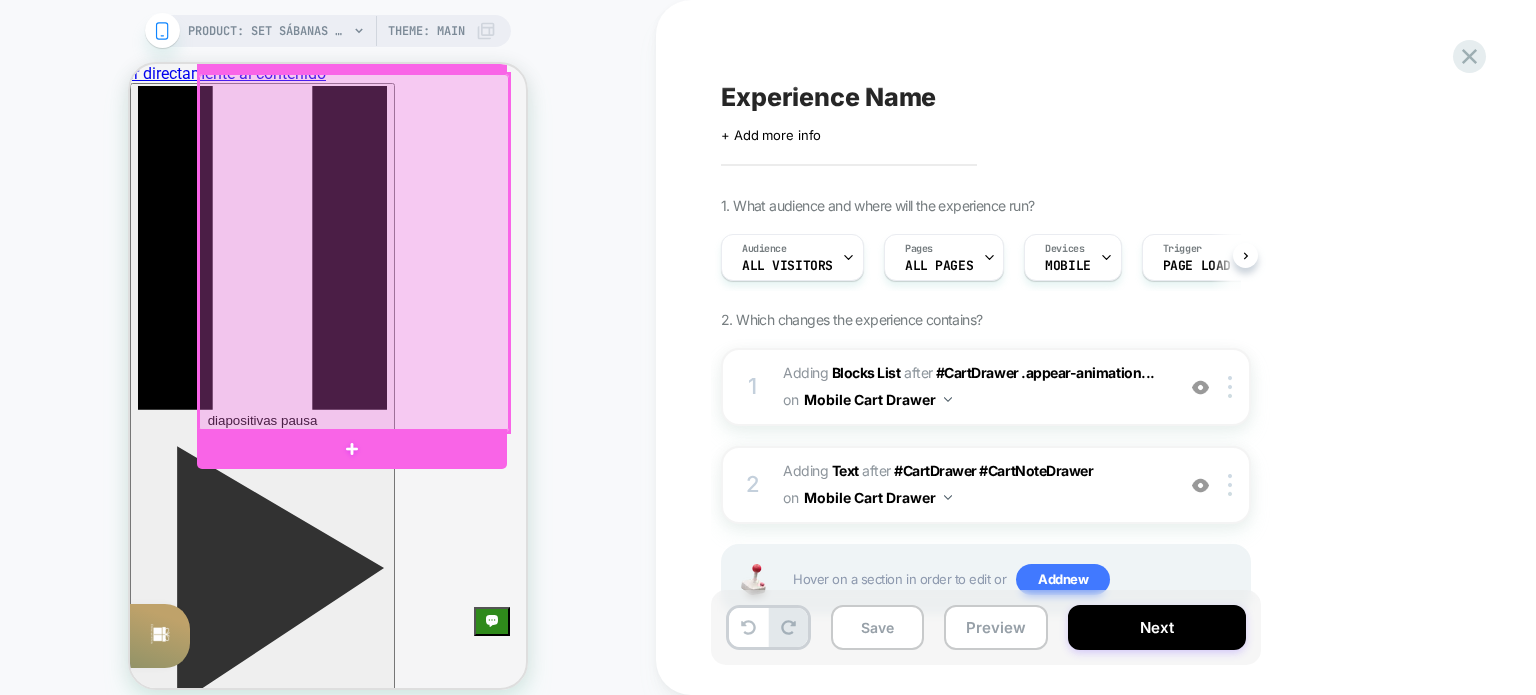 drag, startPoint x: 442, startPoint y: 277, endPoint x: 400, endPoint y: 278, distance: 42.0119 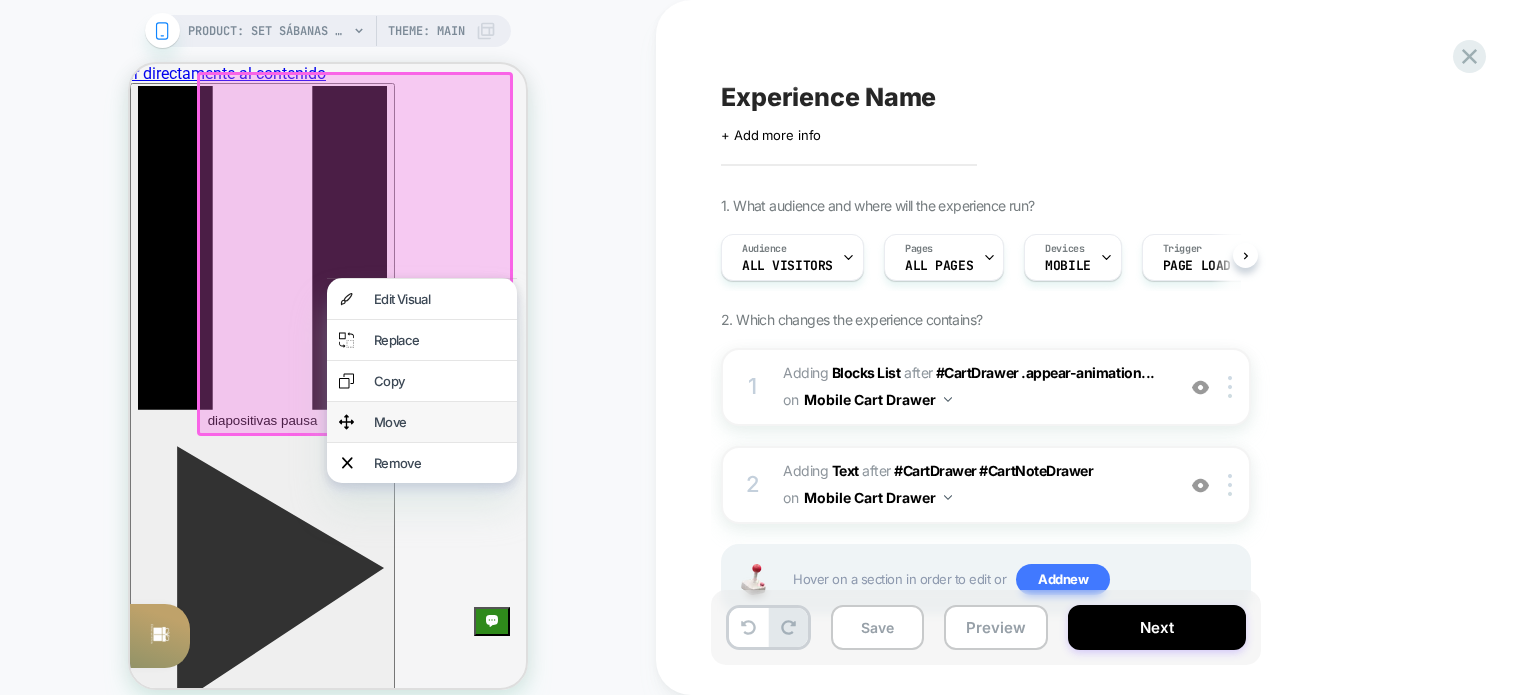 click on "Move" at bounding box center (422, 422) 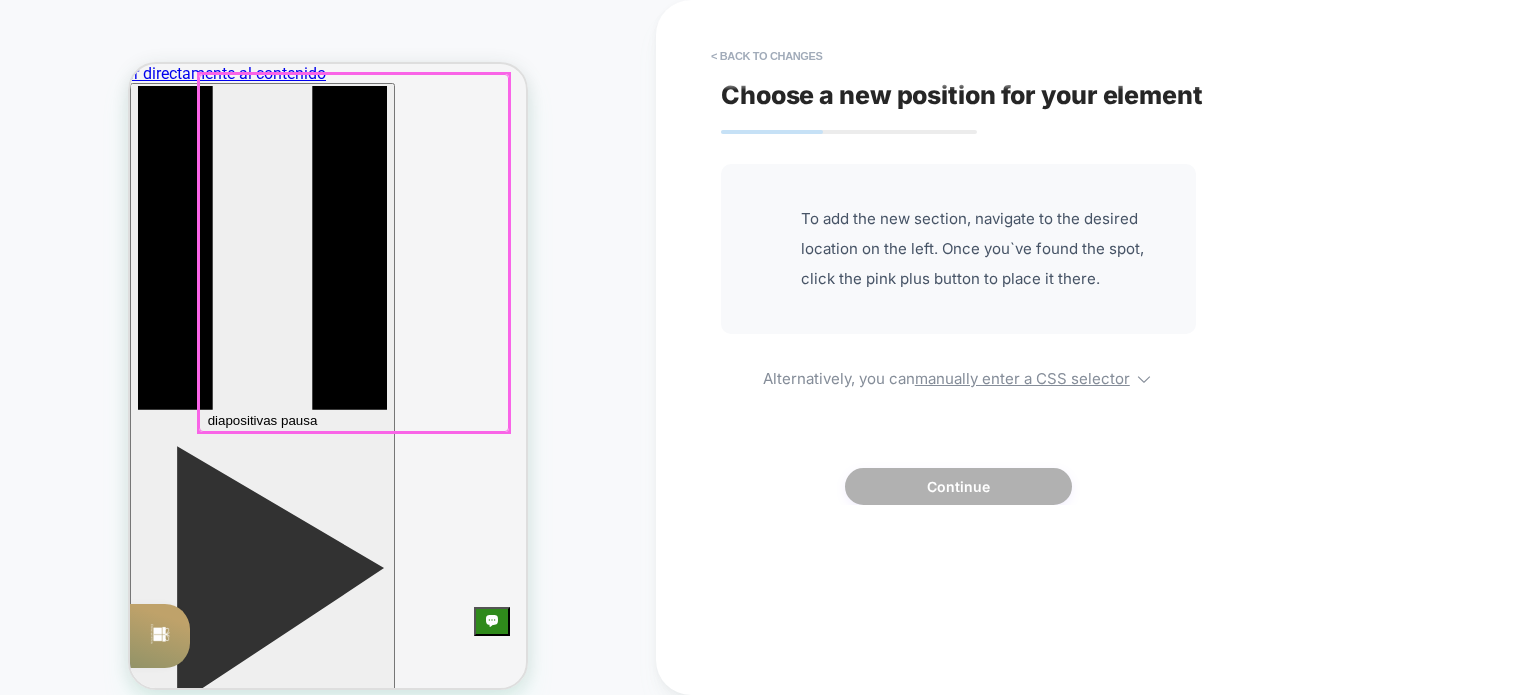 scroll, scrollTop: 316, scrollLeft: 0, axis: vertical 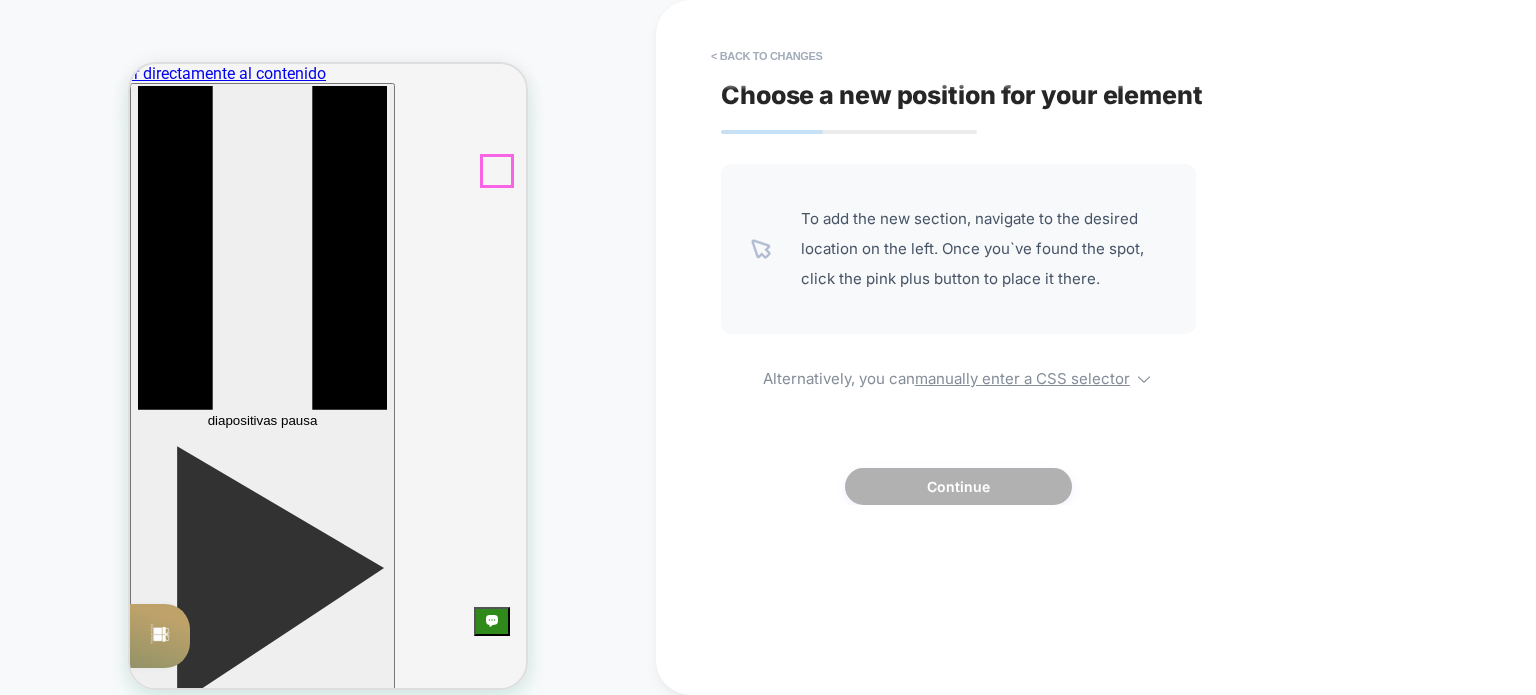 click 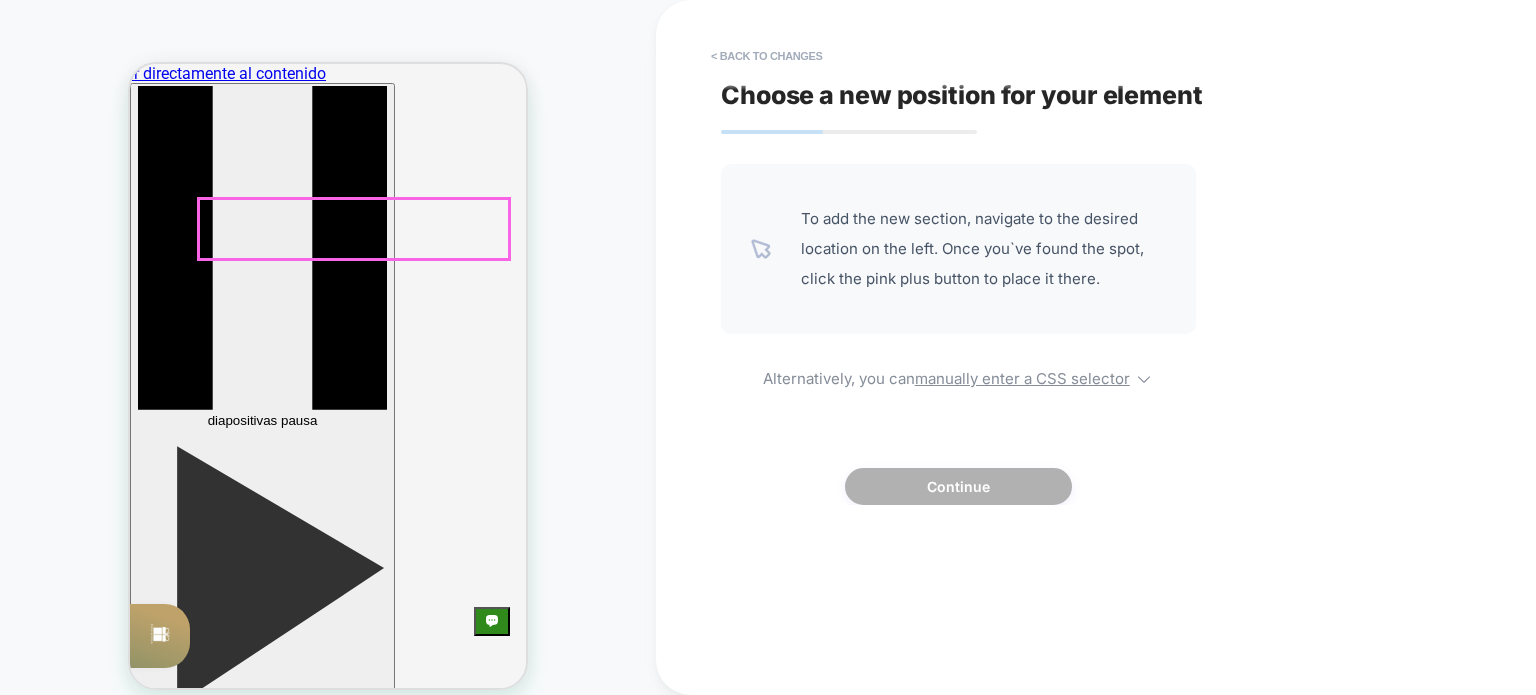 scroll, scrollTop: 516, scrollLeft: 0, axis: vertical 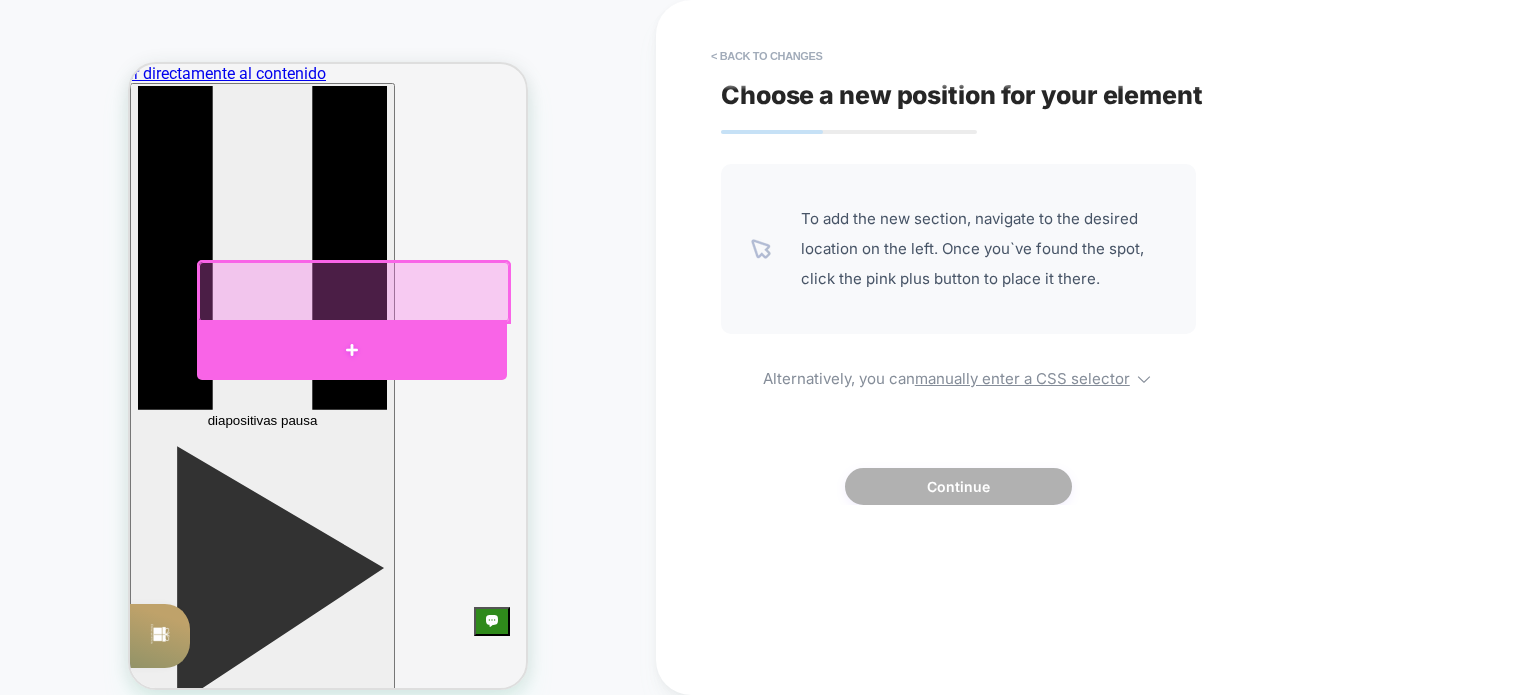 click at bounding box center (352, 350) 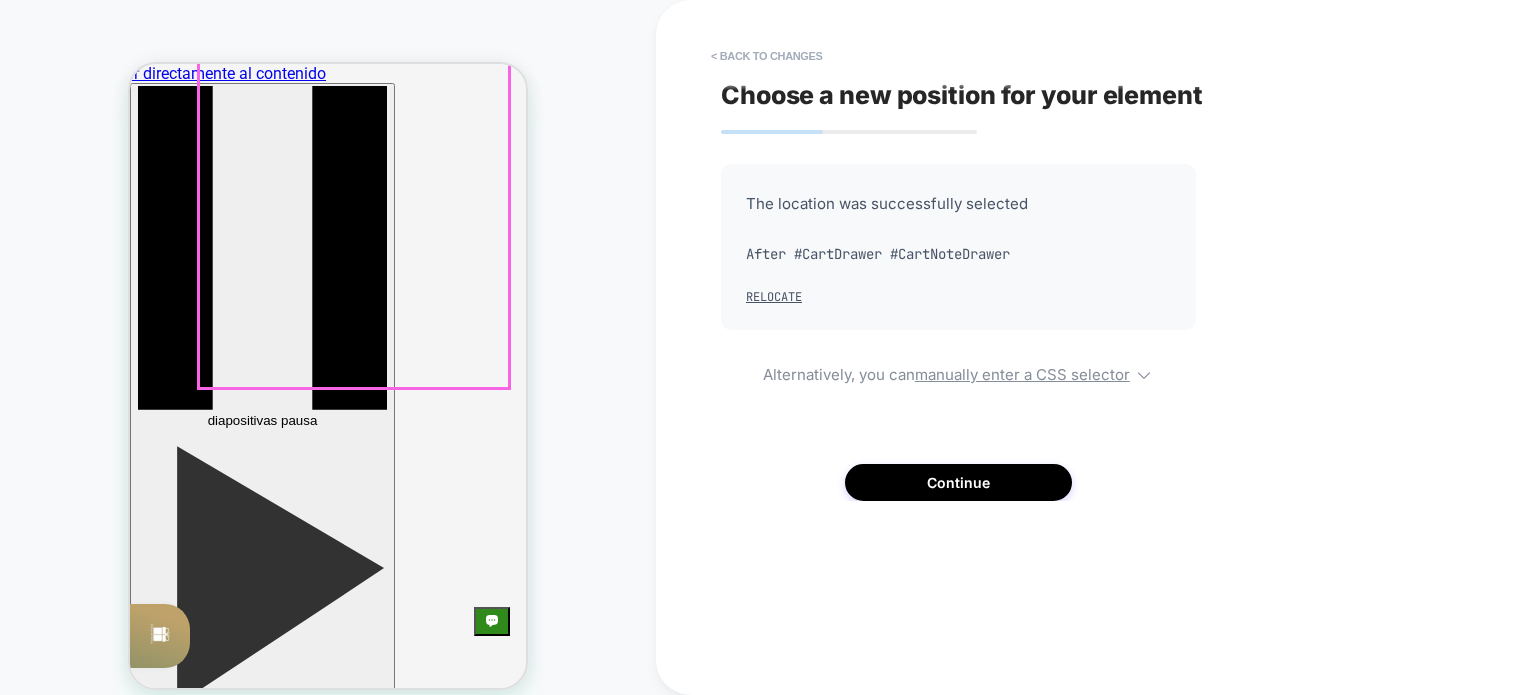 scroll, scrollTop: 304, scrollLeft: 0, axis: vertical 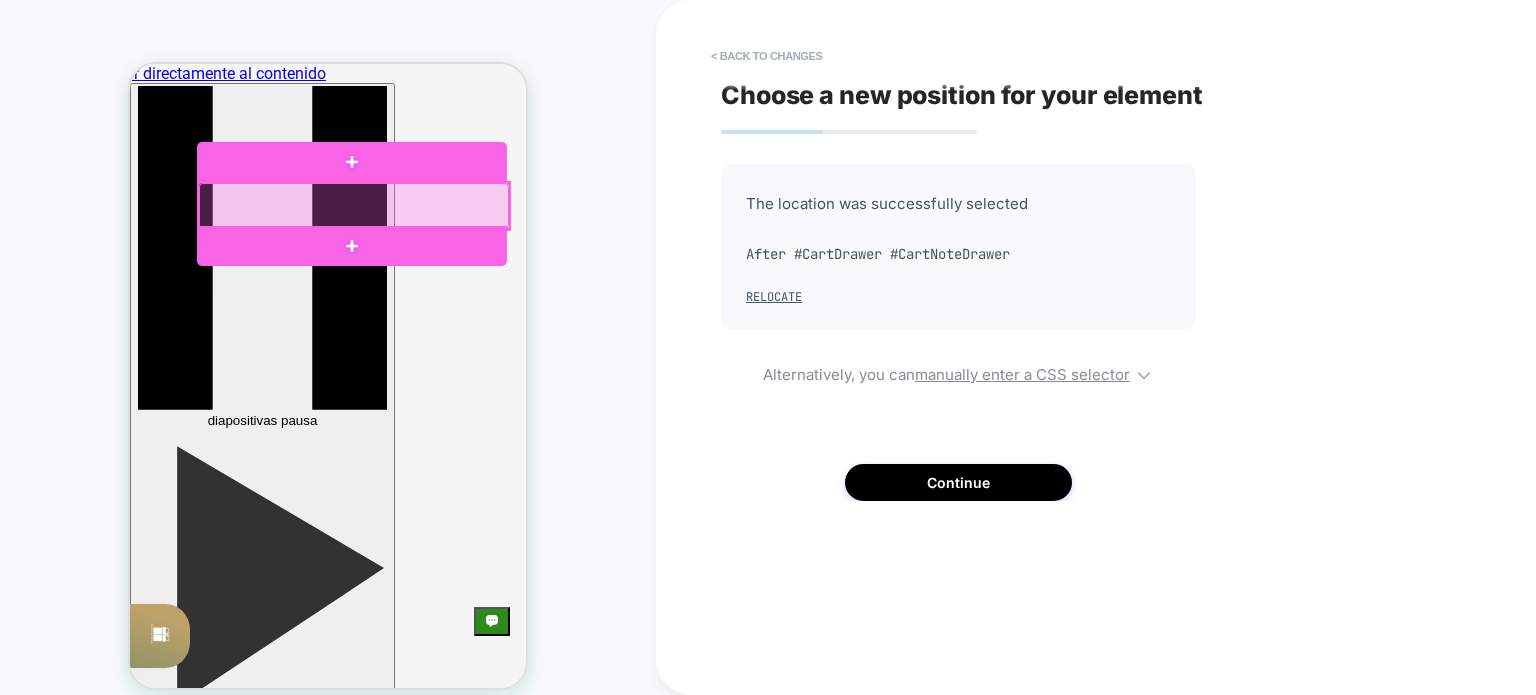 drag, startPoint x: 306, startPoint y: 145, endPoint x: 597, endPoint y: 139, distance: 291.06186 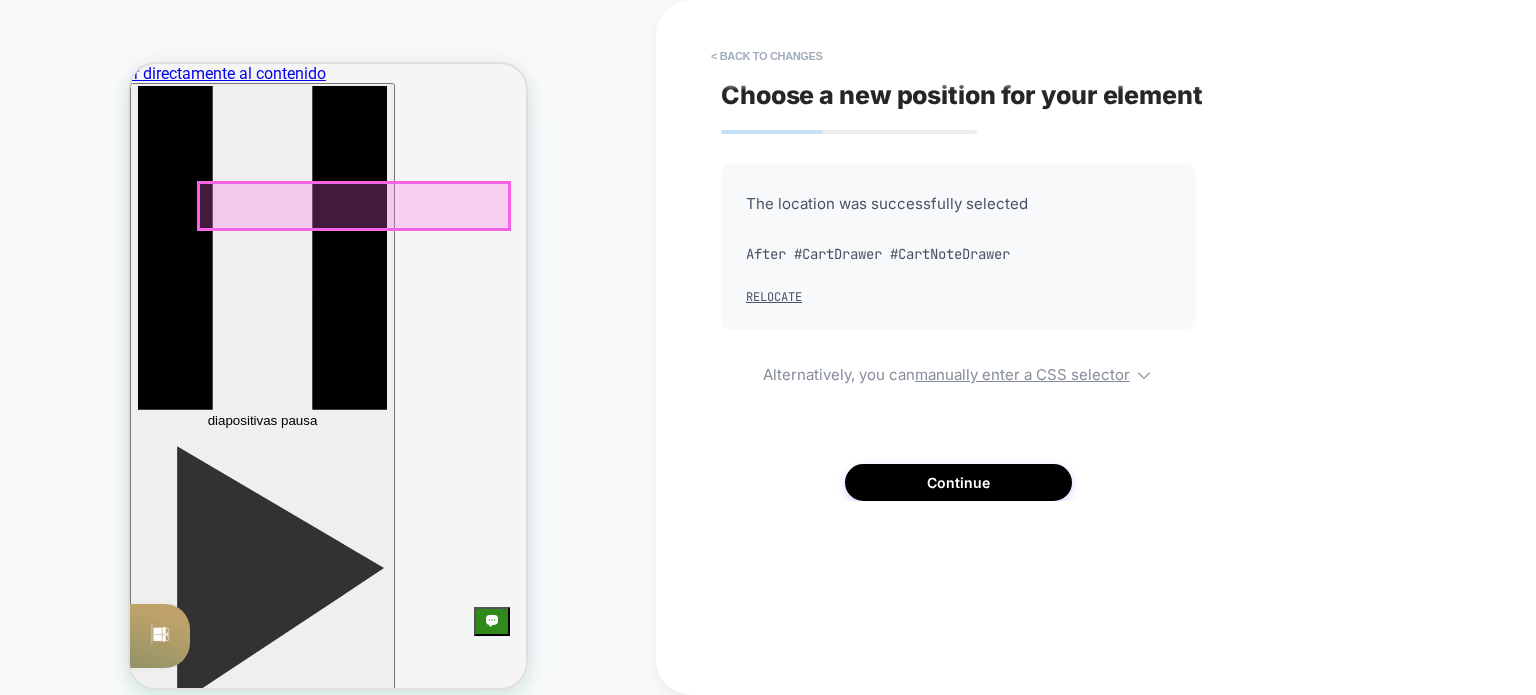 click on "¡A mayor monto de compra obtienes más regalos﻿!" at bounding box center [328, 2896] 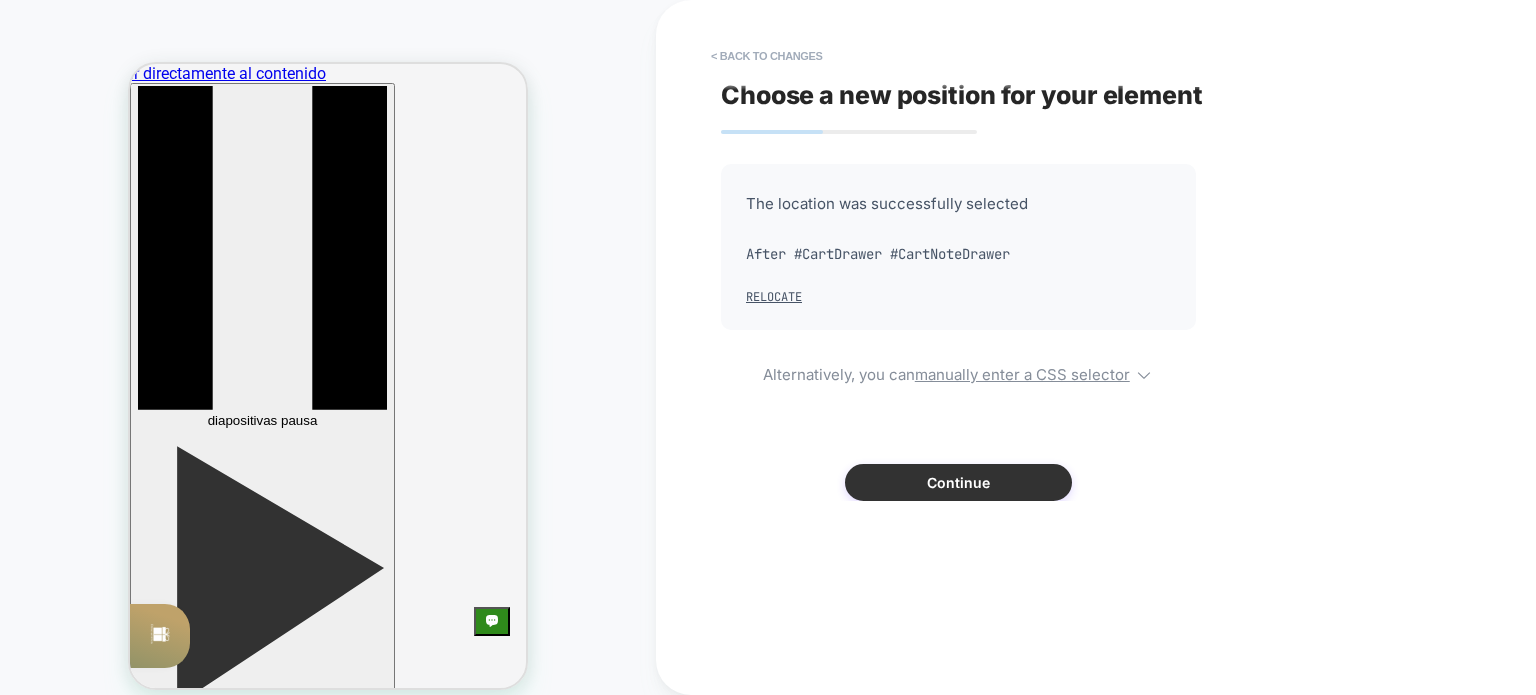 click on "Continue" at bounding box center [958, 482] 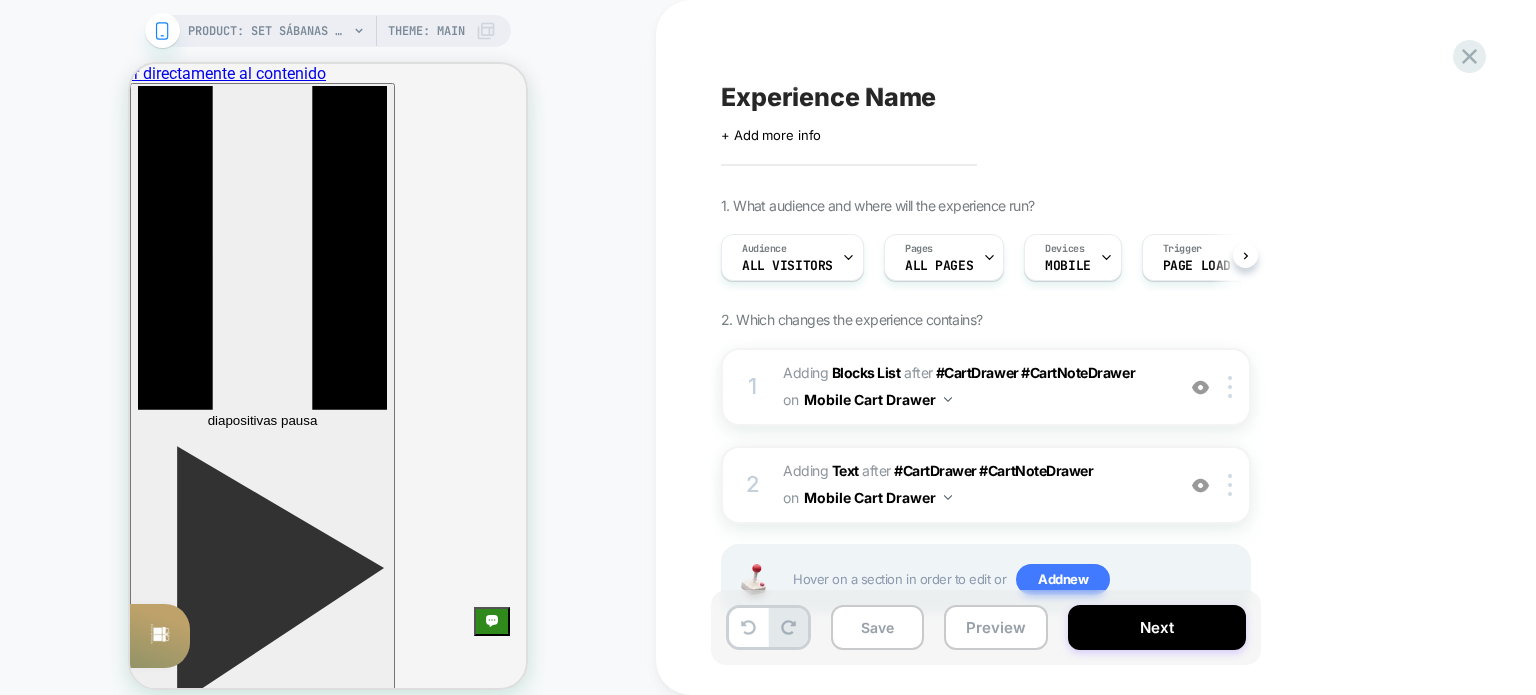 scroll, scrollTop: 0, scrollLeft: 0, axis: both 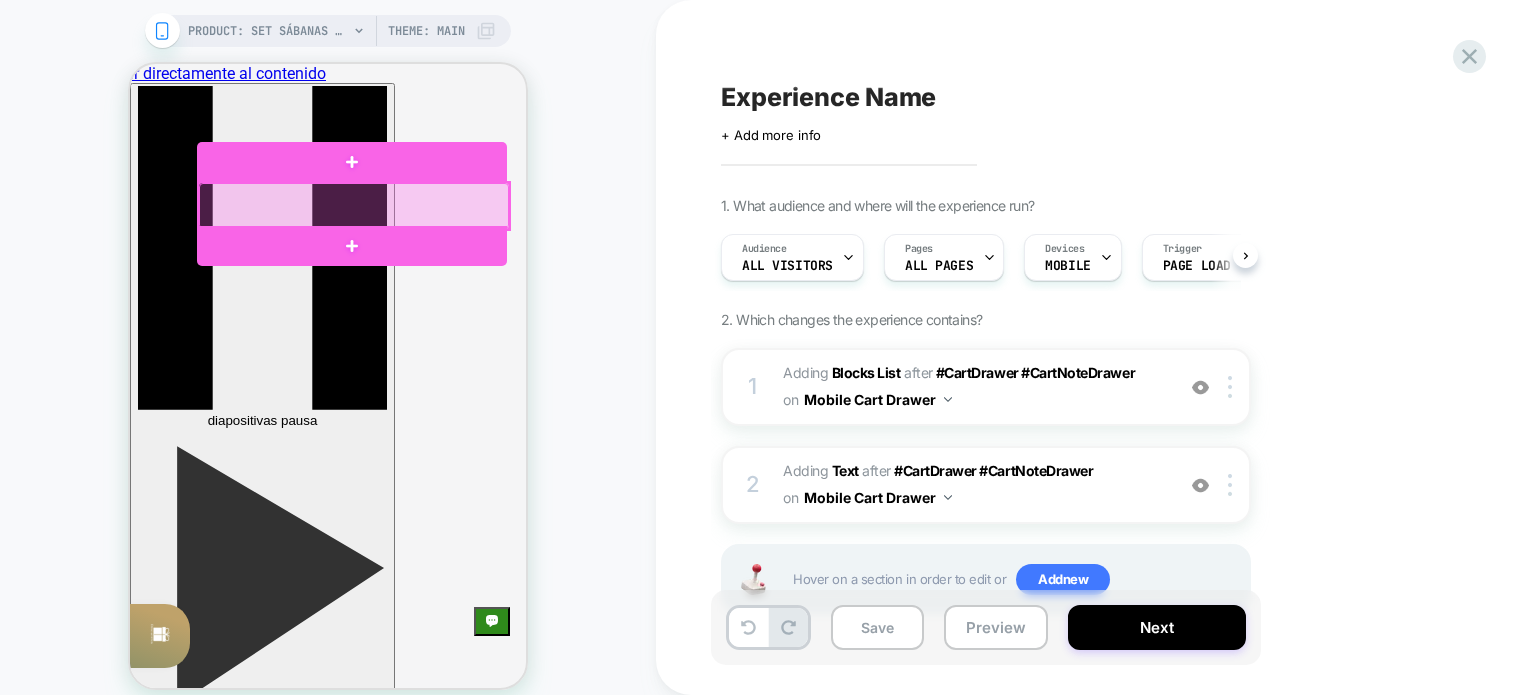 drag, startPoint x: 426, startPoint y: 218, endPoint x: 400, endPoint y: 210, distance: 27.202942 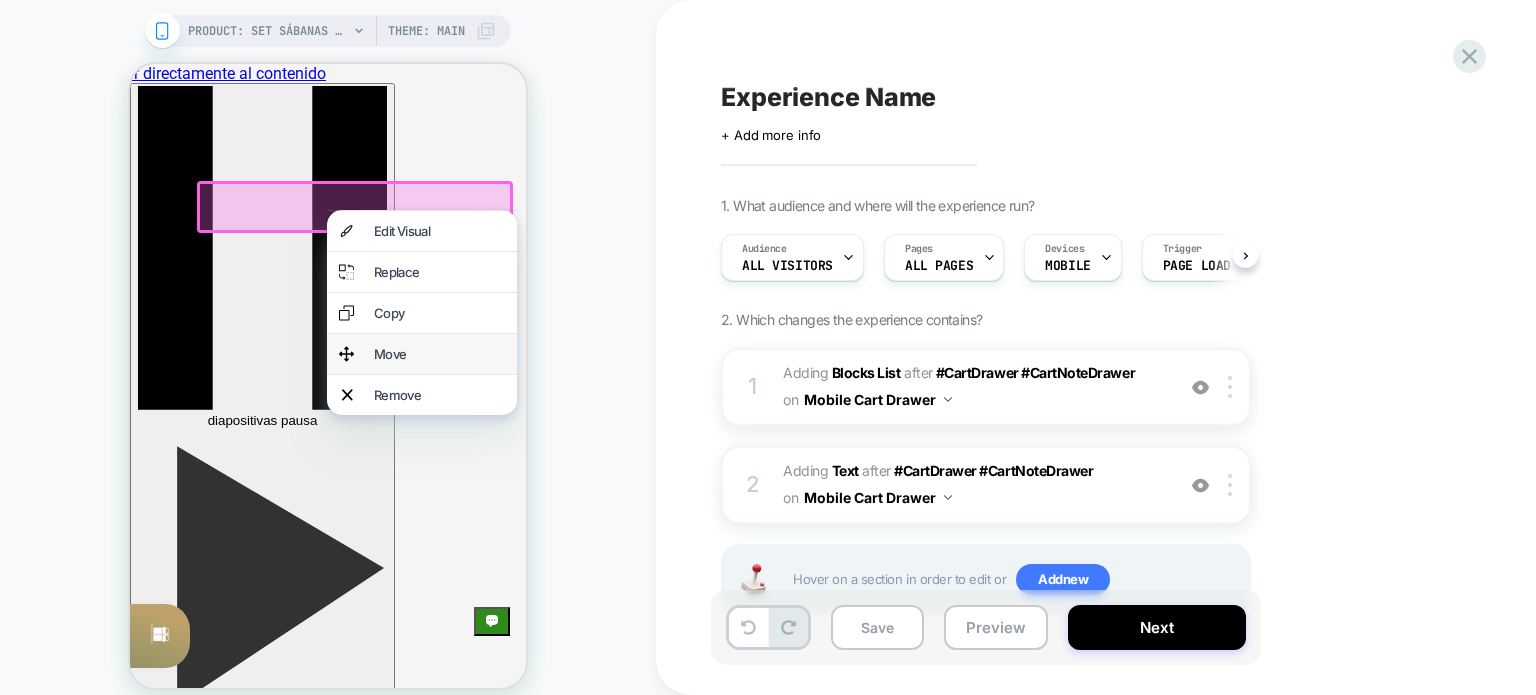 click on "Move" at bounding box center [439, 354] 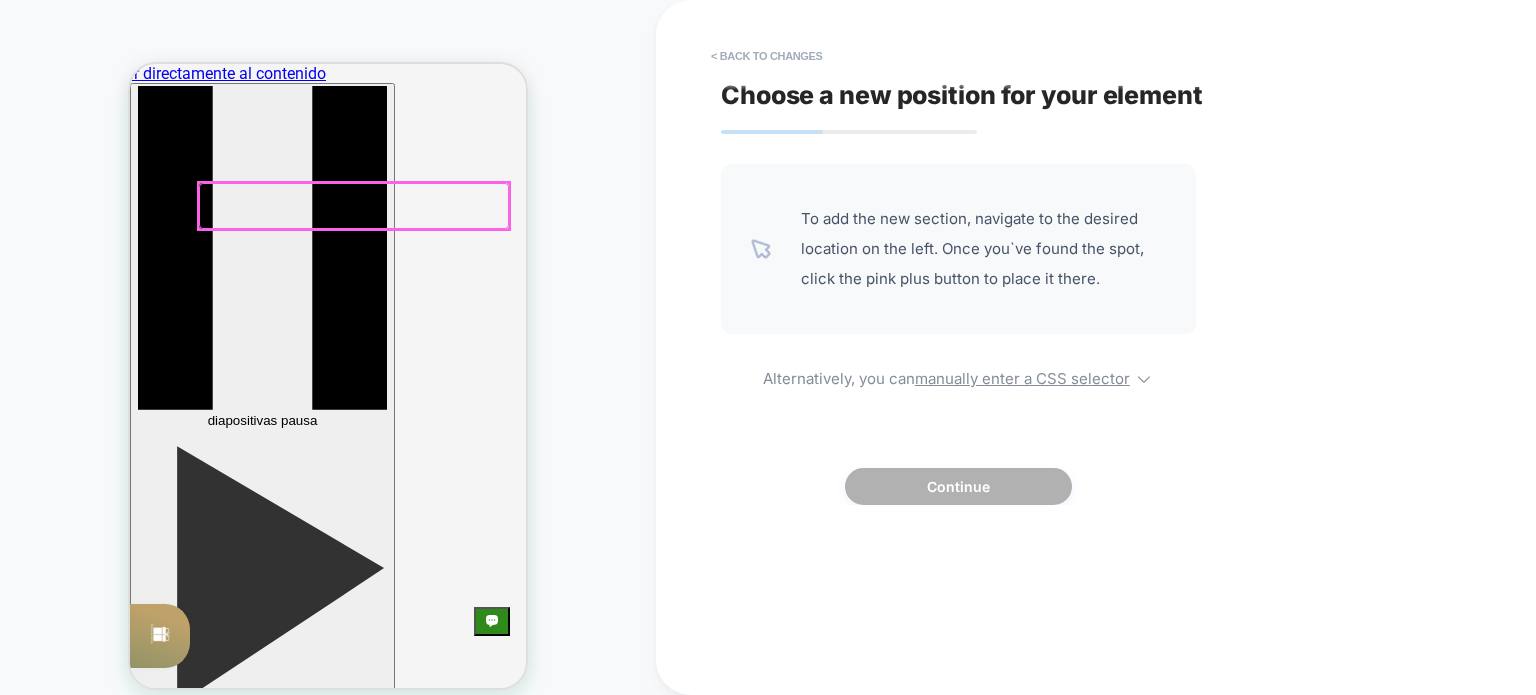 scroll, scrollTop: 304, scrollLeft: 0, axis: vertical 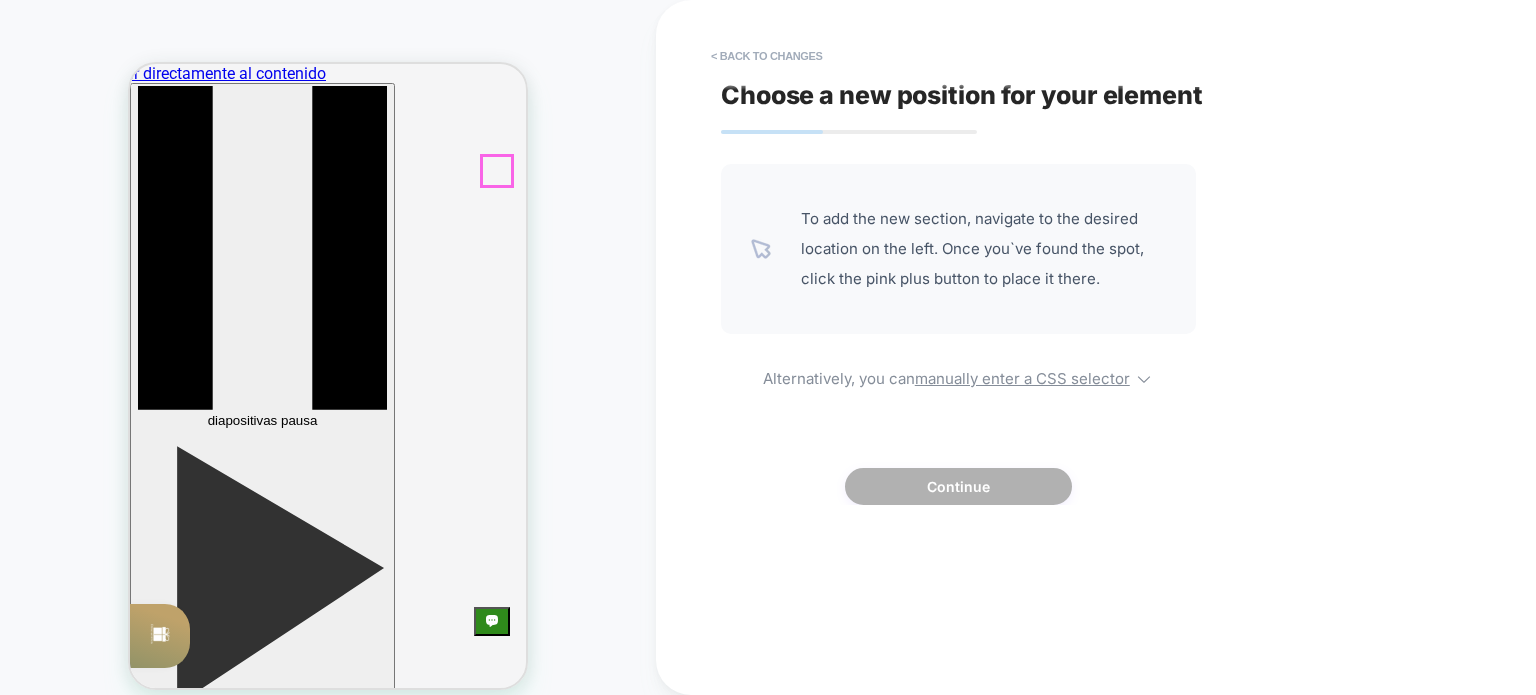click 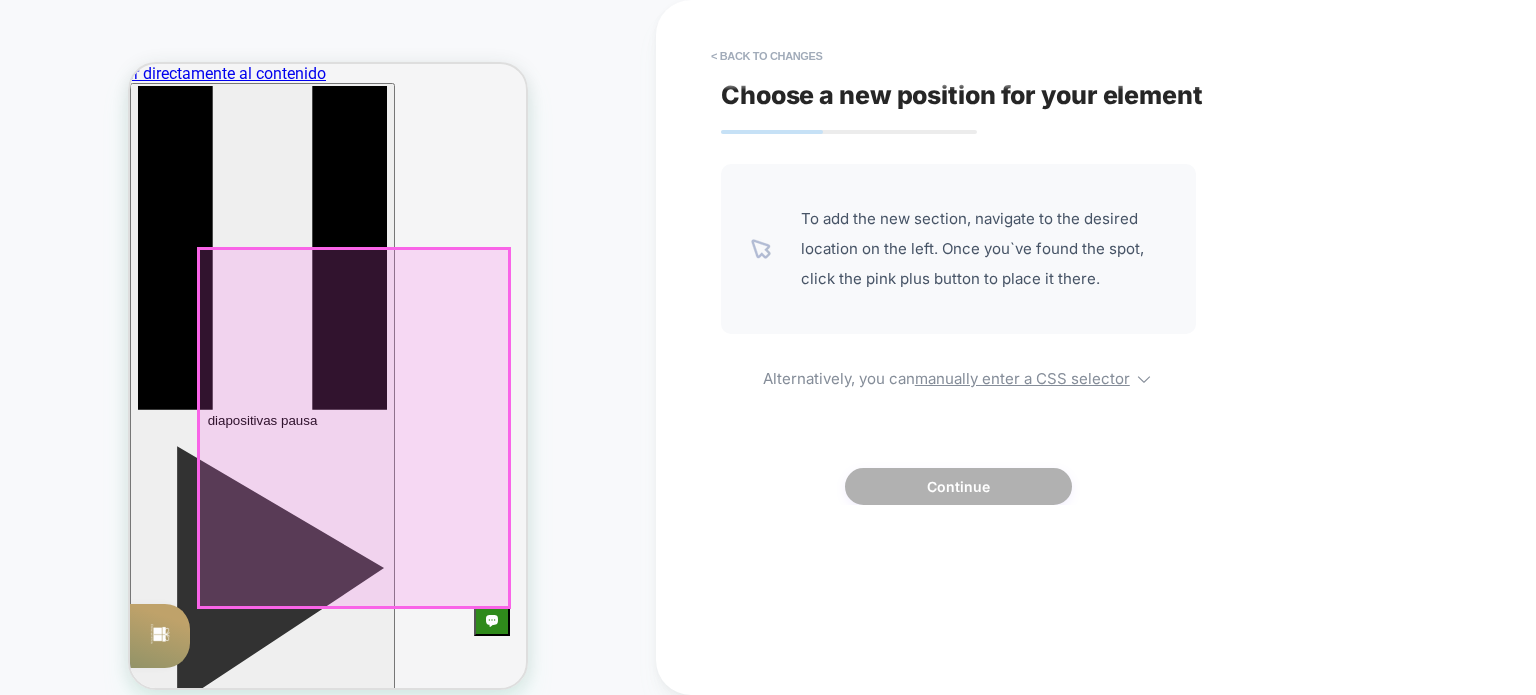 scroll, scrollTop: 504, scrollLeft: 0, axis: vertical 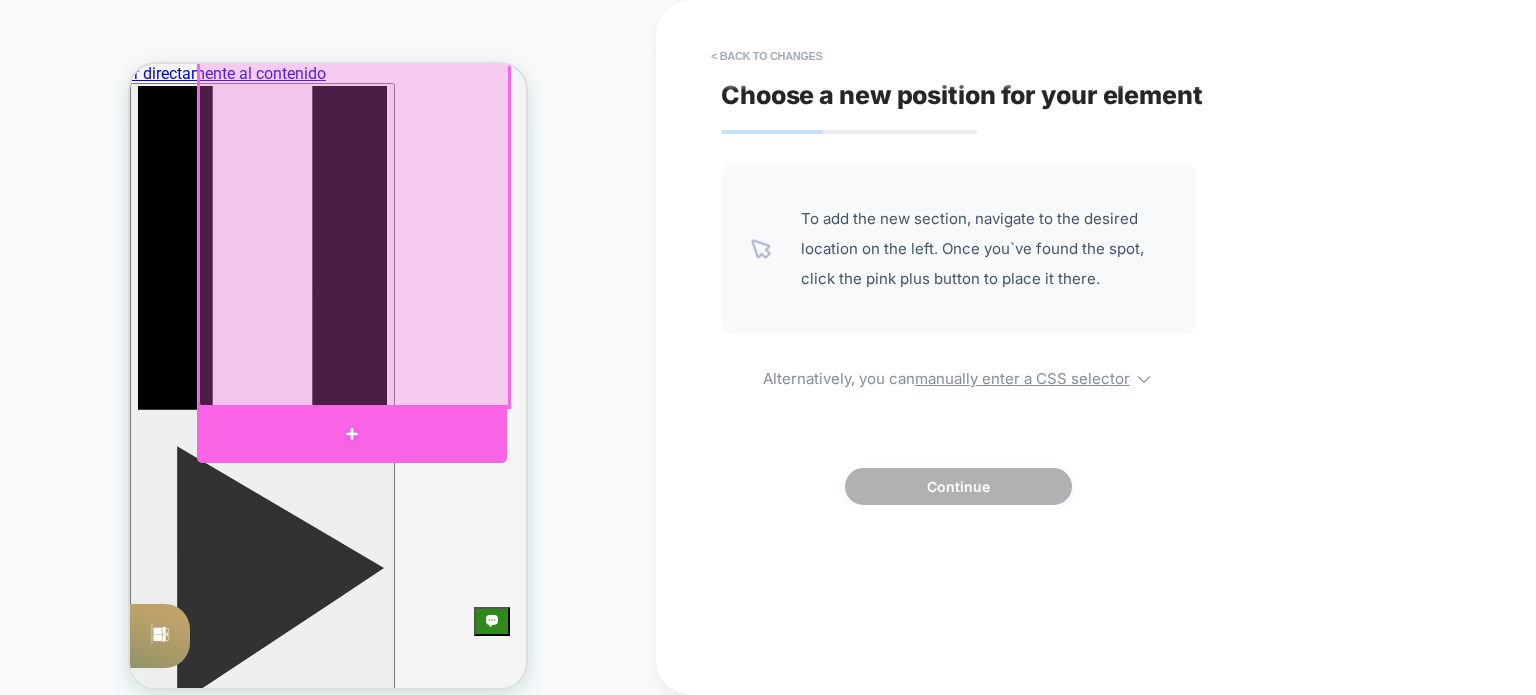 click at bounding box center [352, 434] 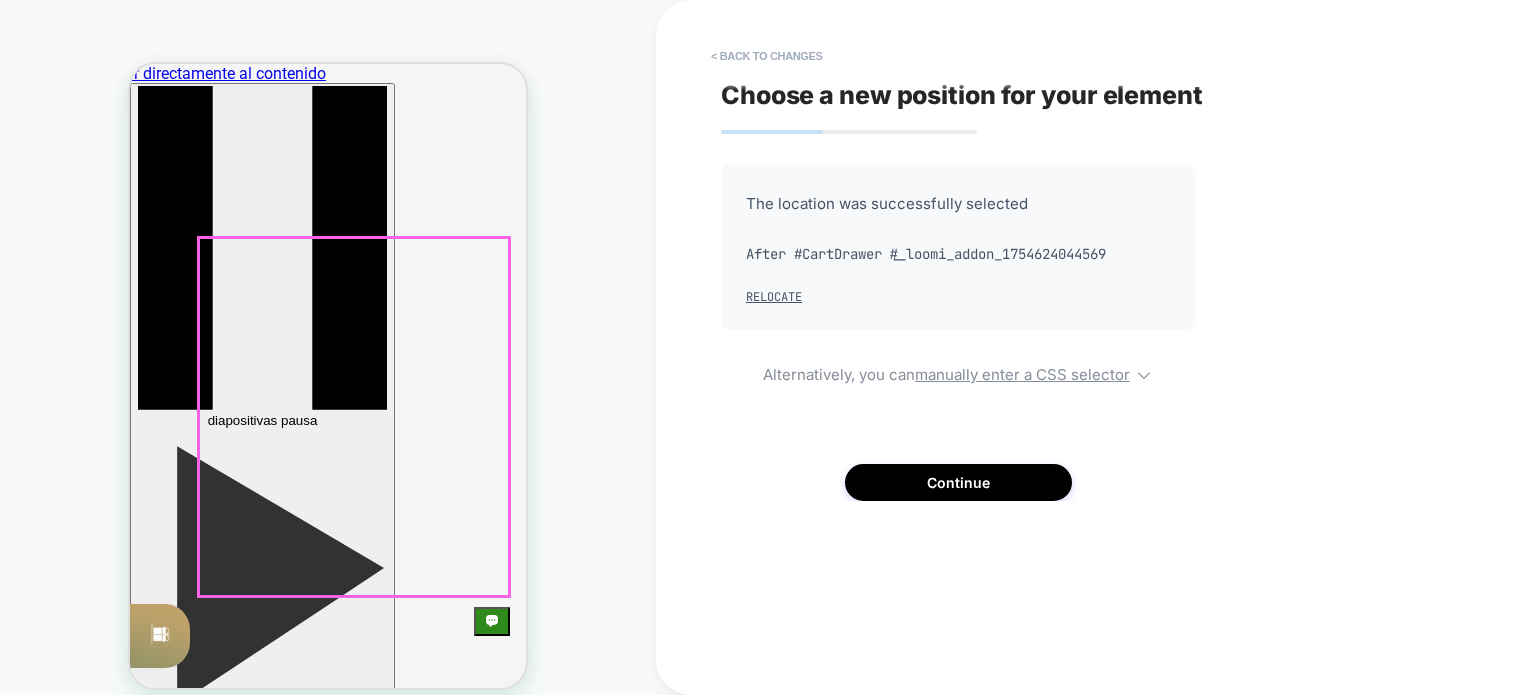 scroll, scrollTop: 649, scrollLeft: 0, axis: vertical 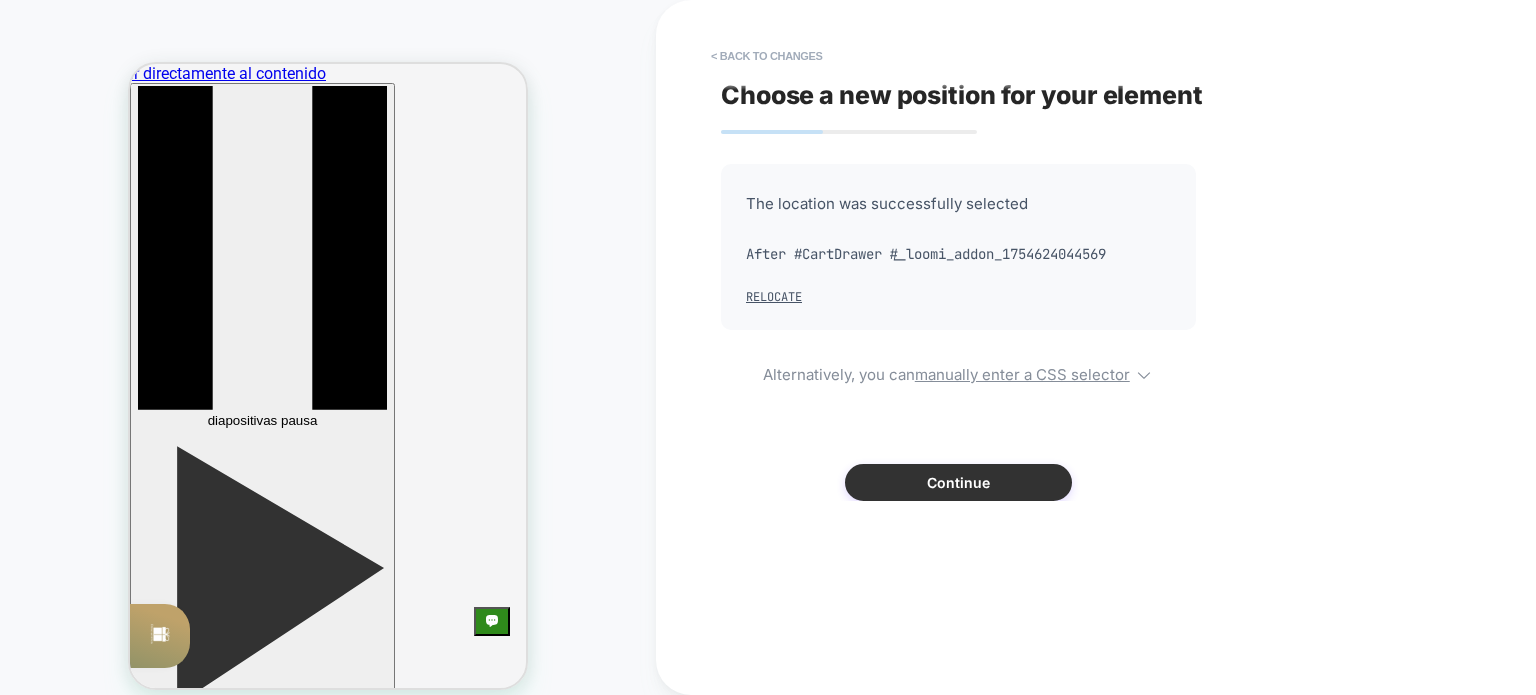 click on "Continue" at bounding box center (958, 482) 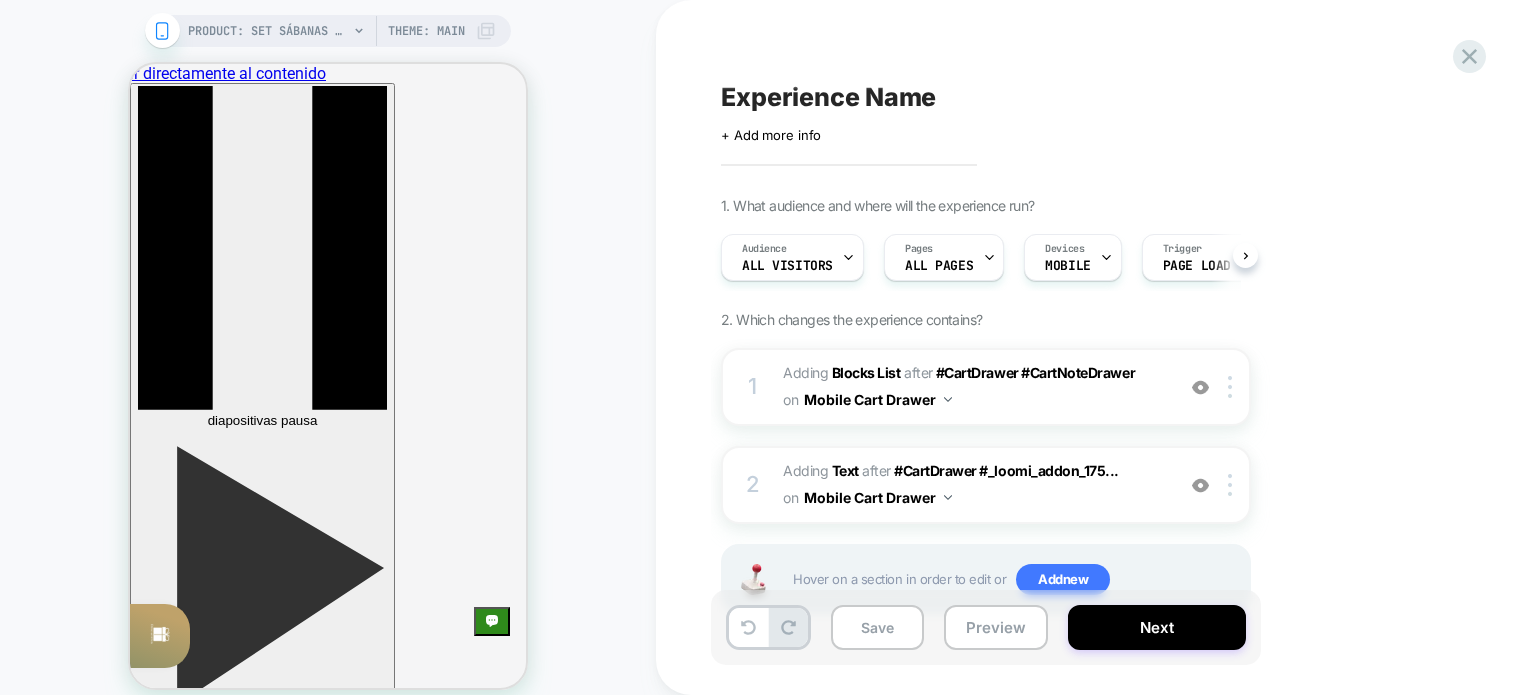 scroll, scrollTop: 649, scrollLeft: 0, axis: vertical 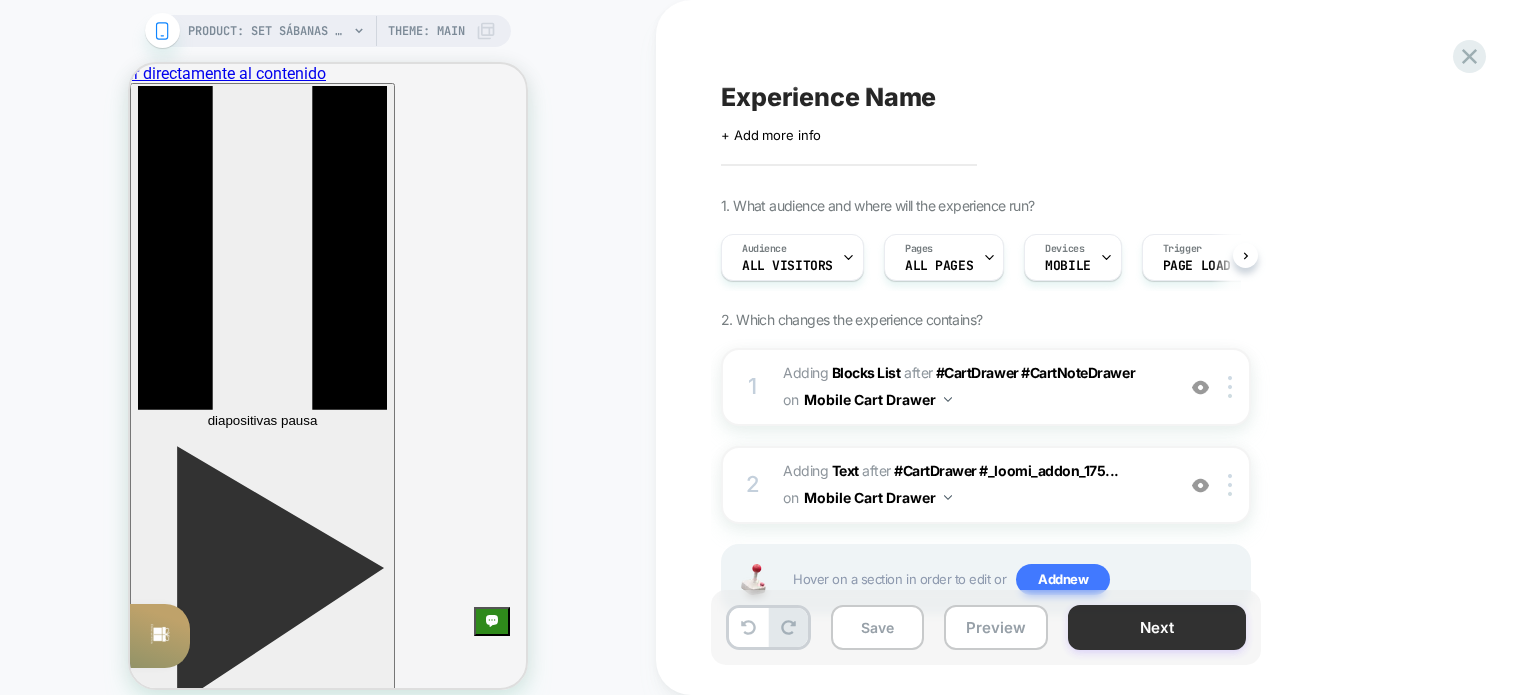 click on "Next" at bounding box center [1157, 627] 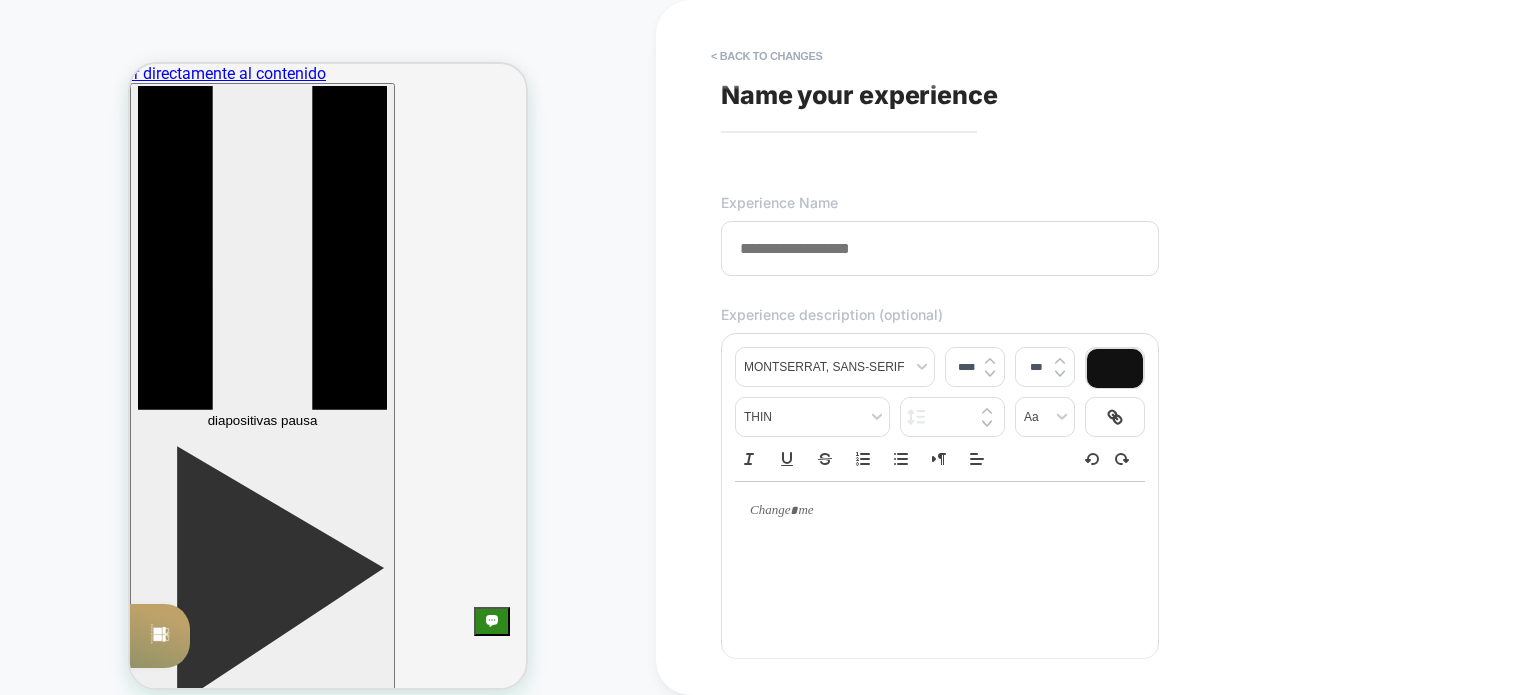 type on "*" 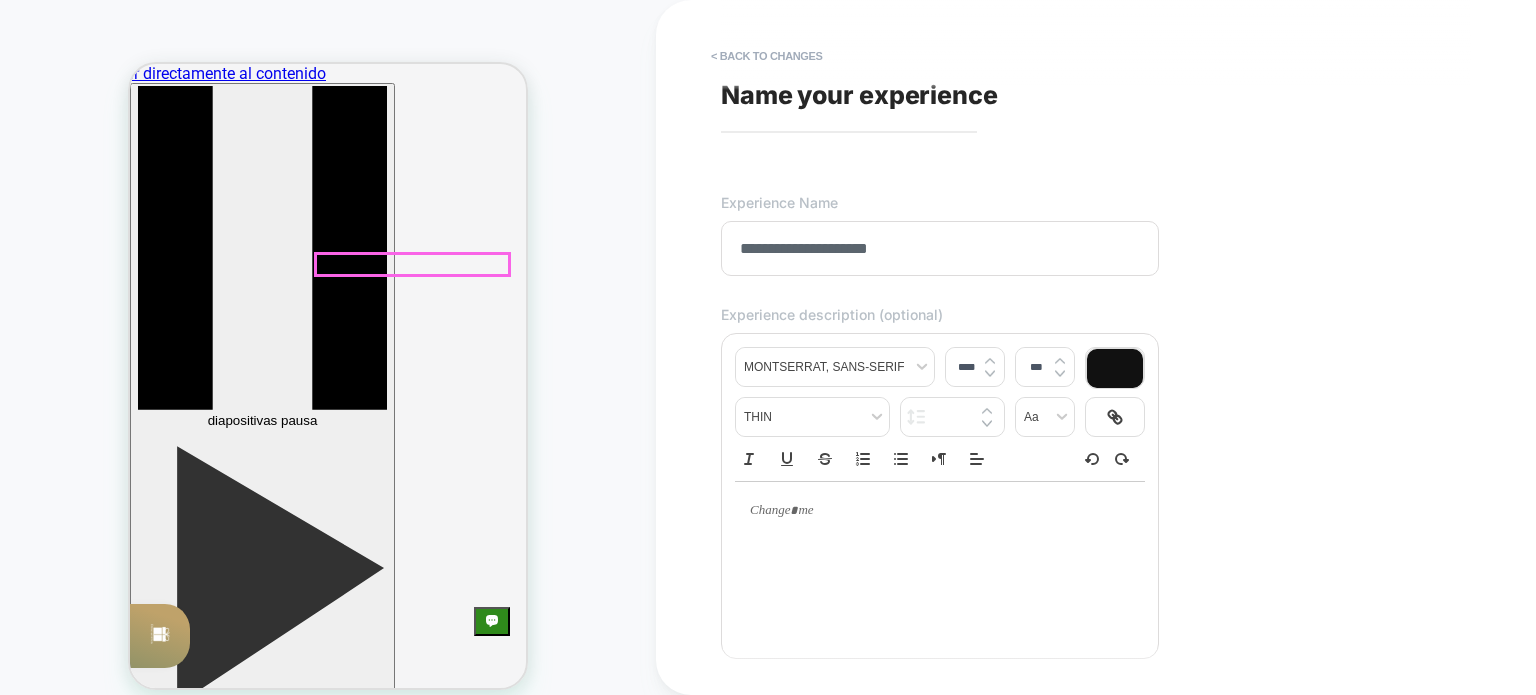 scroll, scrollTop: 400, scrollLeft: 0, axis: vertical 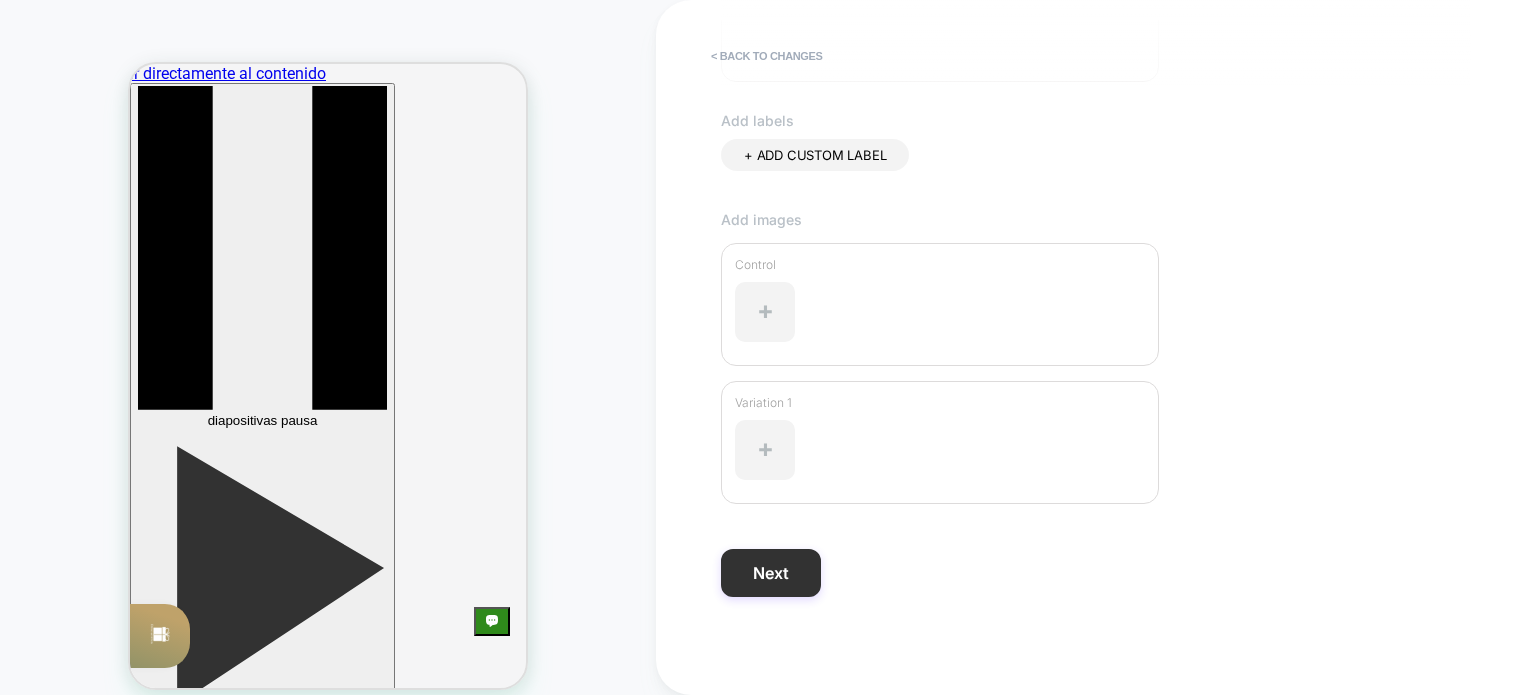 type on "**********" 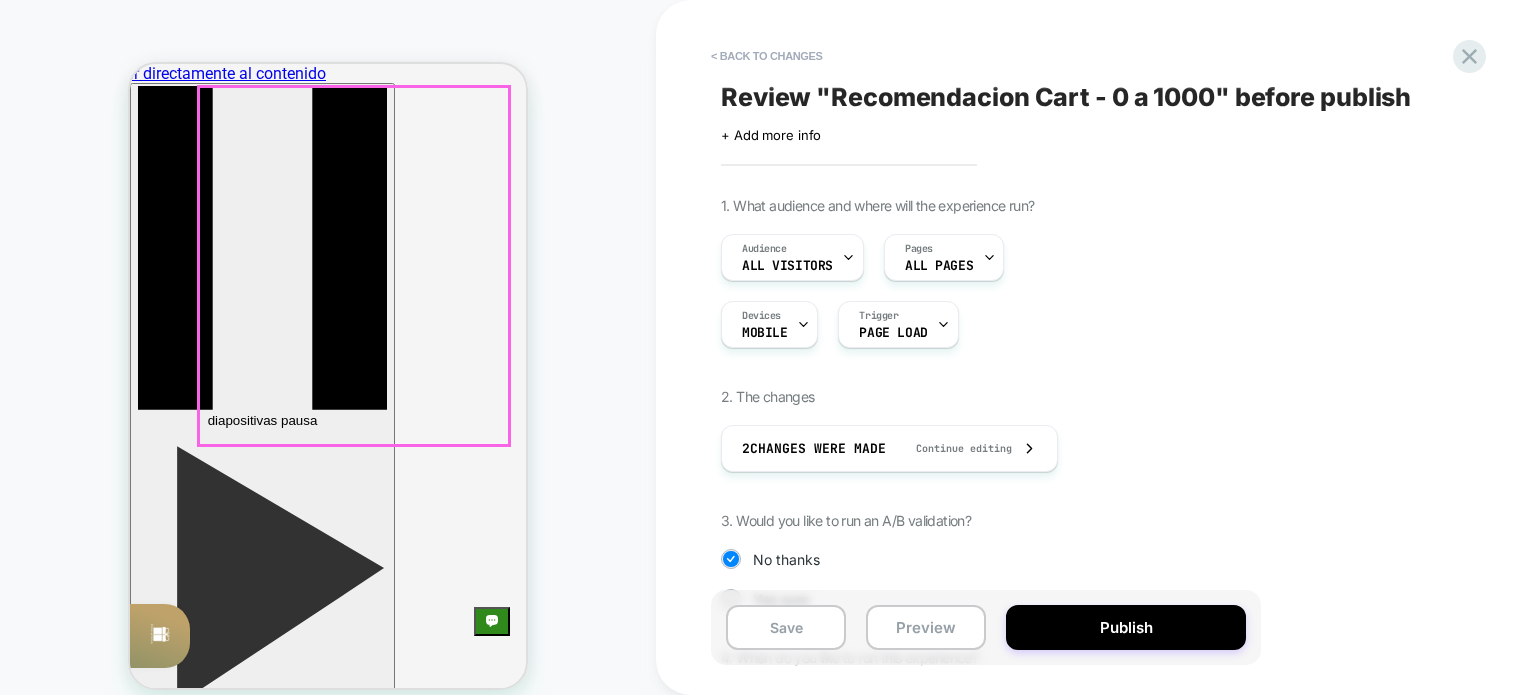 scroll, scrollTop: 300, scrollLeft: 0, axis: vertical 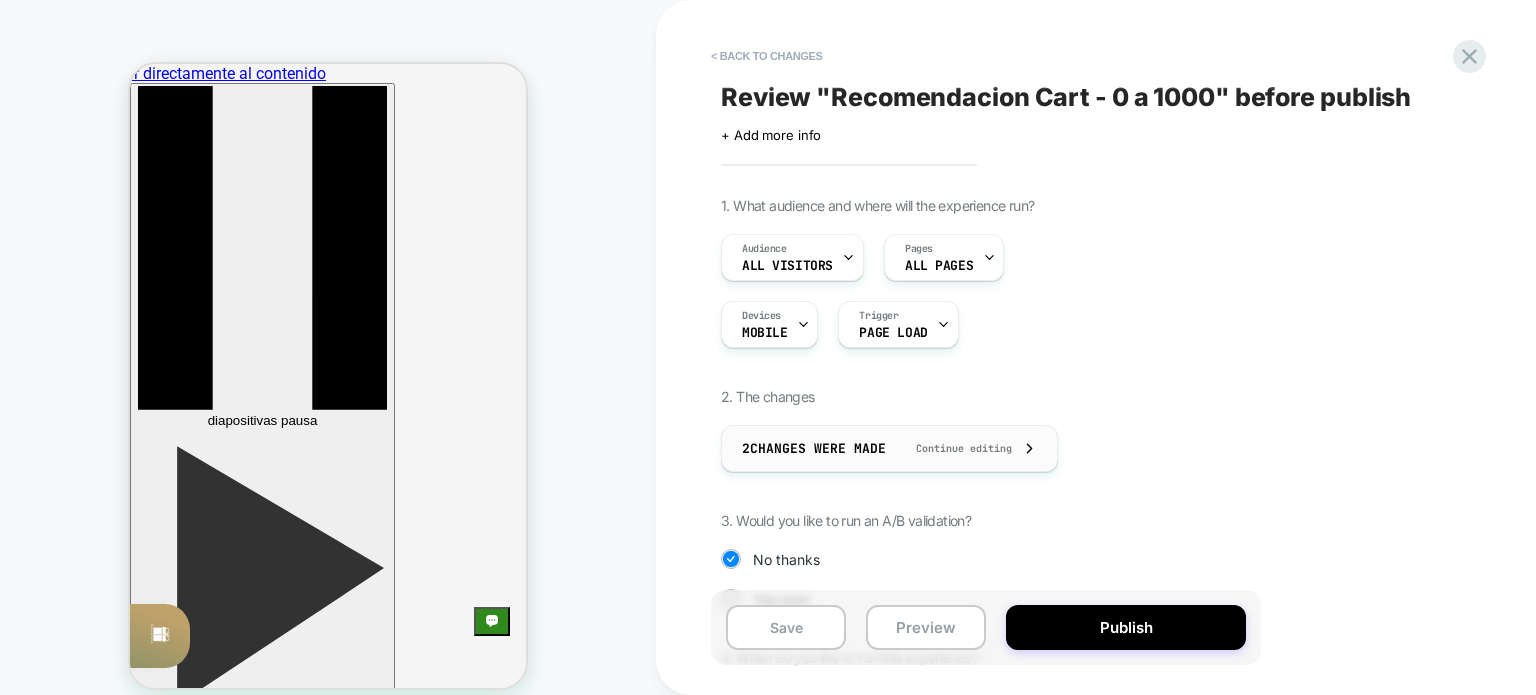 click on "2  Changes were made Continue editing" at bounding box center [889, 448] 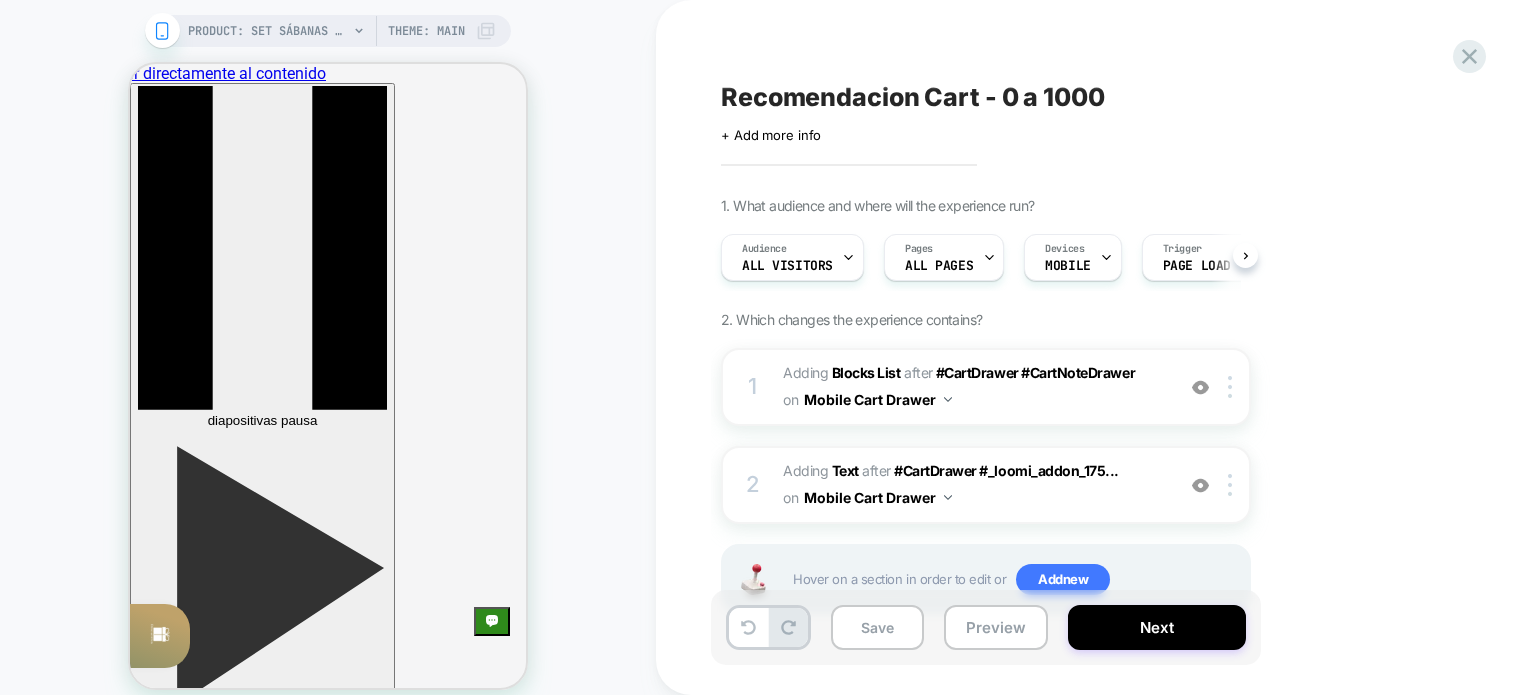 scroll, scrollTop: 300, scrollLeft: 0, axis: vertical 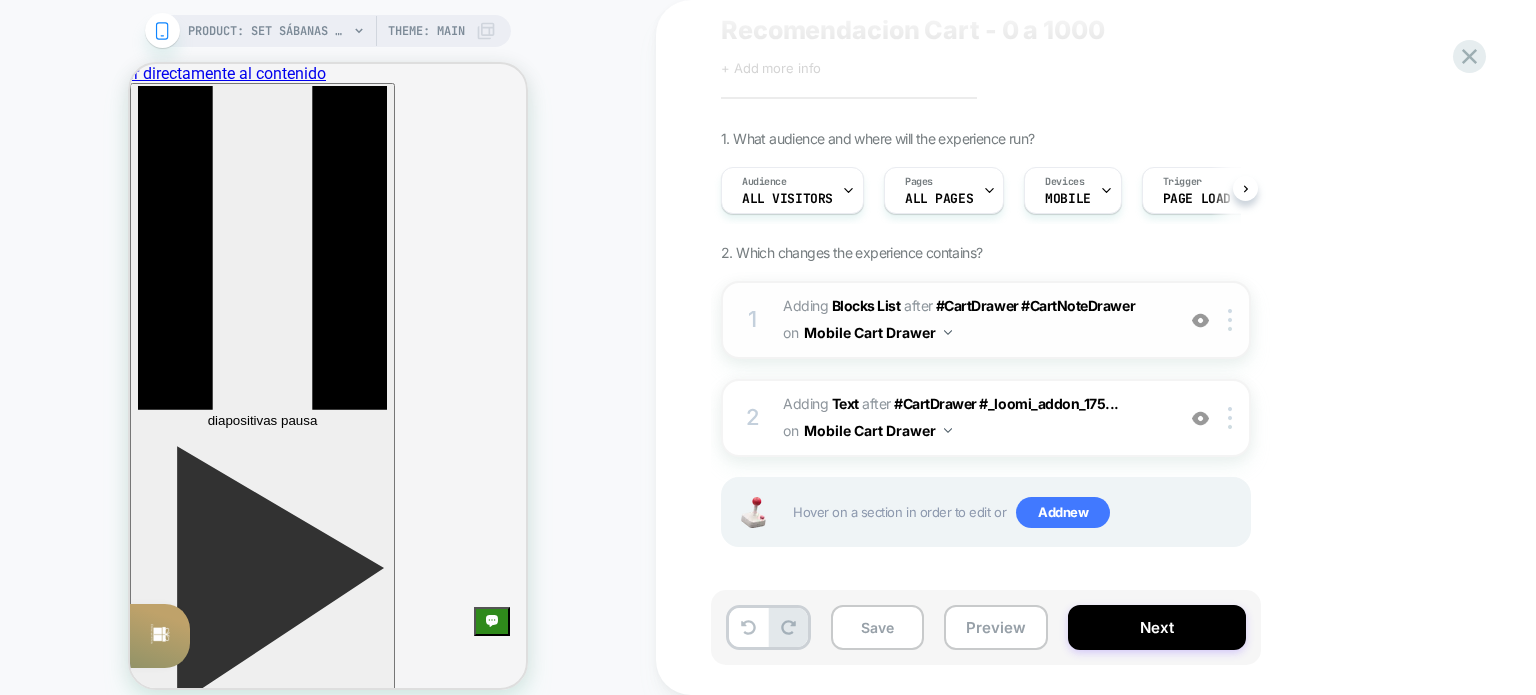 click on "#_loomi_addon_1754624044569 Adding   Blocks List   AFTER #CartDrawer #CartNoteDrawer #CartDrawer #CartNoteDrawer   on Mobile Cart Drawer" at bounding box center (973, 320) 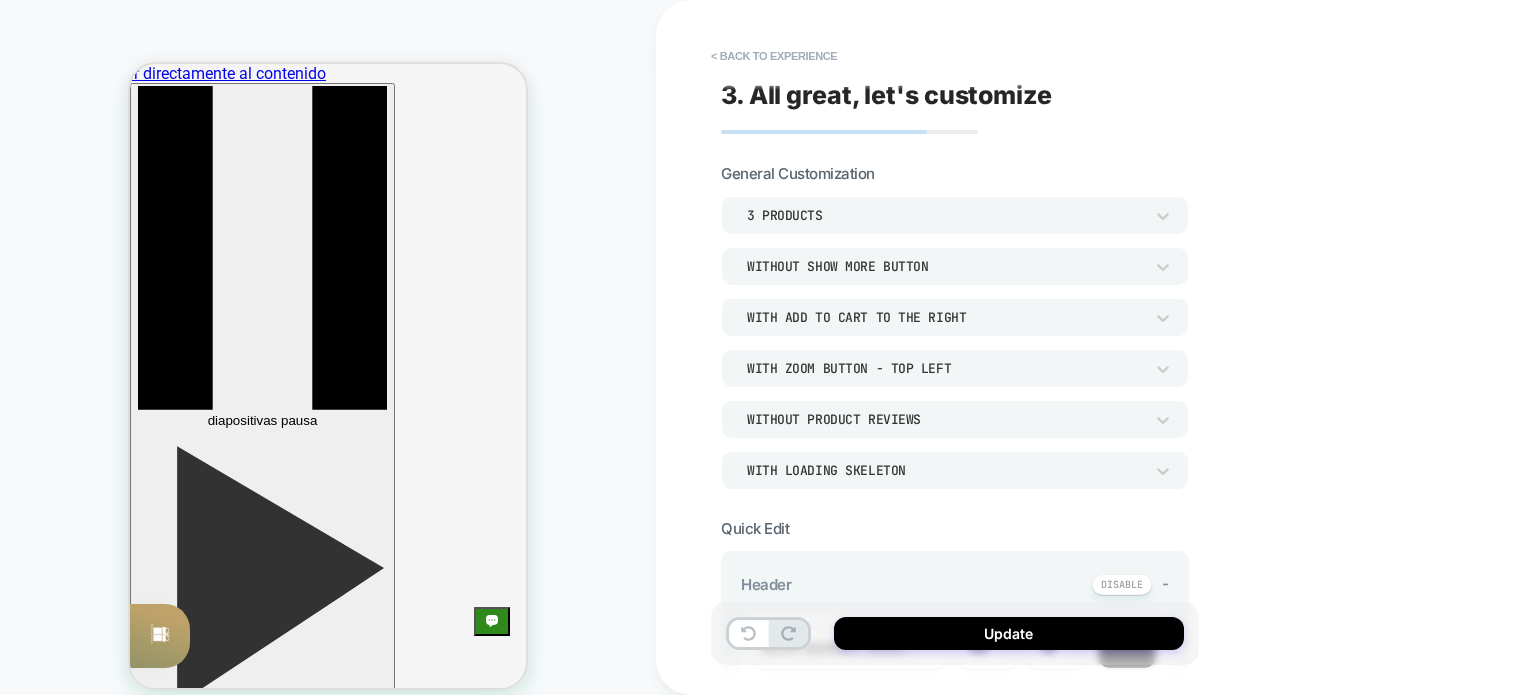 scroll, scrollTop: 393, scrollLeft: 0, axis: vertical 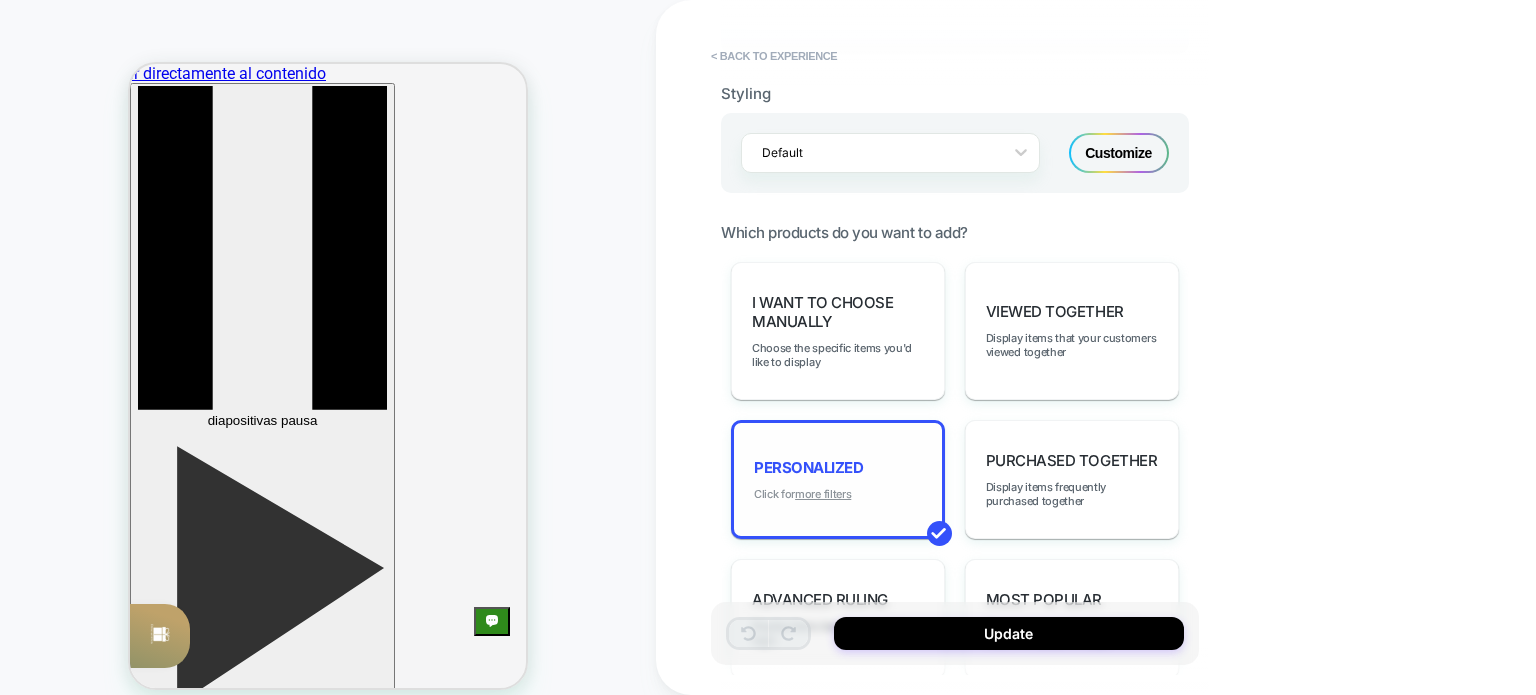 click on "more filters" at bounding box center (823, 494) 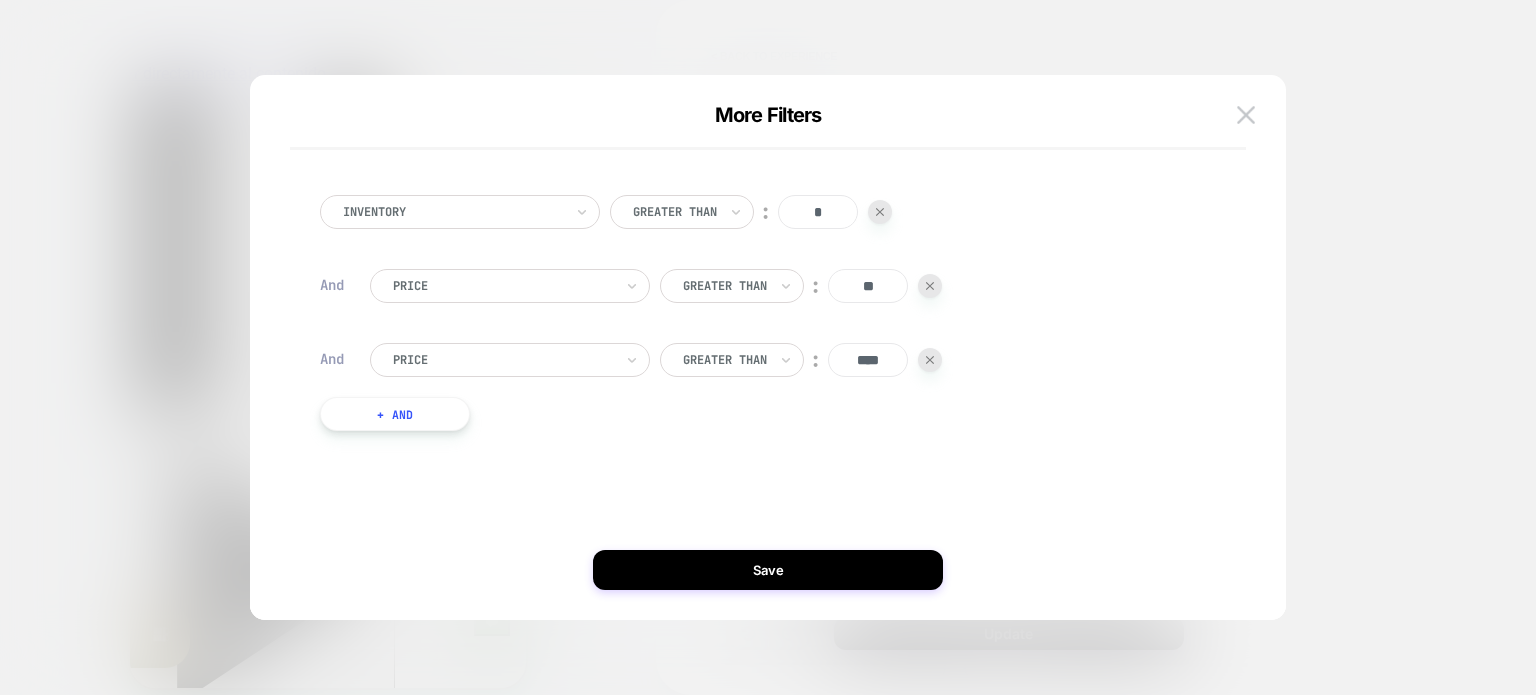click on "+ And" at bounding box center [395, 414] 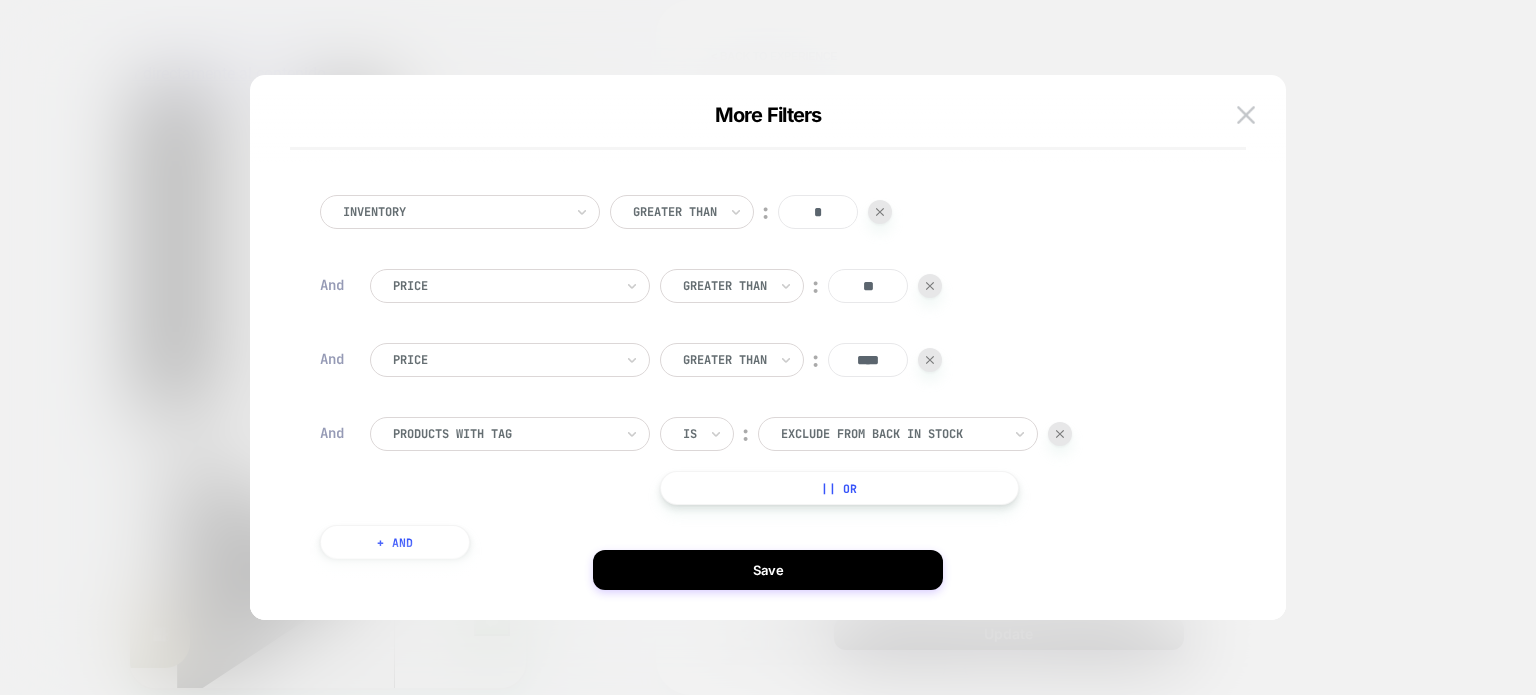 click at bounding box center (503, 434) 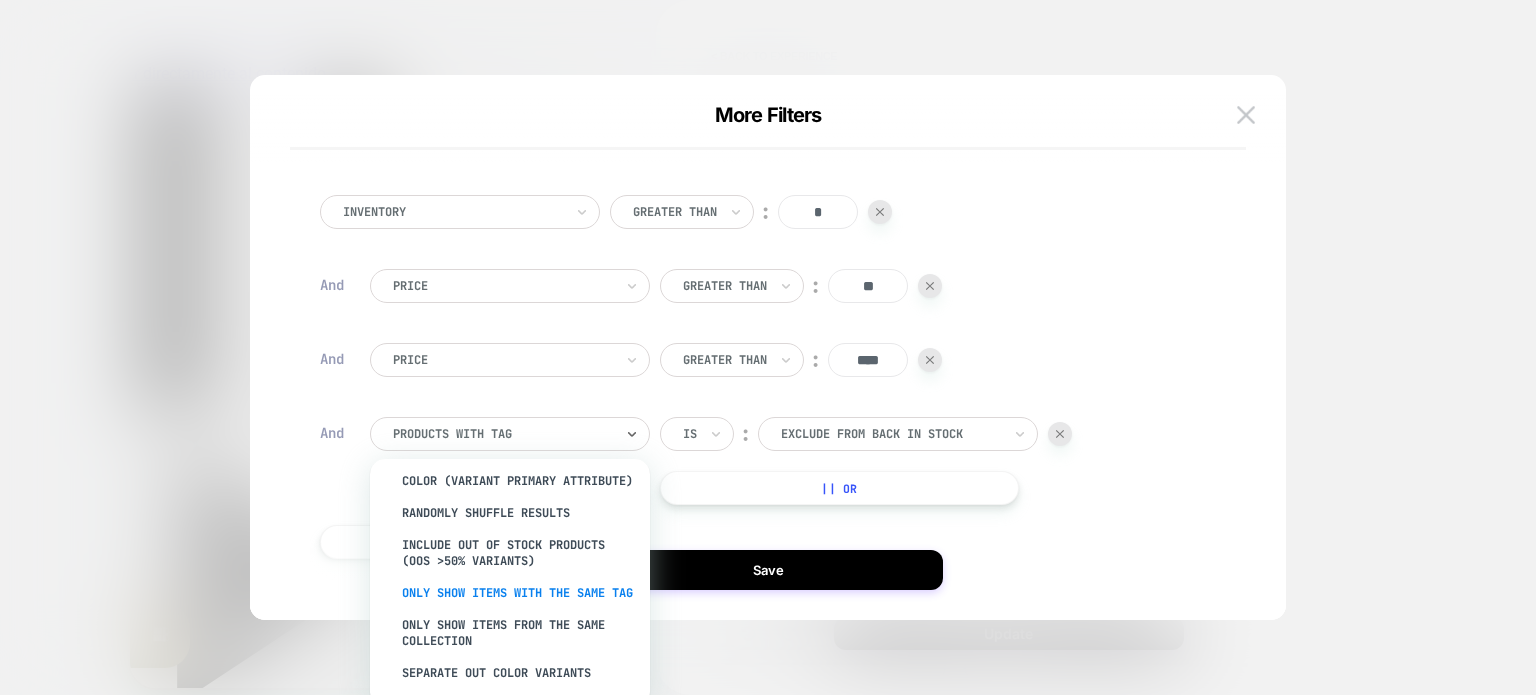 scroll, scrollTop: 260, scrollLeft: 0, axis: vertical 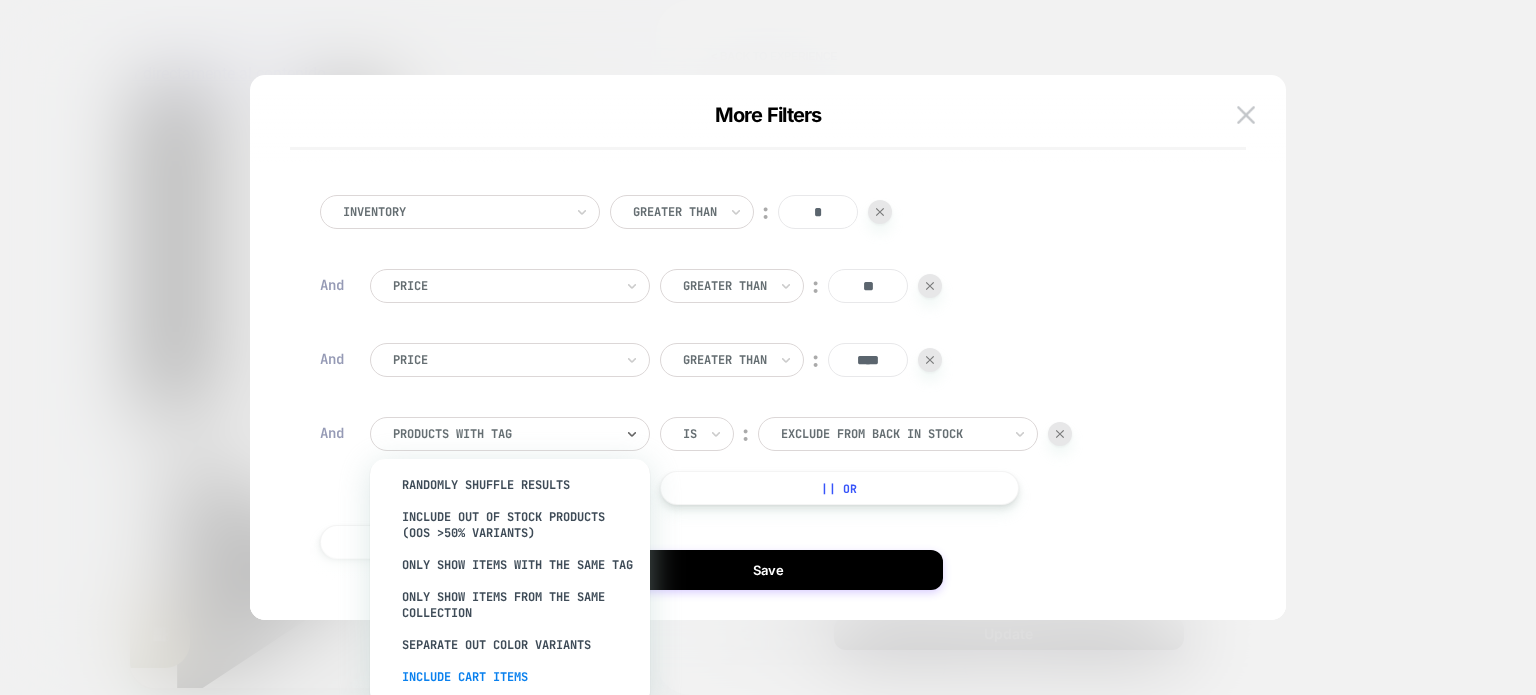 click on "Include Cart Items" at bounding box center (520, 677) 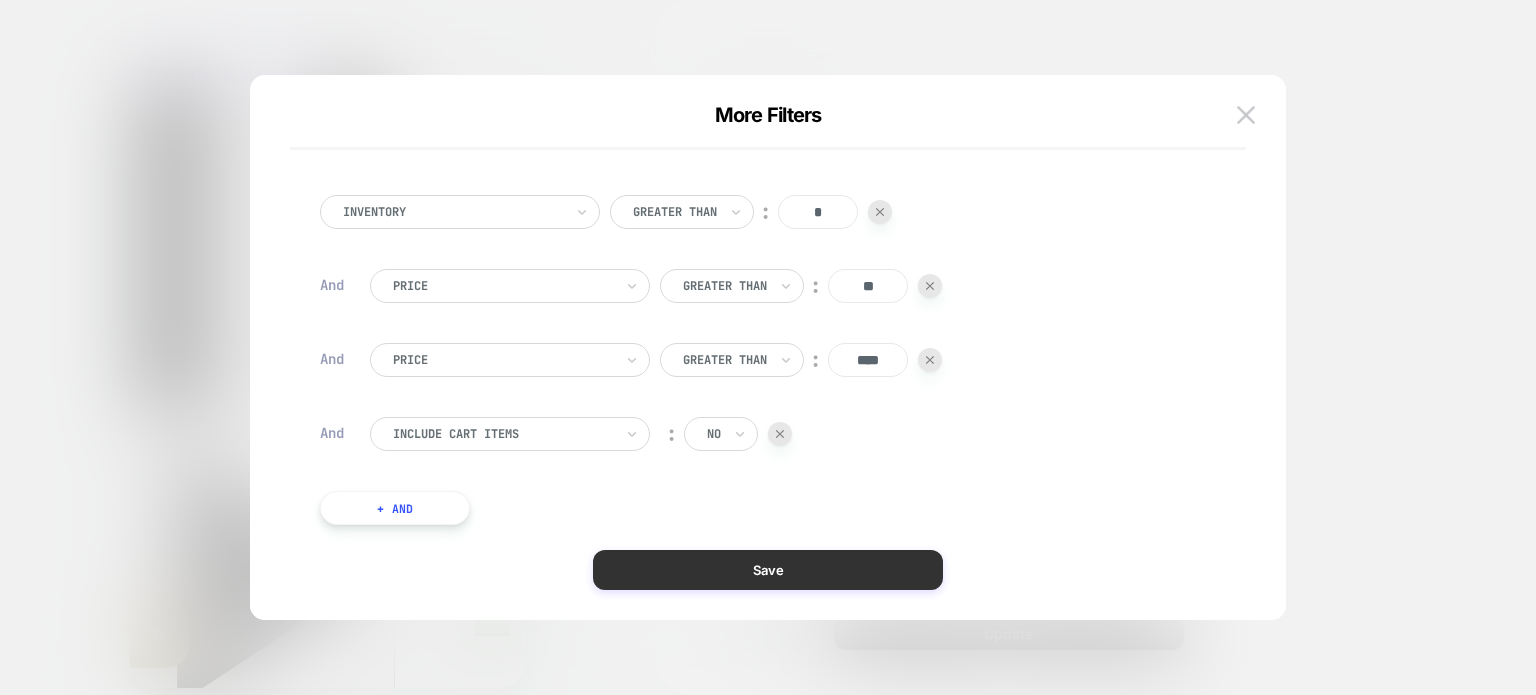 click on "Save" at bounding box center (768, 570) 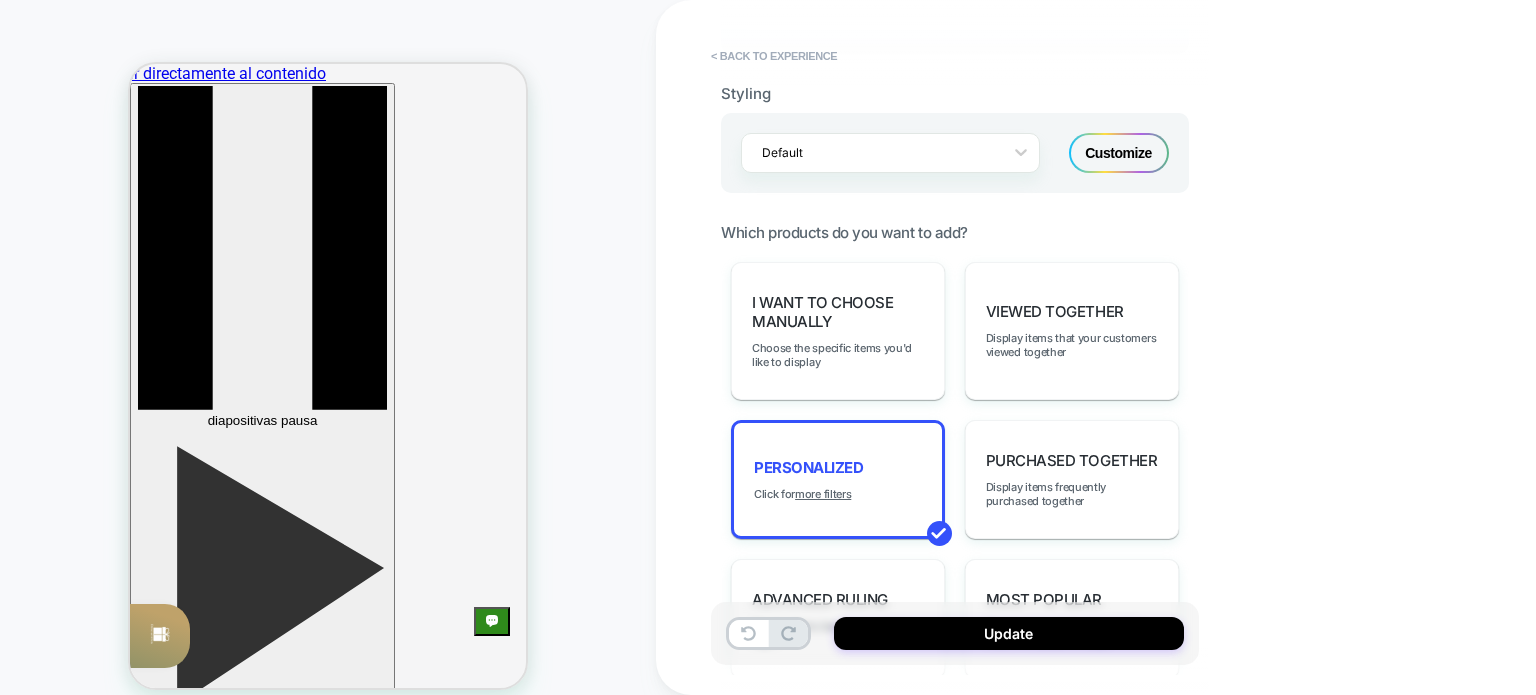scroll, scrollTop: 700, scrollLeft: 0, axis: vertical 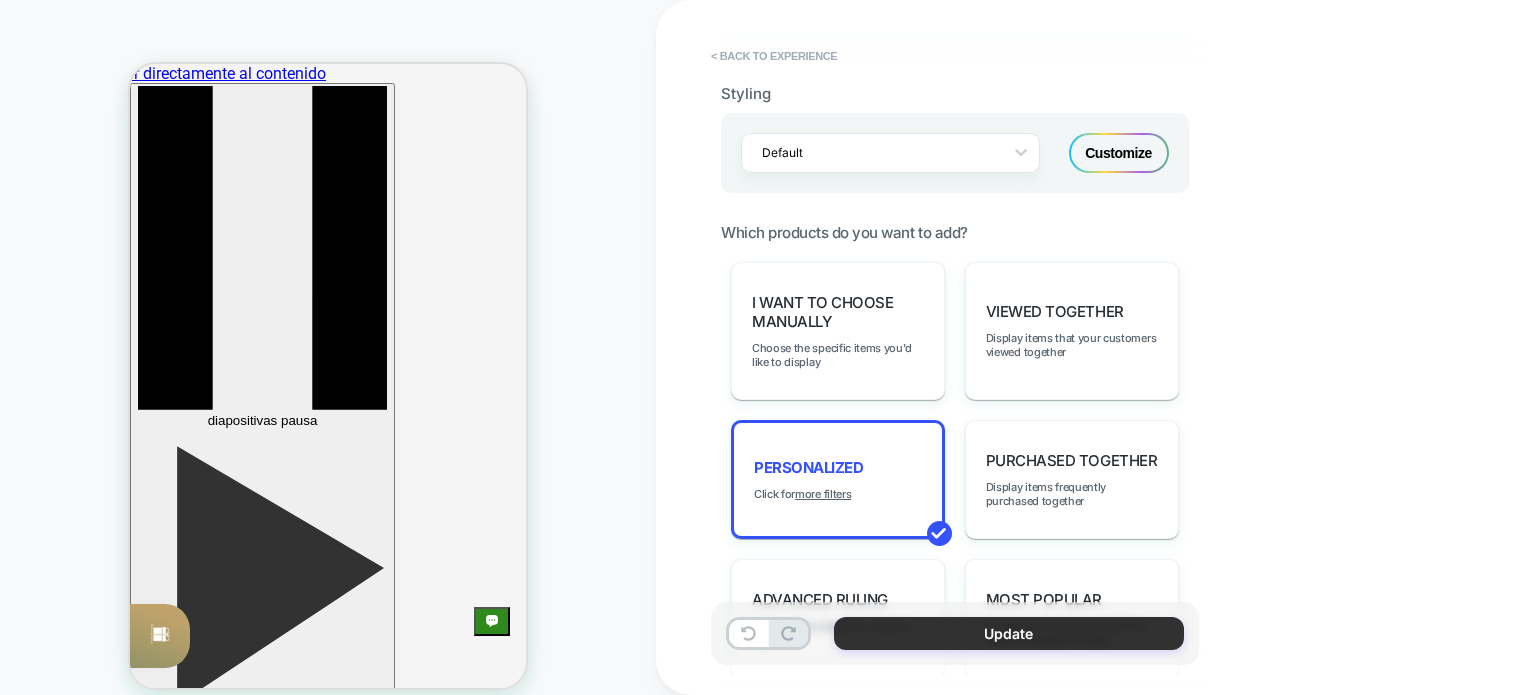 click on "Update" at bounding box center (1009, 633) 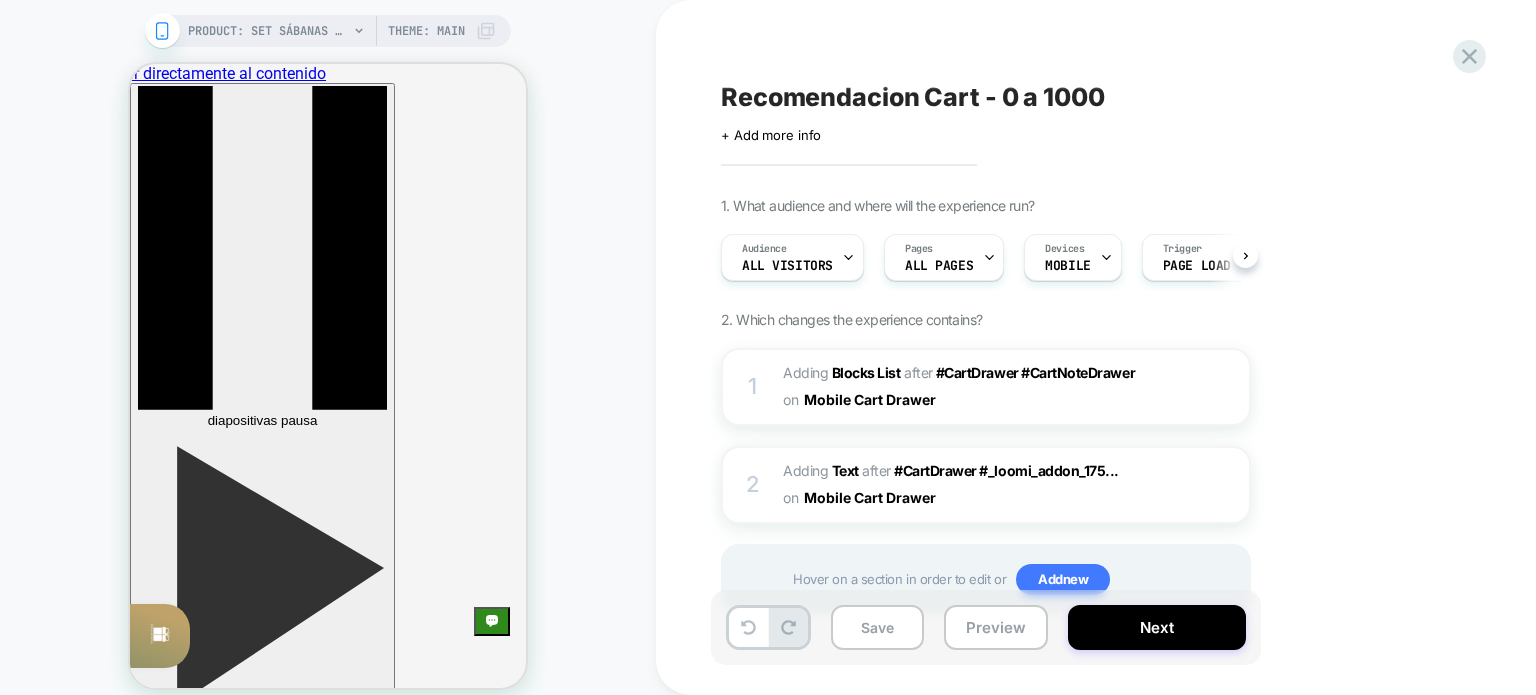 scroll, scrollTop: 700, scrollLeft: 0, axis: vertical 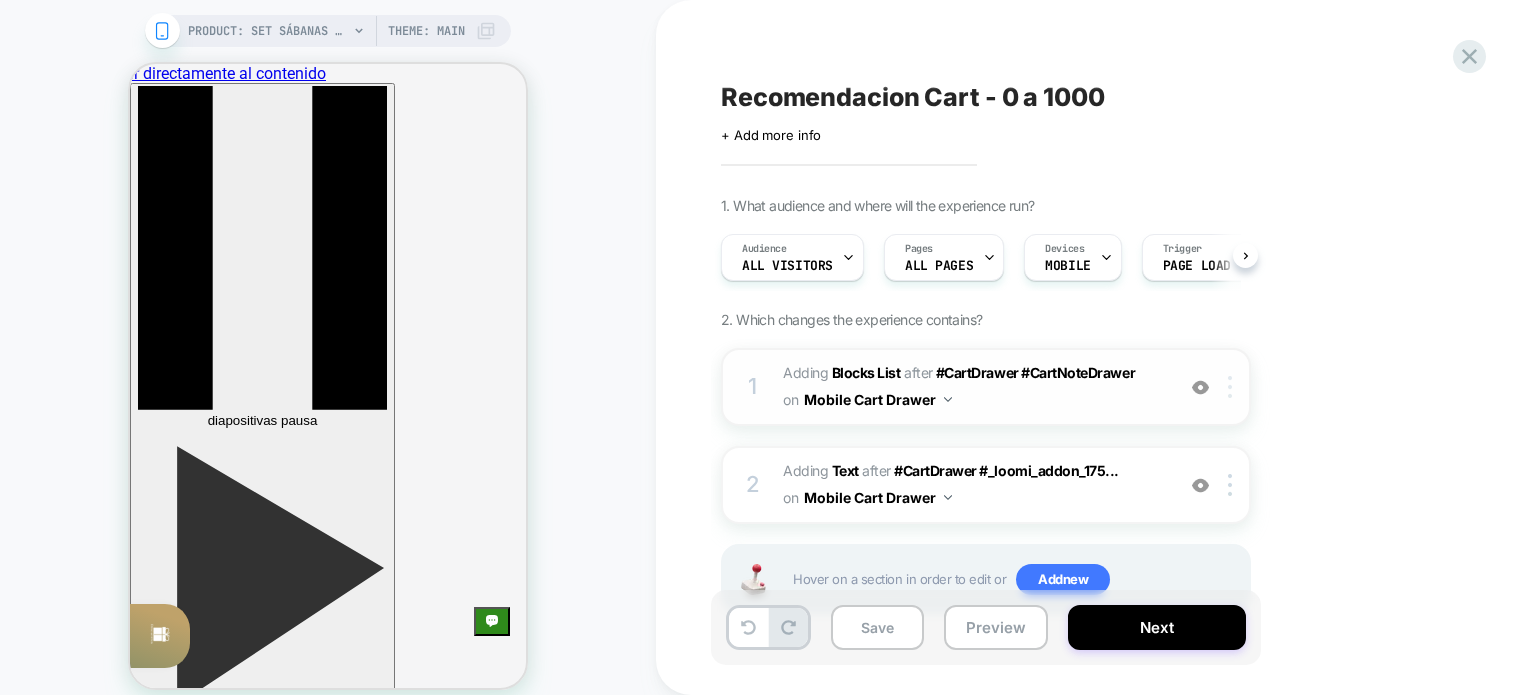 click at bounding box center [1230, 387] 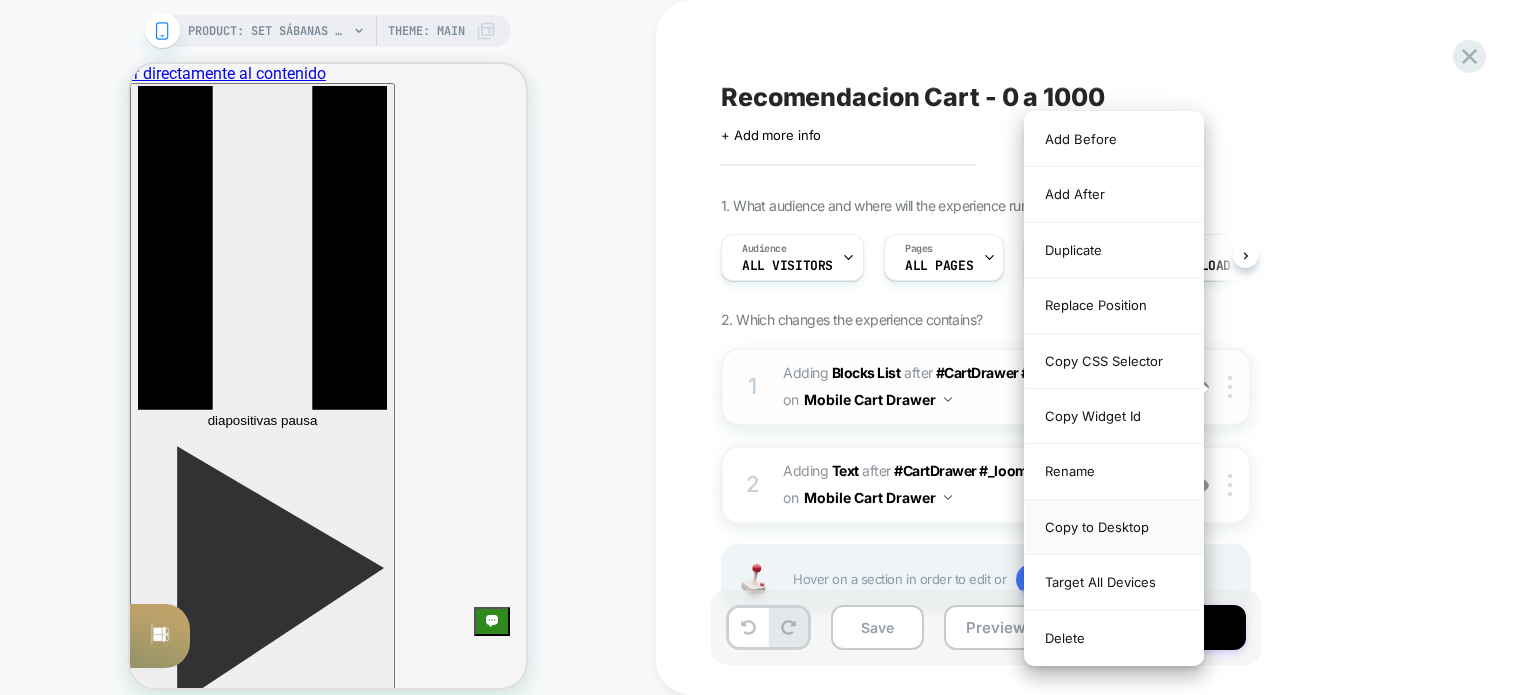 click on "Copy to   Desktop" at bounding box center (1114, 527) 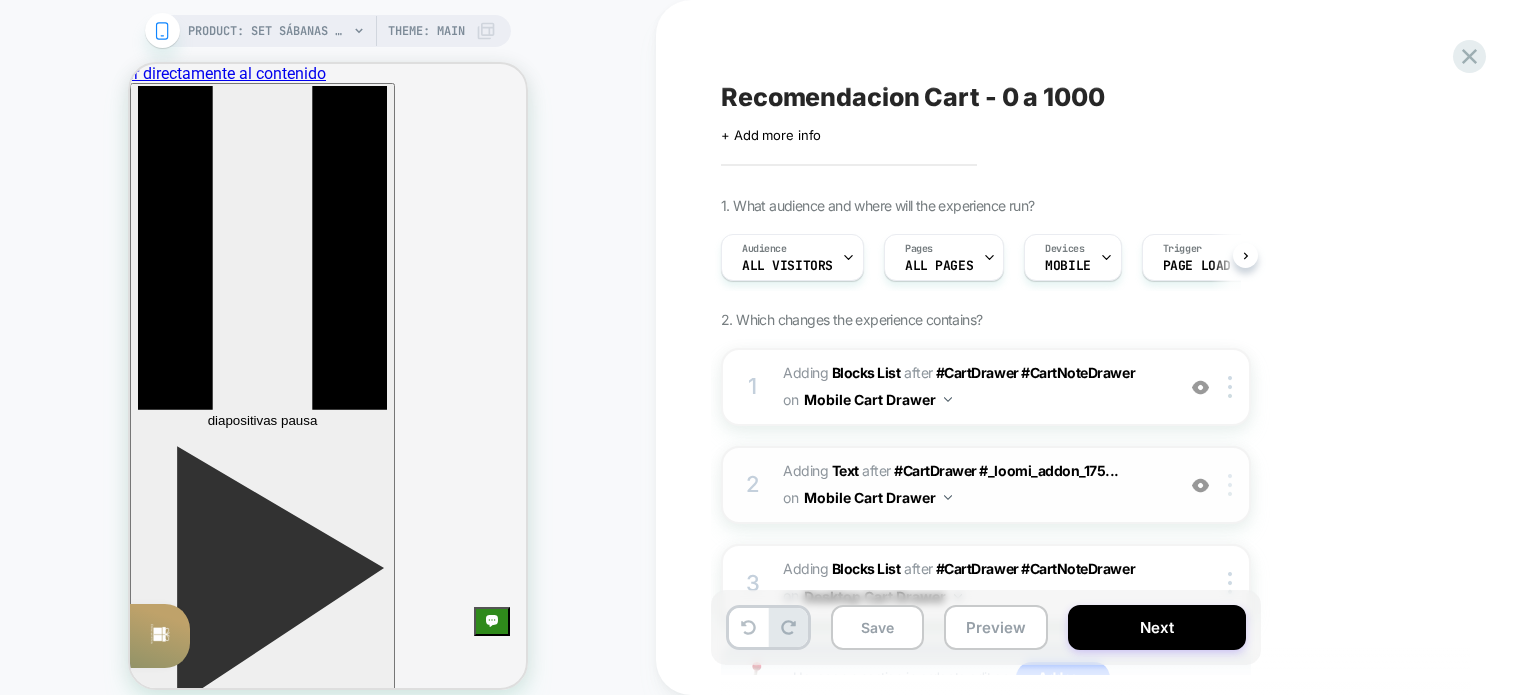 click at bounding box center (1233, 485) 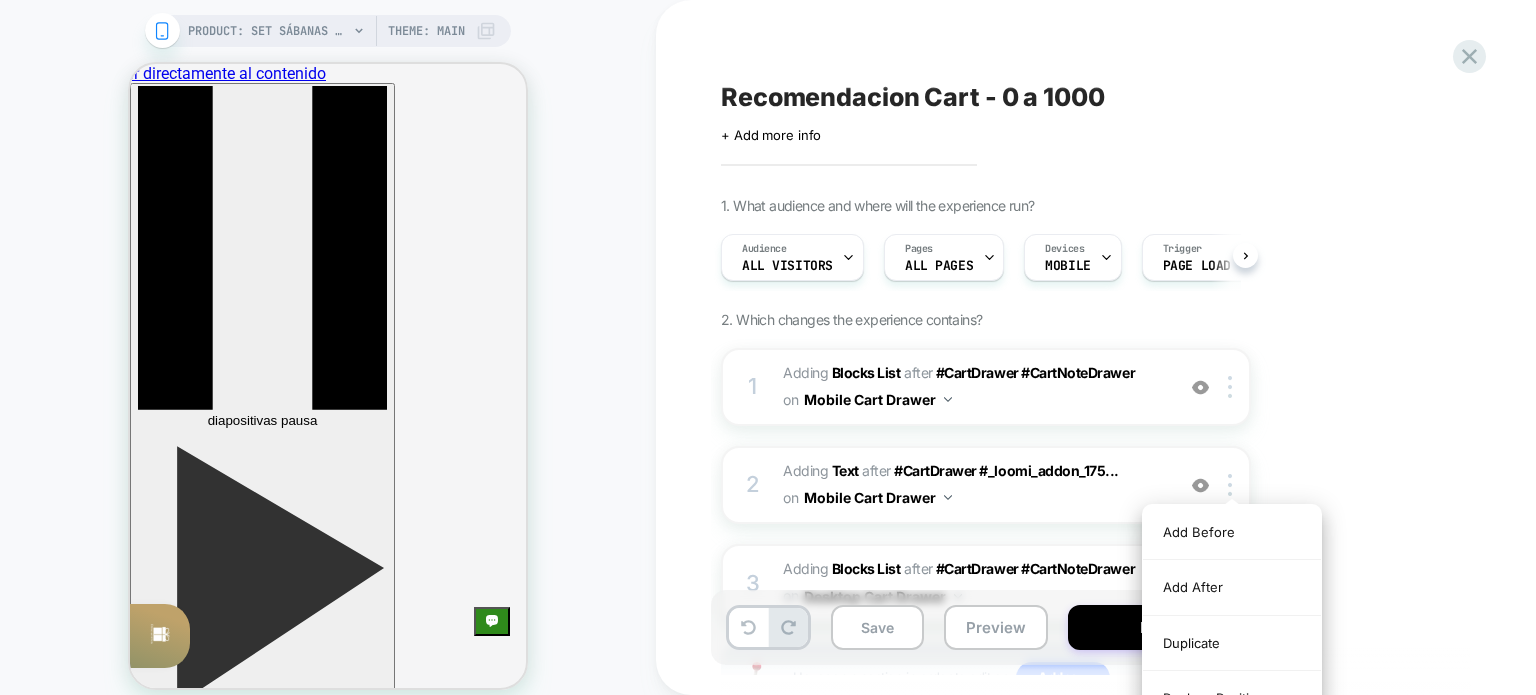 click on "1. What audience and where will the experience run? Audience All Visitors Pages ALL PAGES Devices MOBILE Trigger Page Load 2. Which changes the experience contains? 1 #_loomi_addon_1754624044569 Adding   Blocks List   AFTER #CartDrawer #CartNoteDrawer #CartDrawer #CartNoteDrawer   on Mobile Cart Drawer Add Before Add After Duplicate Replace Position Copy CSS Selector Copy Widget Id Rename Copy to   Desktop Target   All Devices Delete 2 #_loomi_addon_1754625964648 Adding   Text   AFTER #CartDrawer #_loomi_addon_175... #CartDrawer #_loomi_addon_1754624044569   on Mobile Cart Drawer Add Before Add After Duplicate Replace Position Copy CSS Selector Copy Widget Id Rename Copy to   Desktop Target   All Devices Delete 3 #_loomi_addon_1754626341909 Adding   Blocks List   AFTER #CartDrawer #CartNoteDrawer #CartDrawer #CartNoteDrawer   on Desktop Cart Drawer Copy CSS Selector Copy Widget Id Rename Copy to   Mobile Target   All Devices Delete Hover on a section in order to edit or  Add  new" at bounding box center (1086, 480) 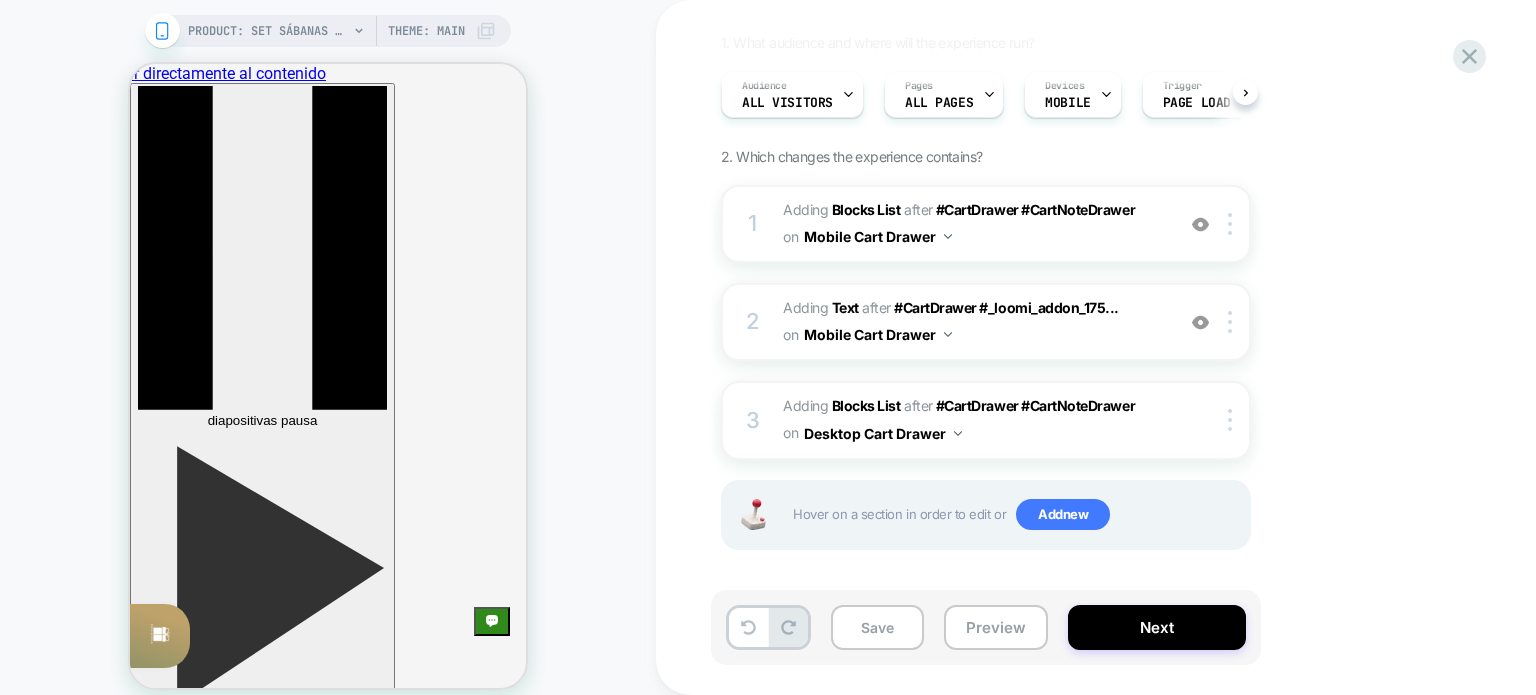 scroll, scrollTop: 164, scrollLeft: 0, axis: vertical 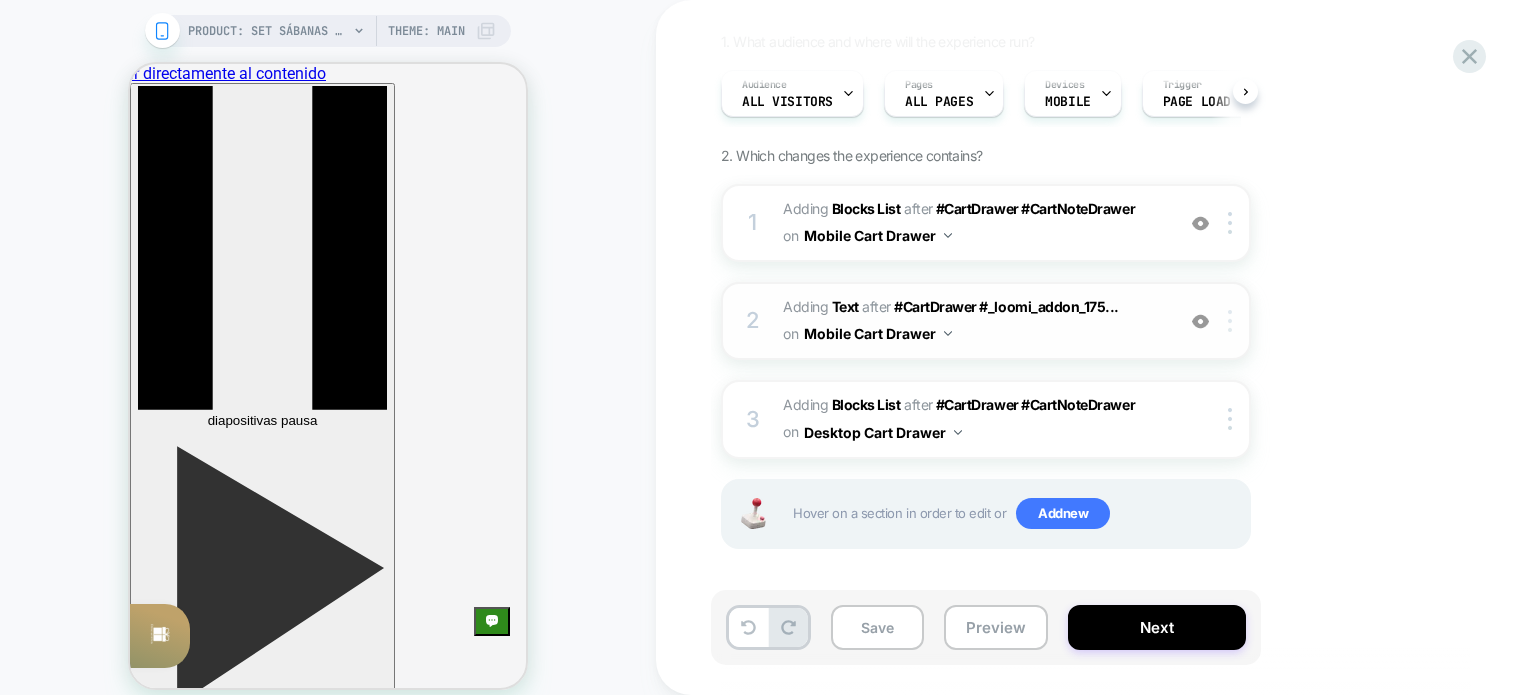 click at bounding box center (1233, 321) 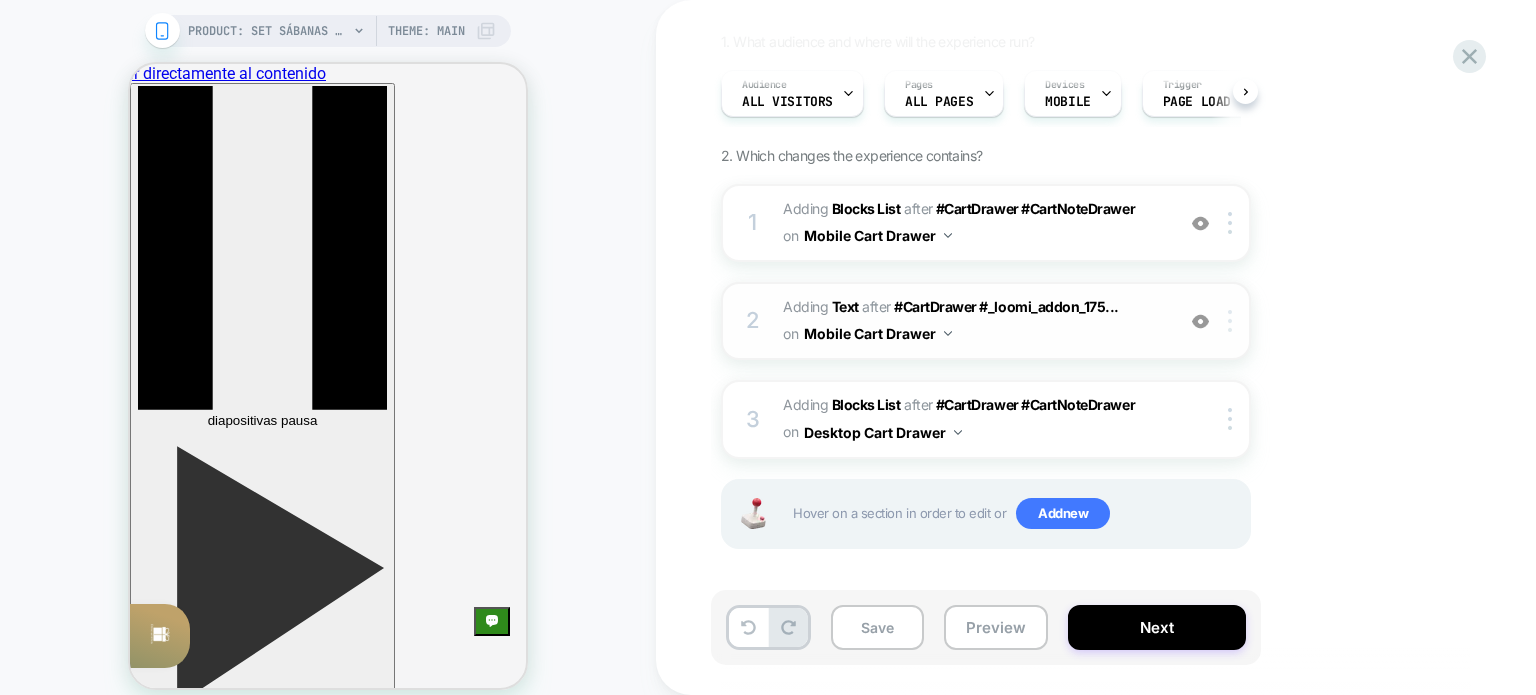 click at bounding box center (1230, 321) 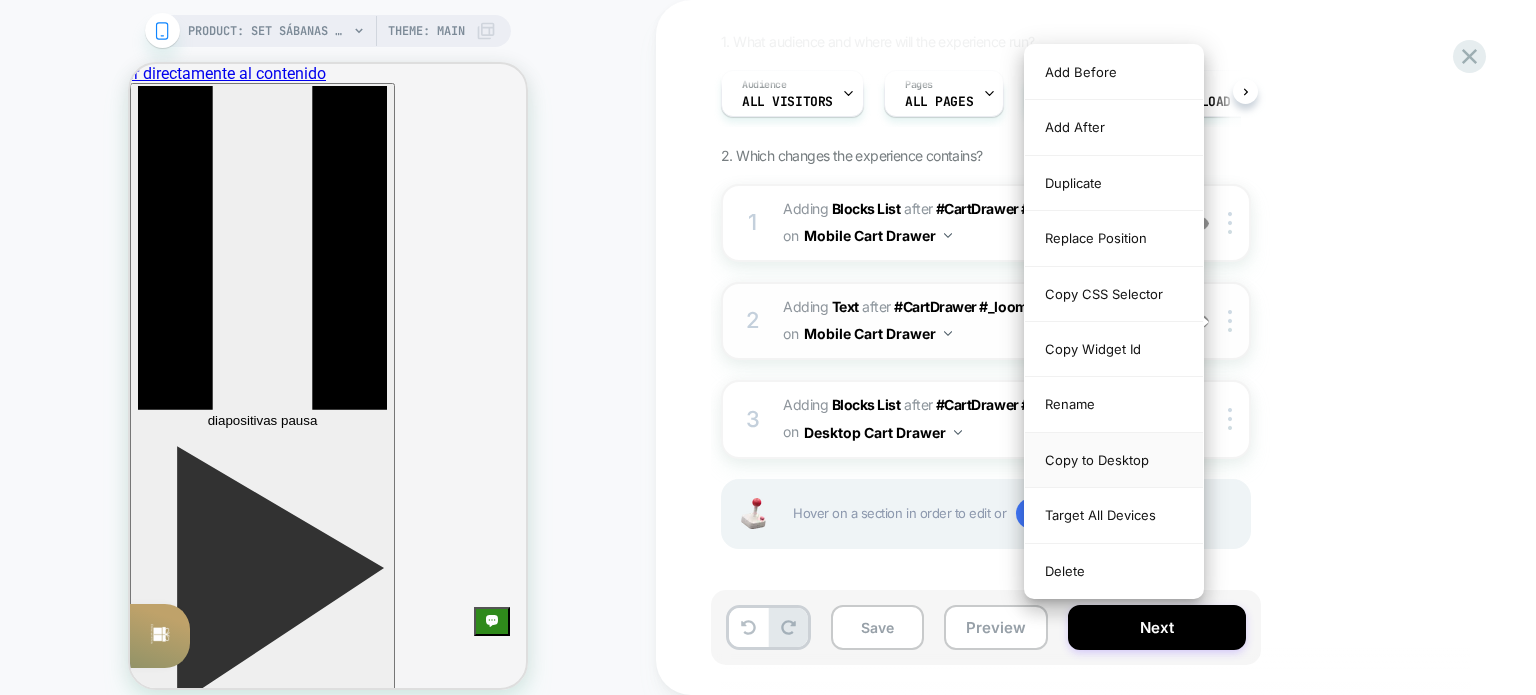 click on "Copy to   Desktop" at bounding box center (1114, 460) 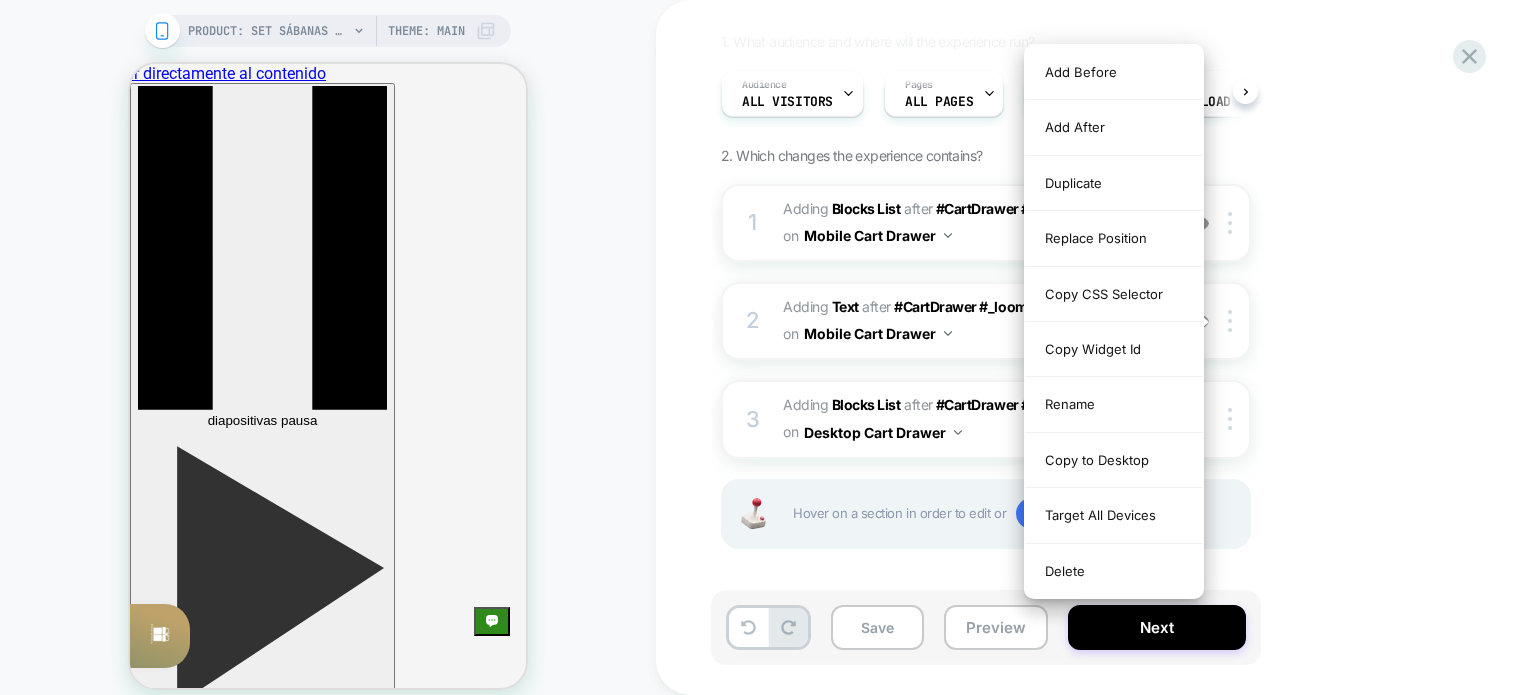 scroll, scrollTop: 700, scrollLeft: 0, axis: vertical 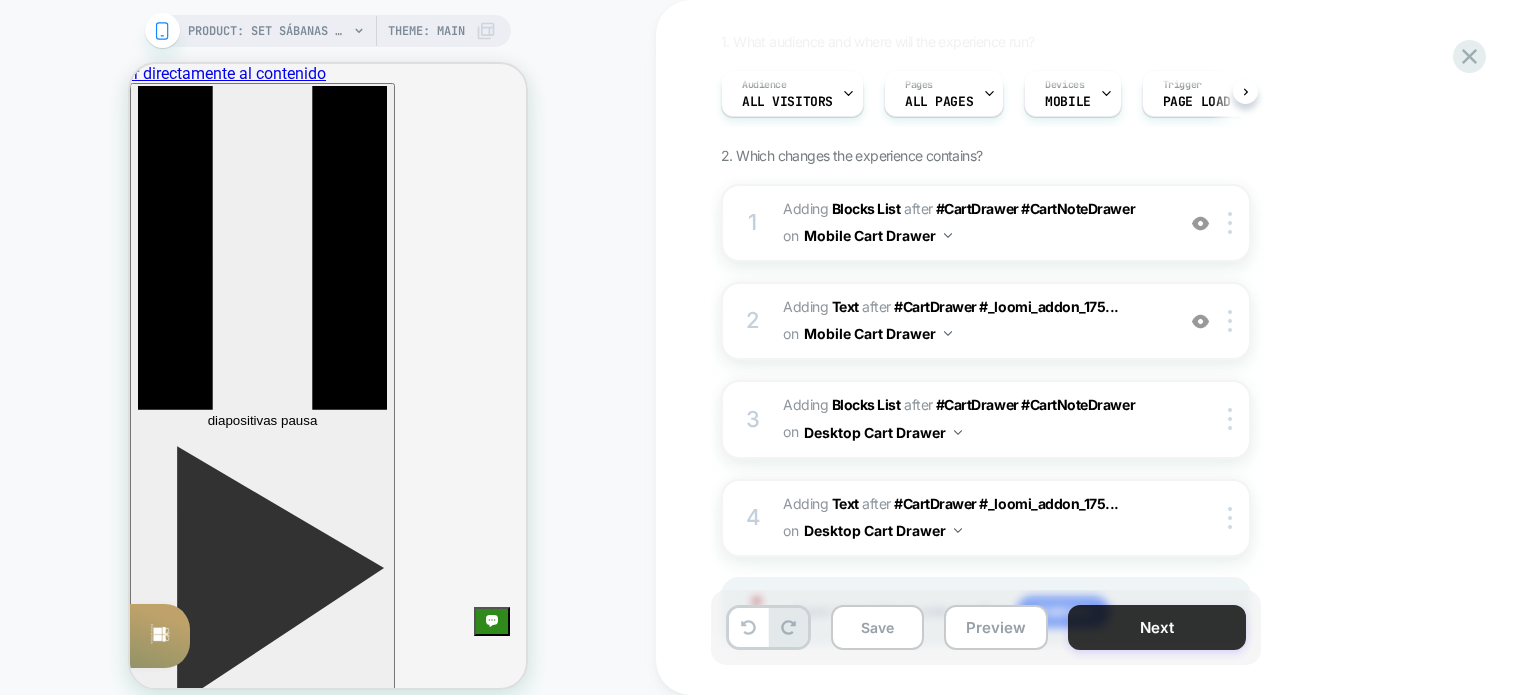 click on "Next" at bounding box center (1157, 627) 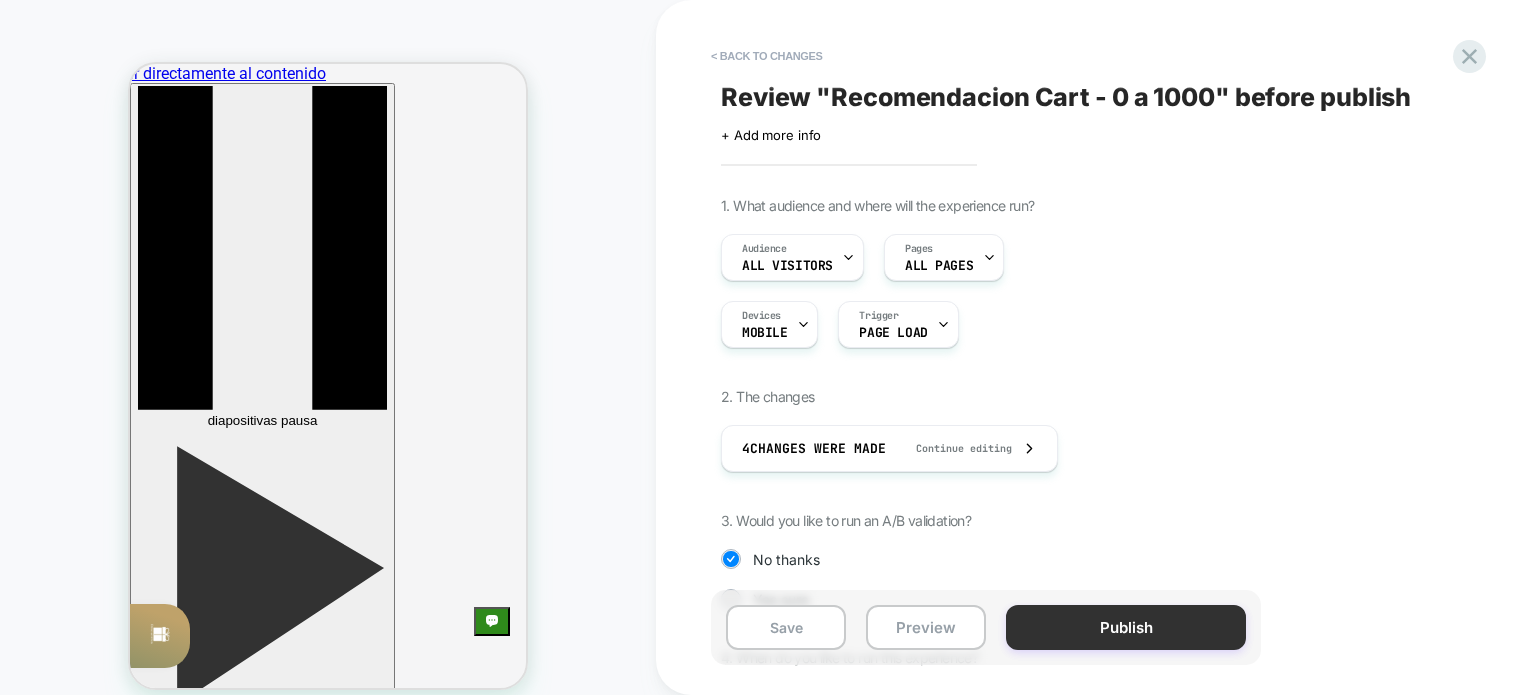 click on "Publish" at bounding box center [1126, 627] 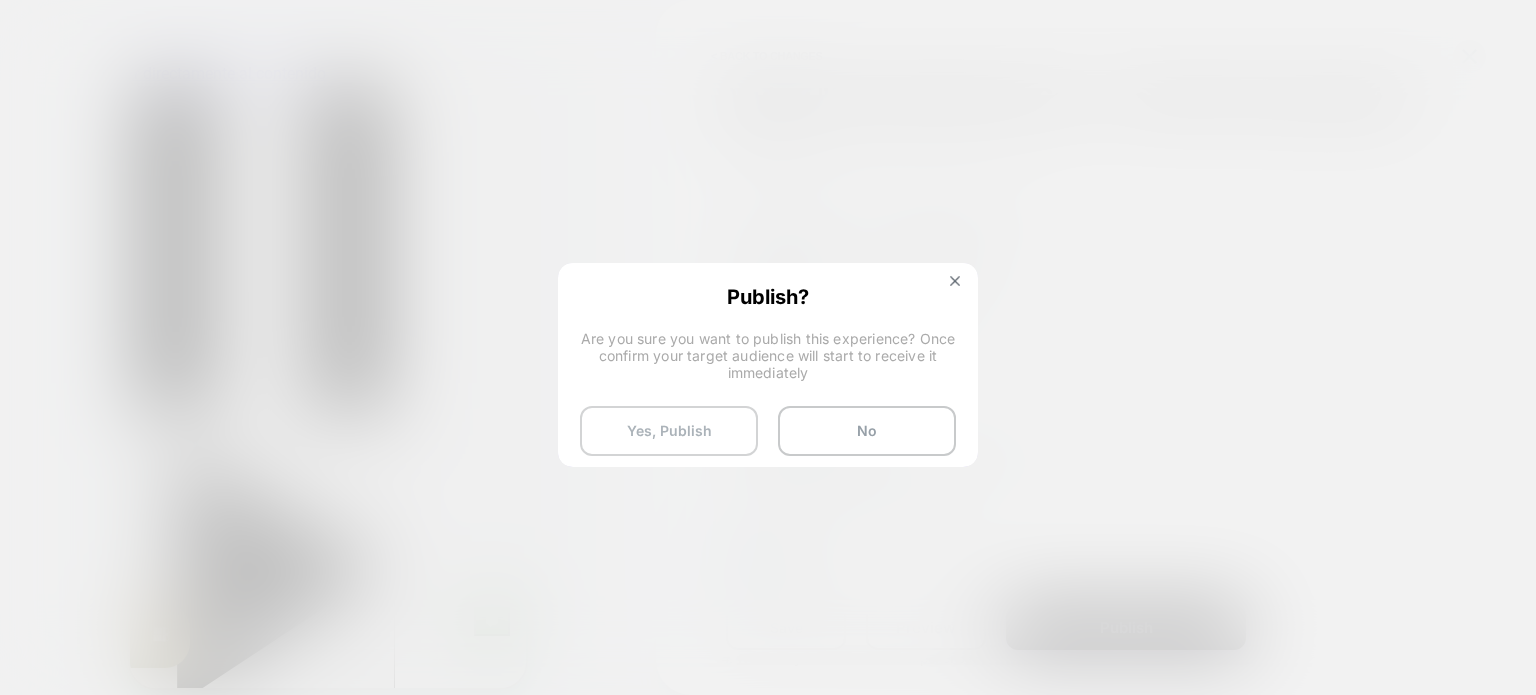 click on "Yes, Publish" at bounding box center [669, 431] 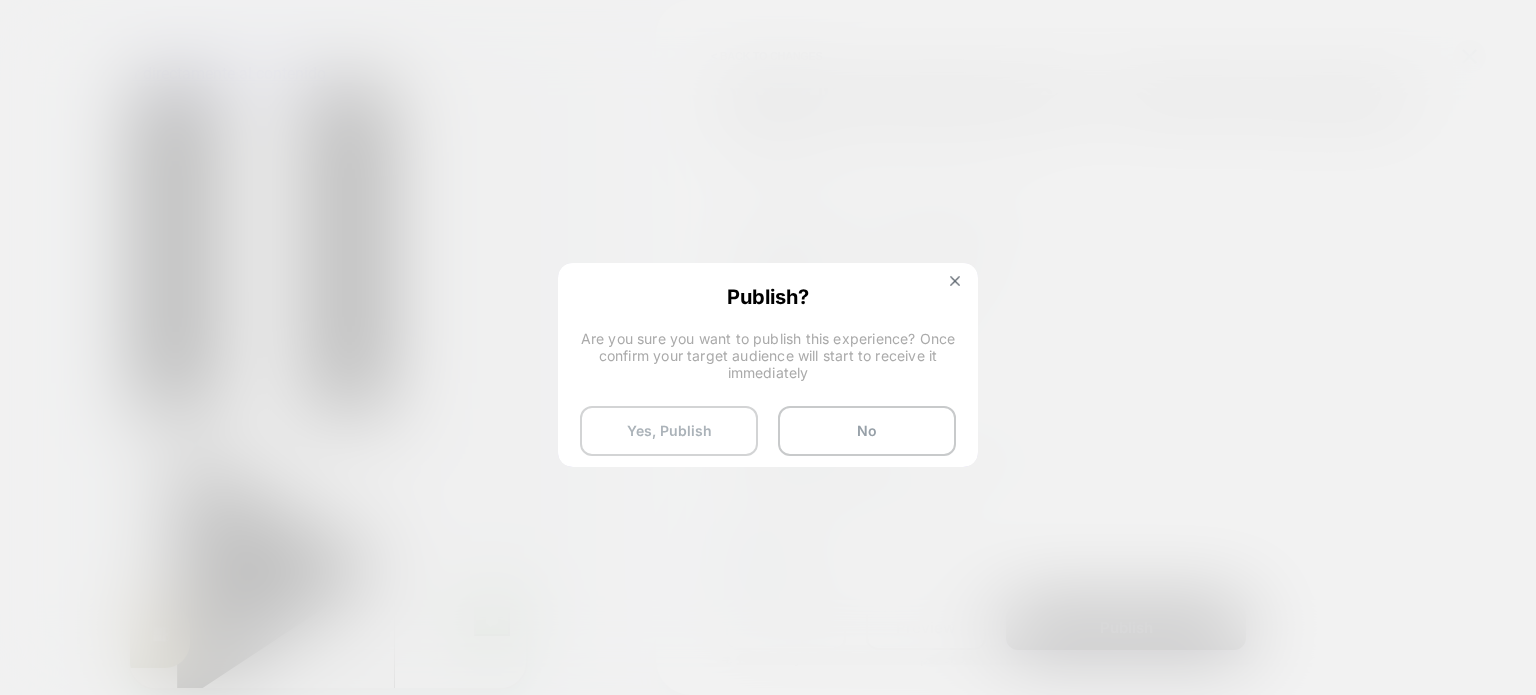 click on "Yes, Publish" at bounding box center [669, 431] 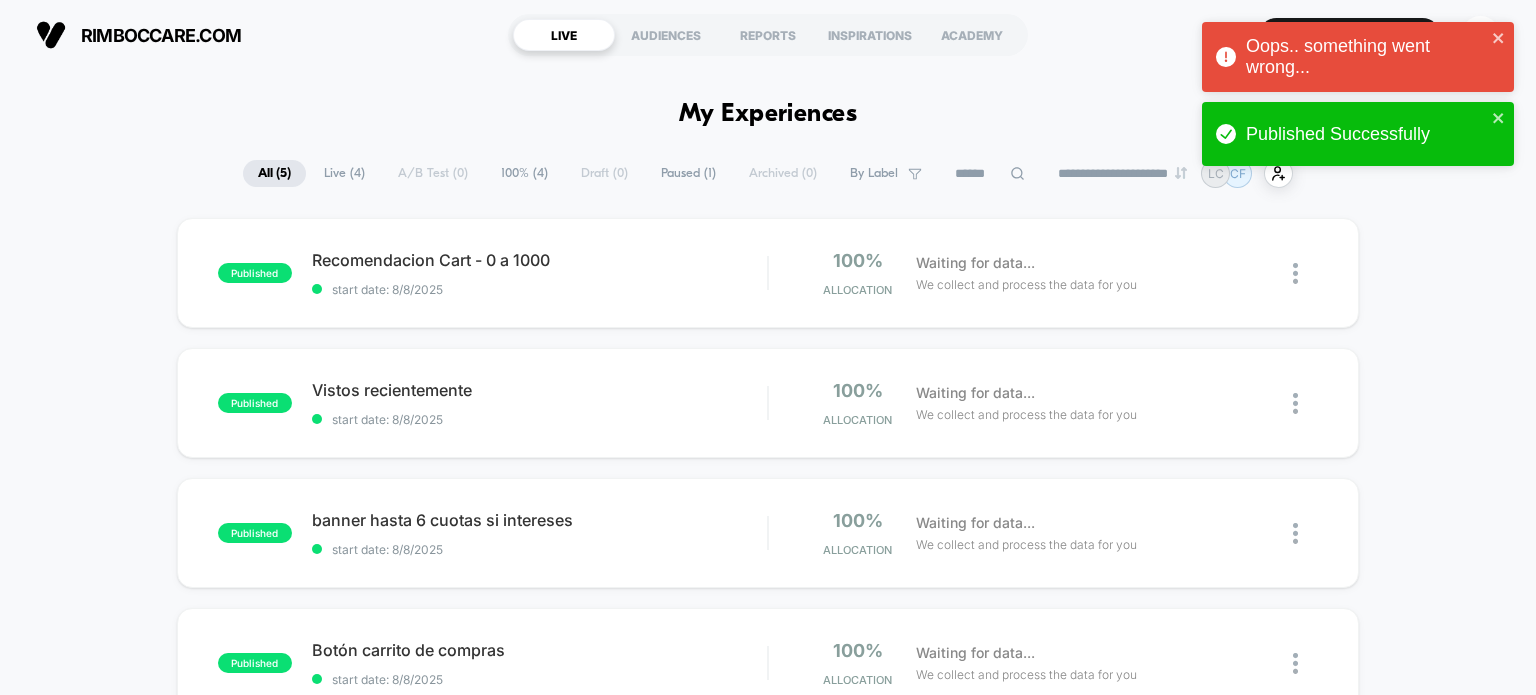 scroll, scrollTop: 0, scrollLeft: 0, axis: both 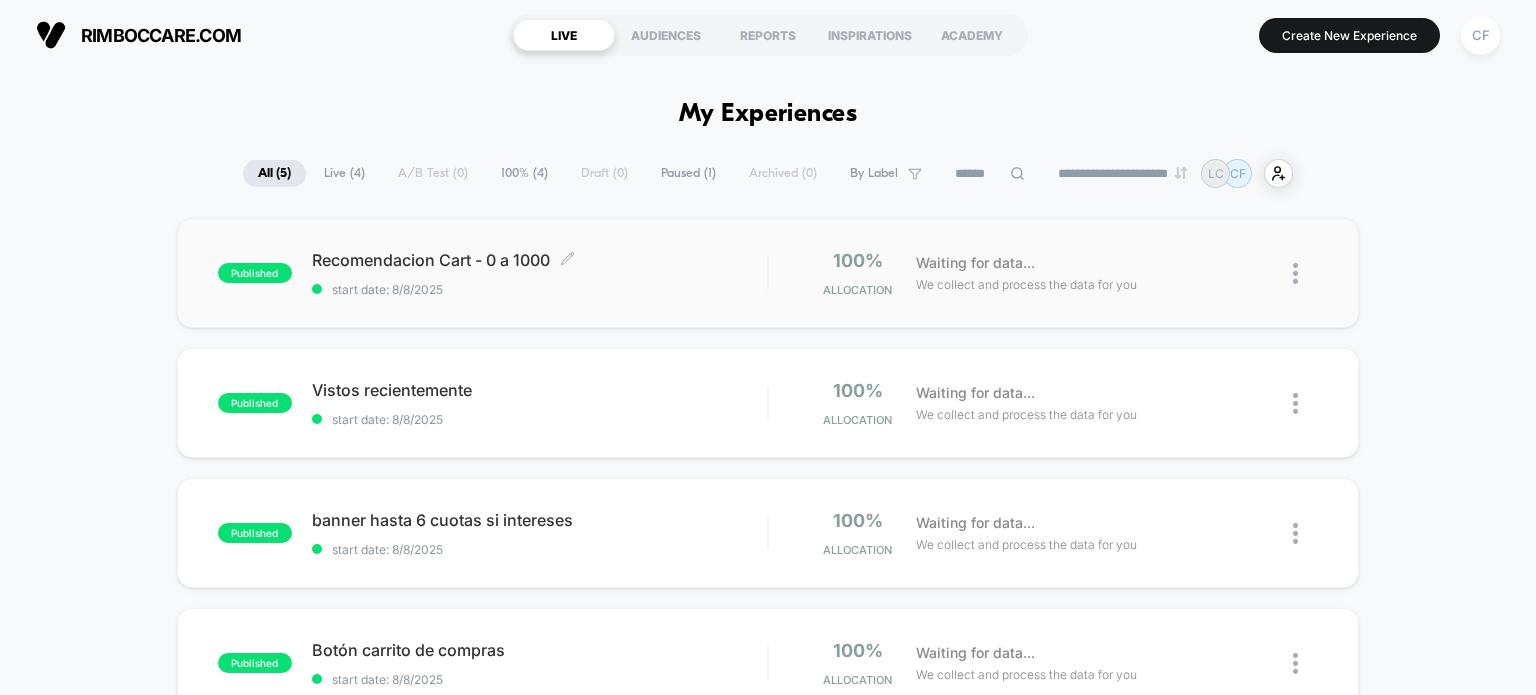 click on "Recomendacion Cart - 0 a 1000 Click to edit experience details Click to edit experience details start date: [DATE]" at bounding box center (540, 273) 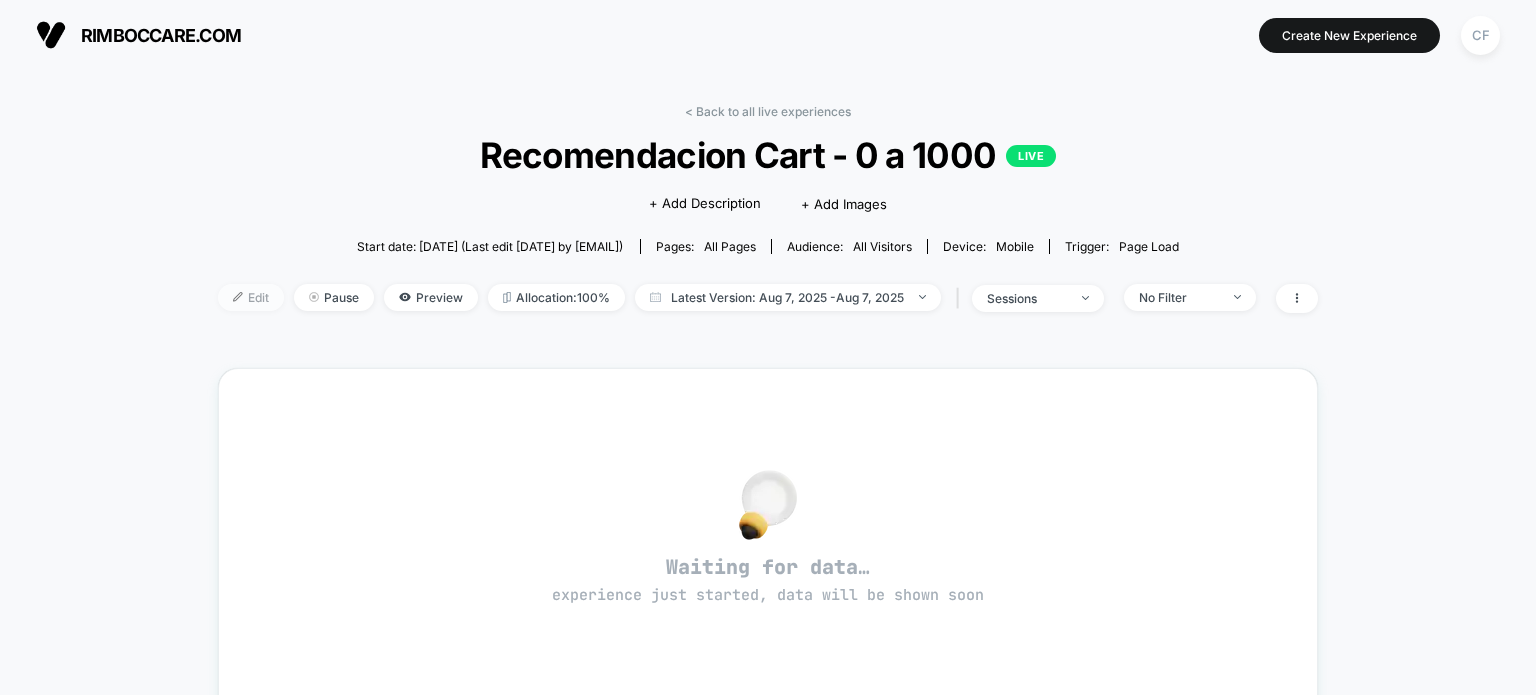 click on "Edit" at bounding box center (251, 297) 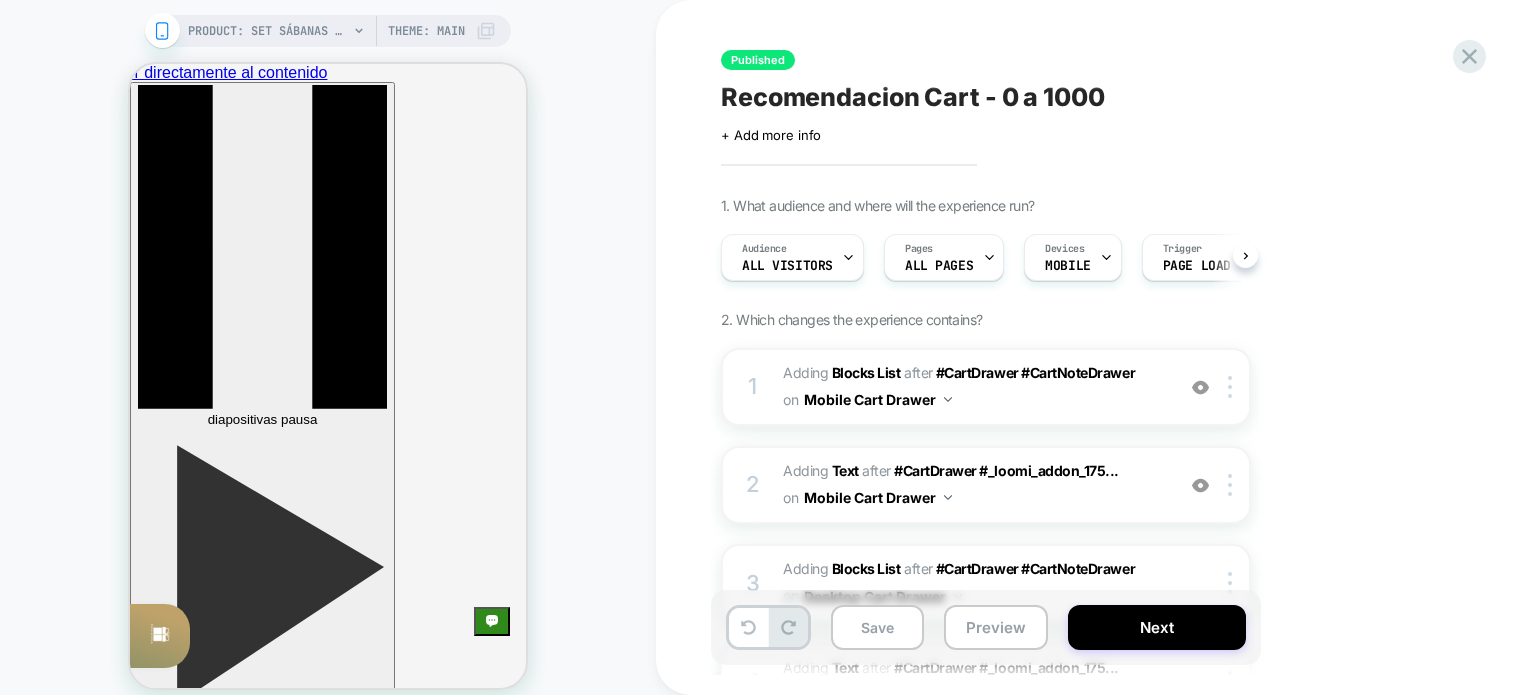 scroll, scrollTop: 0, scrollLeft: 0, axis: both 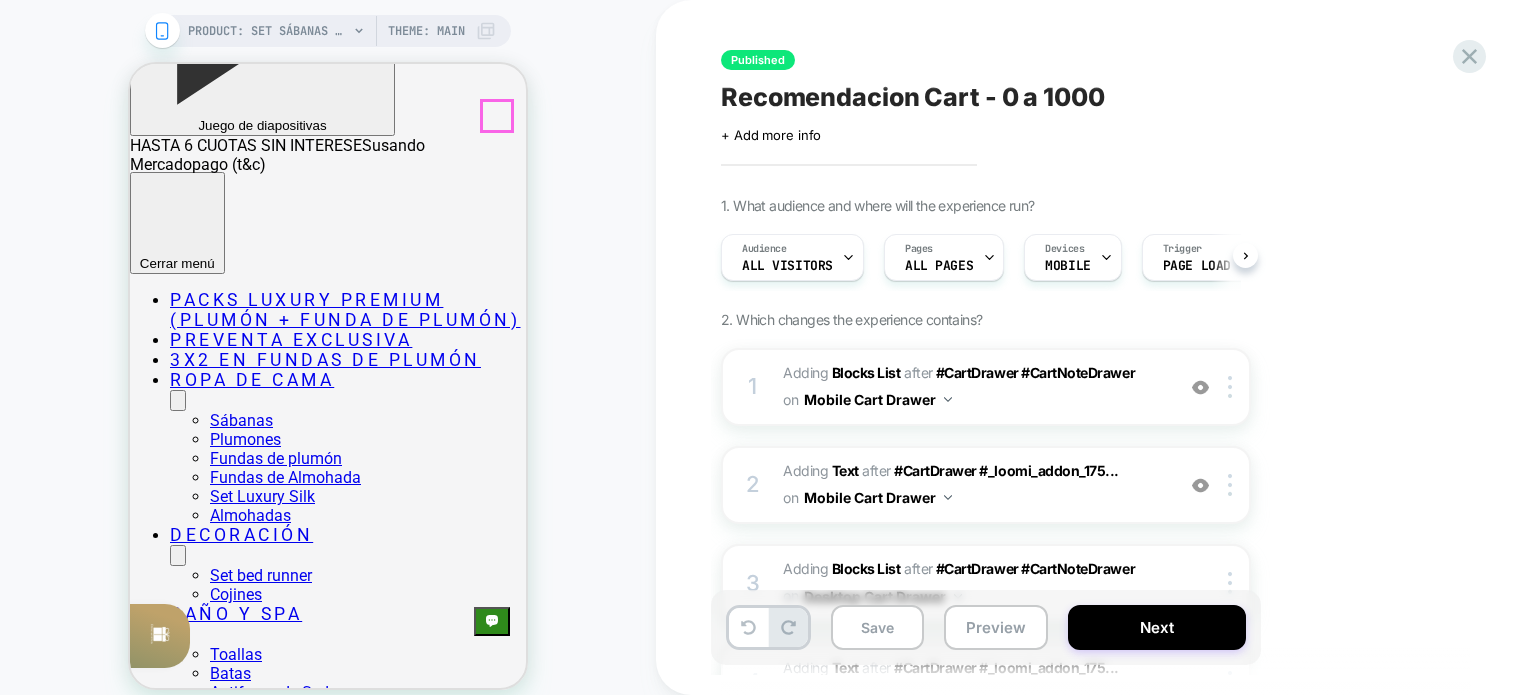 click 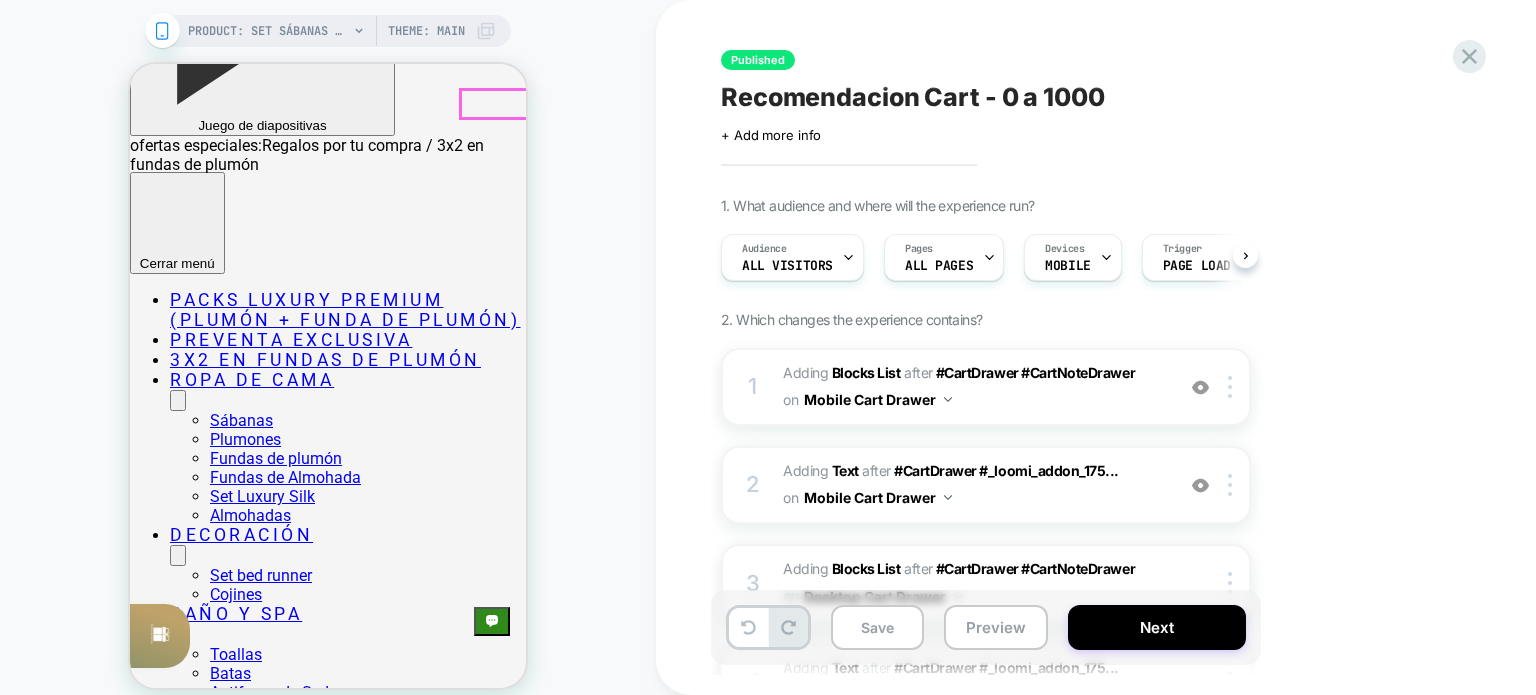 click on "icon-X" 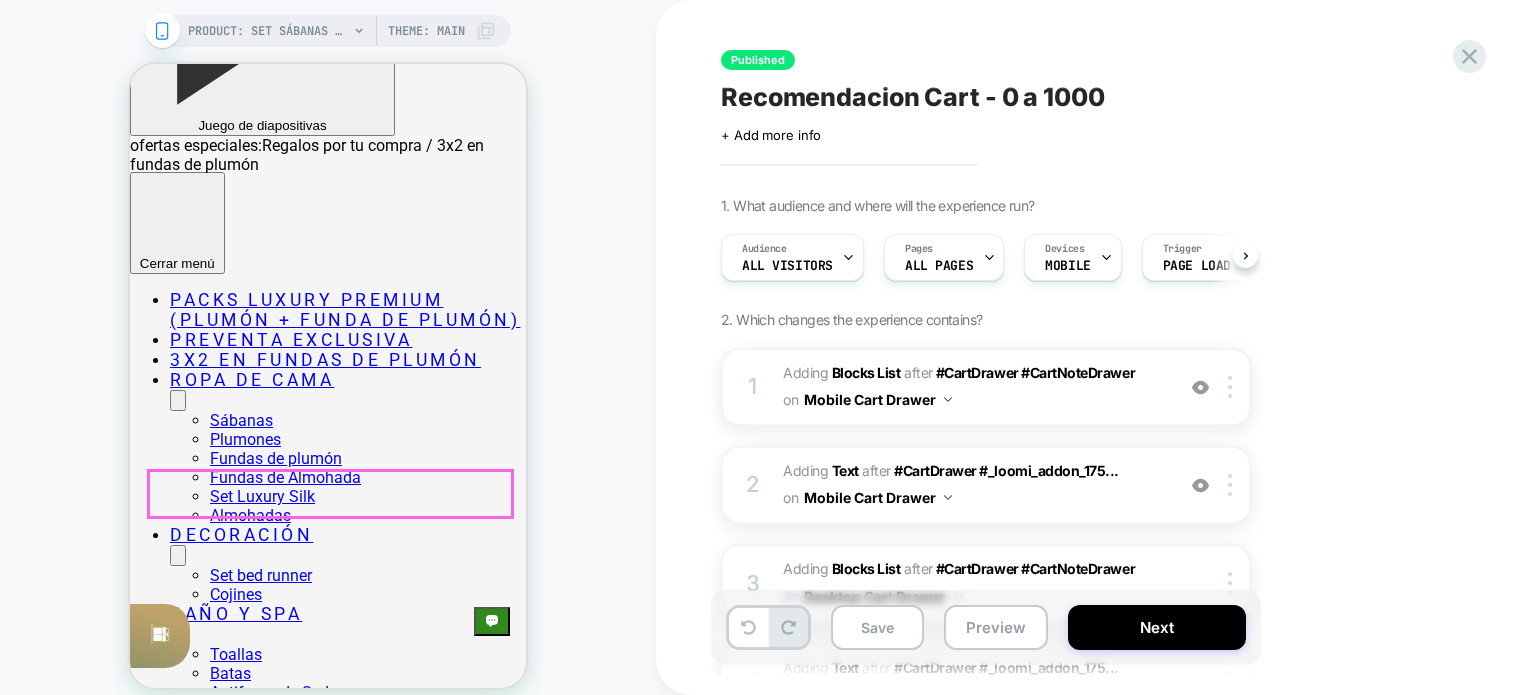 click on "Agregar al carrito" at bounding box center (189, 7912) 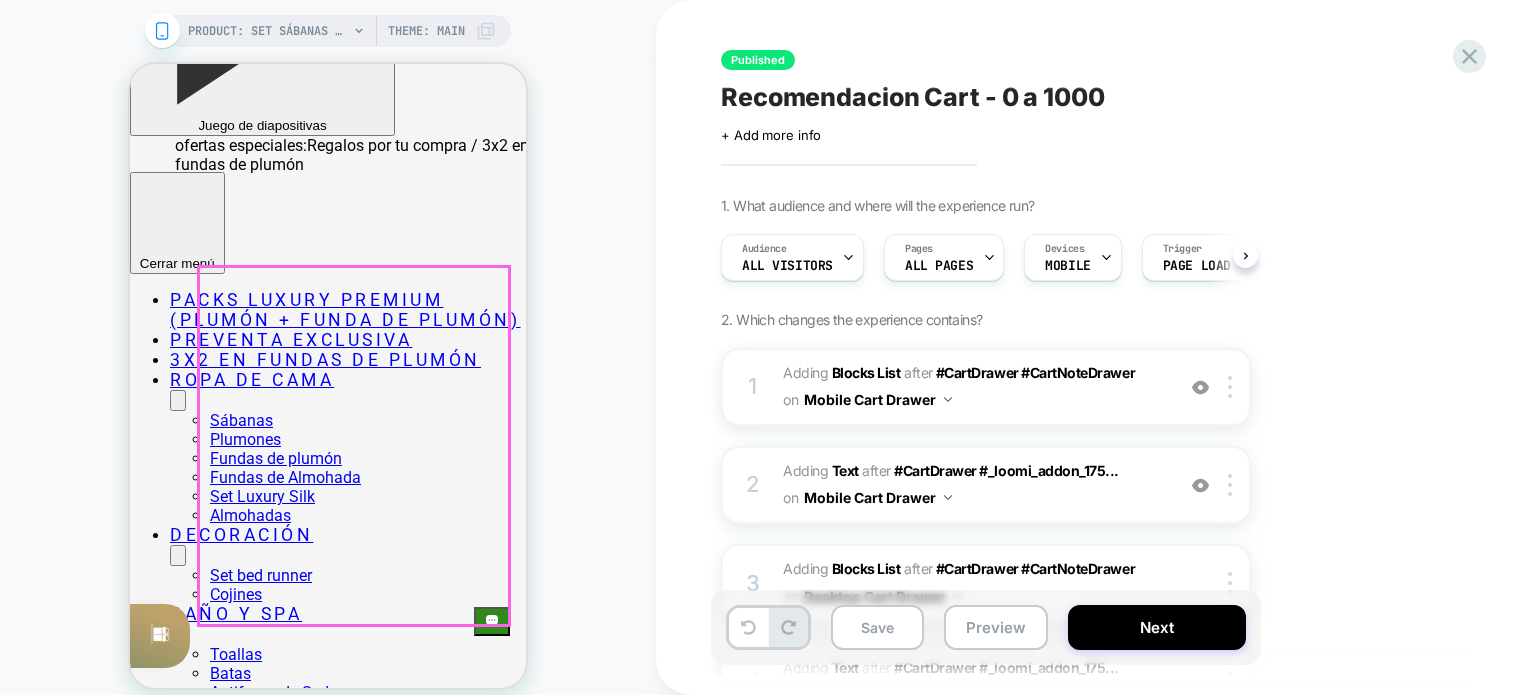 scroll, scrollTop: 500, scrollLeft: 0, axis: vertical 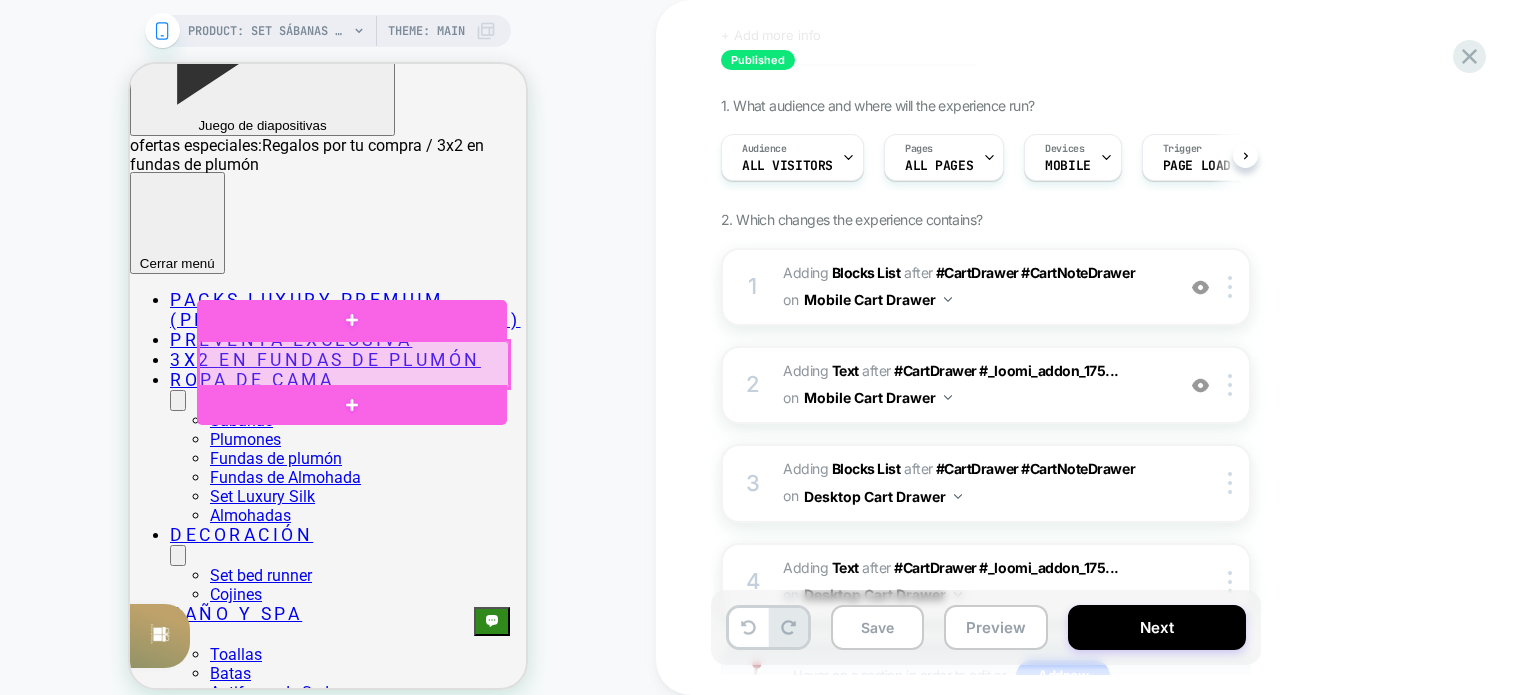 click at bounding box center (354, 364) 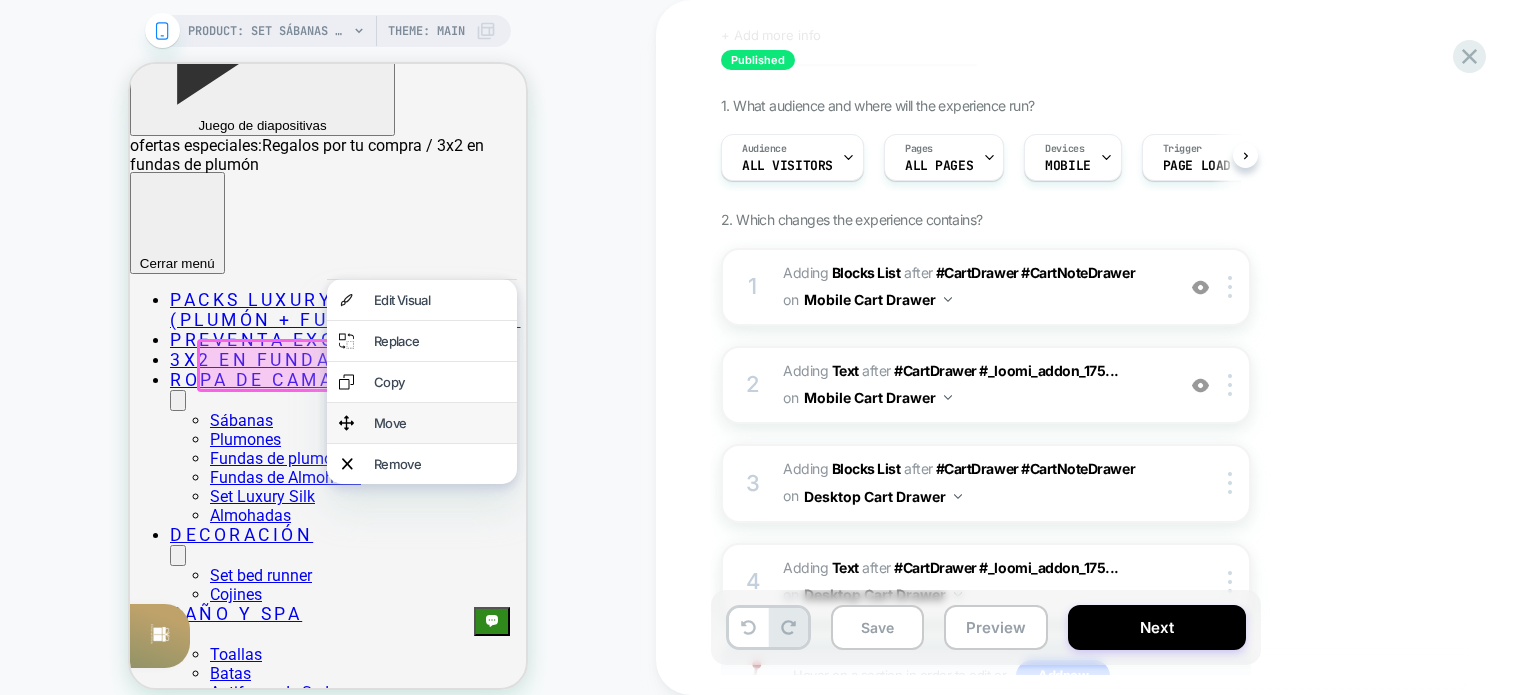 click on "Move" at bounding box center [439, 423] 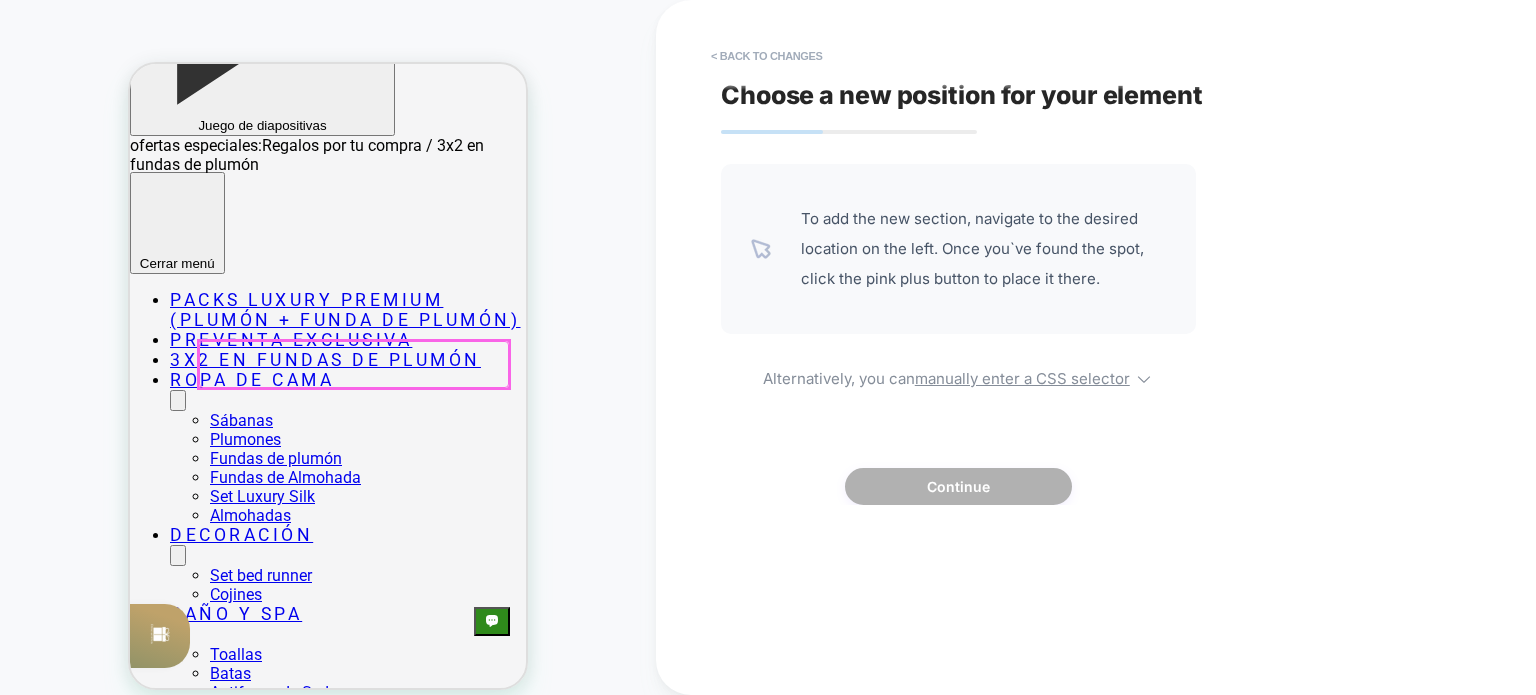 scroll, scrollTop: 704, scrollLeft: 0, axis: vertical 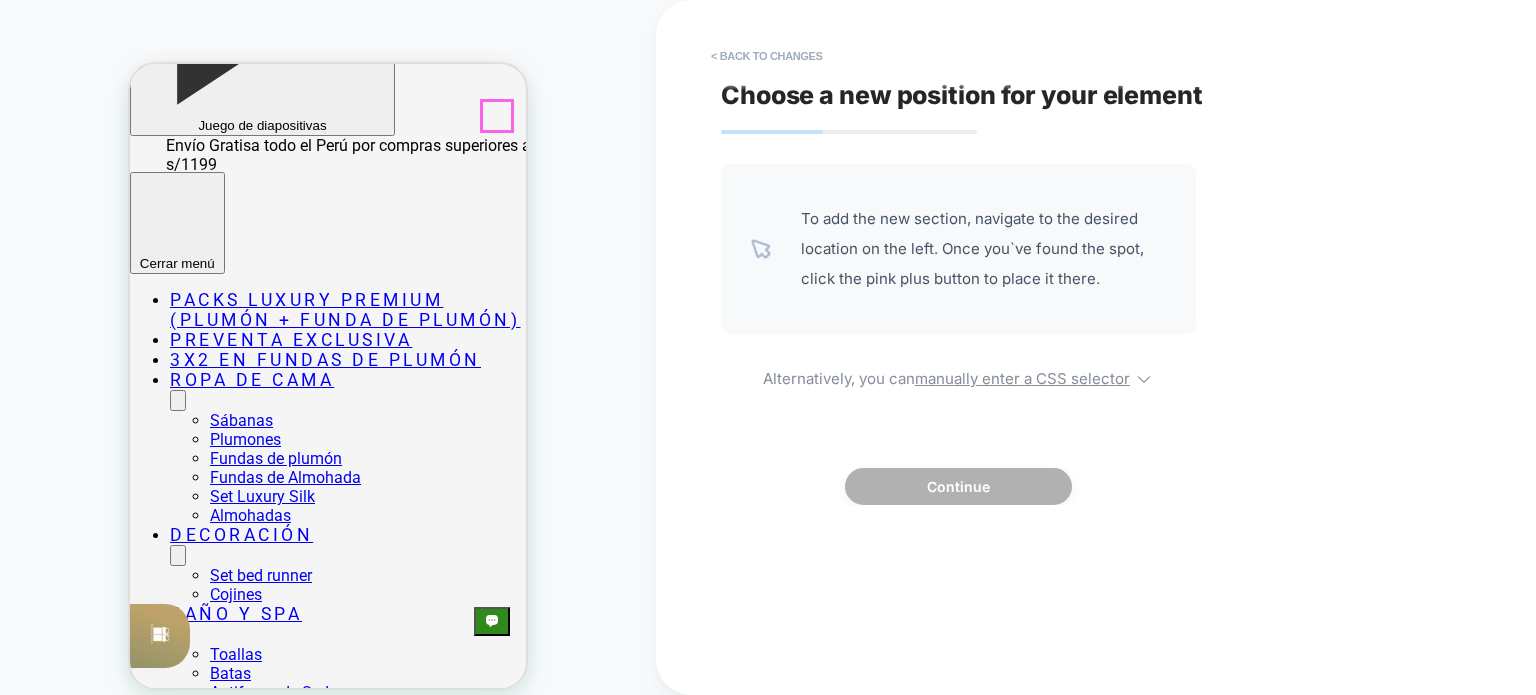 click 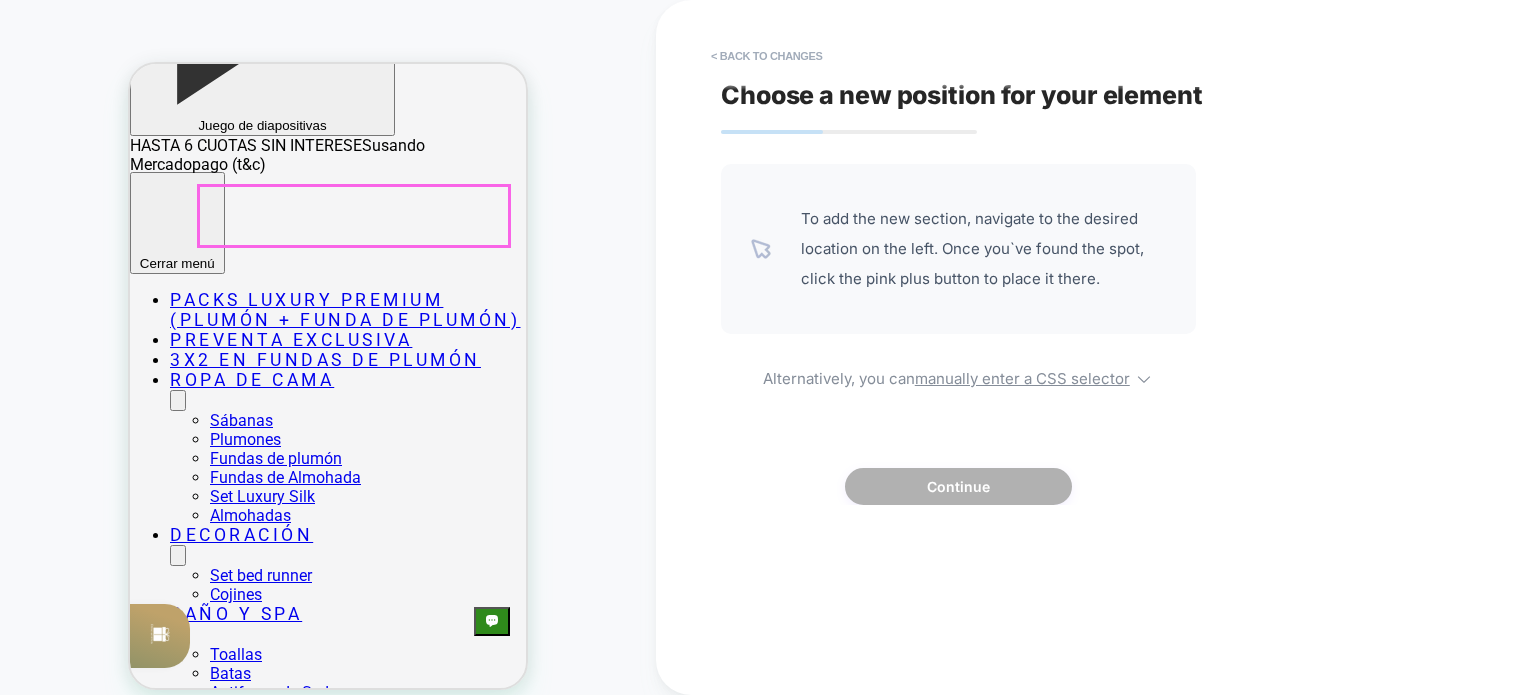 scroll, scrollTop: 104, scrollLeft: 0, axis: vertical 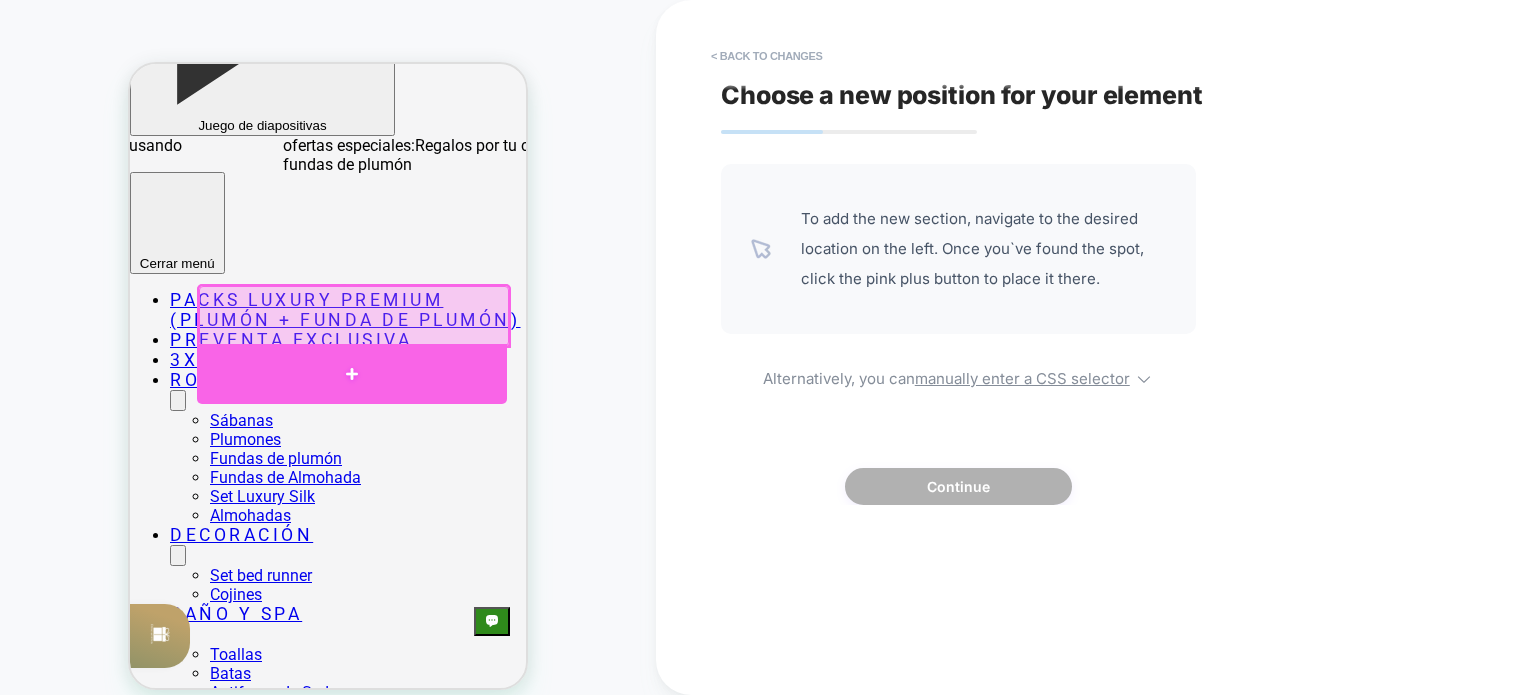click at bounding box center [352, 374] 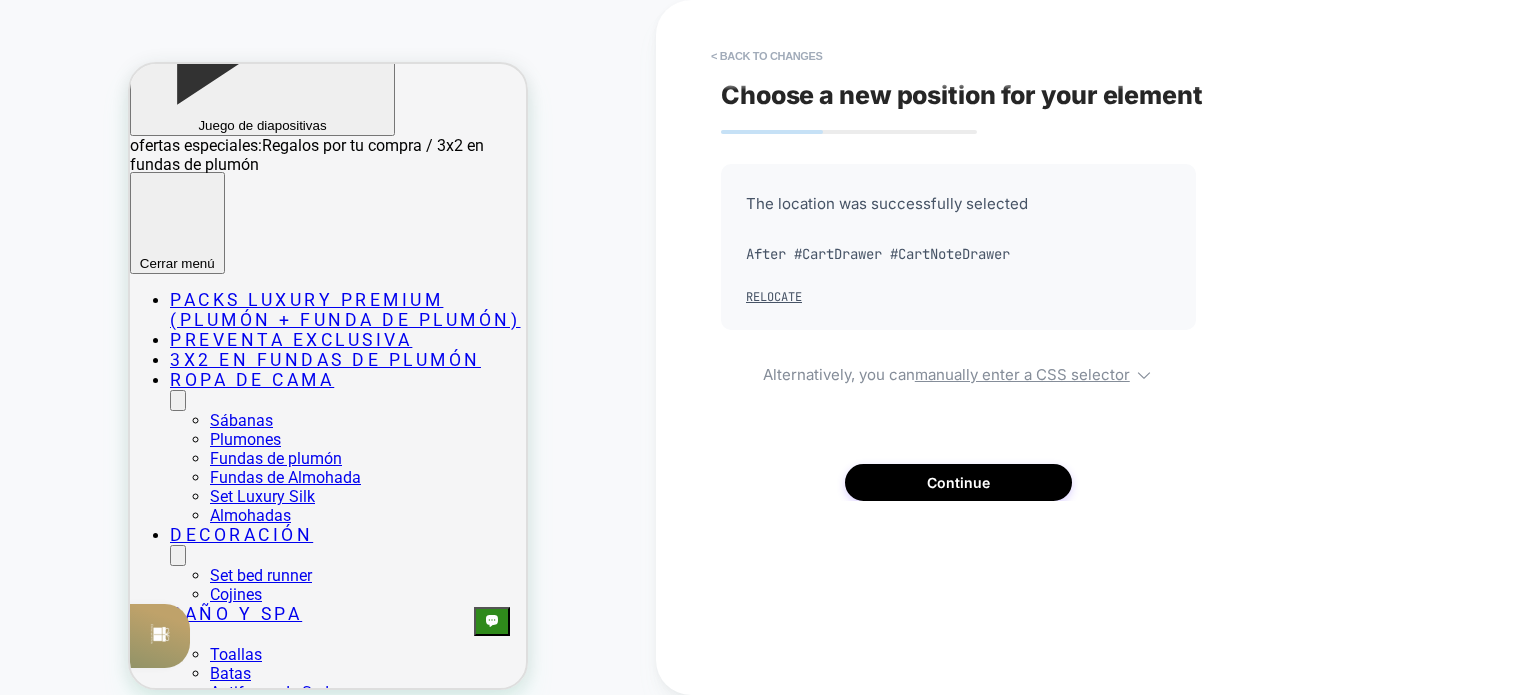 scroll, scrollTop: 304, scrollLeft: 0, axis: vertical 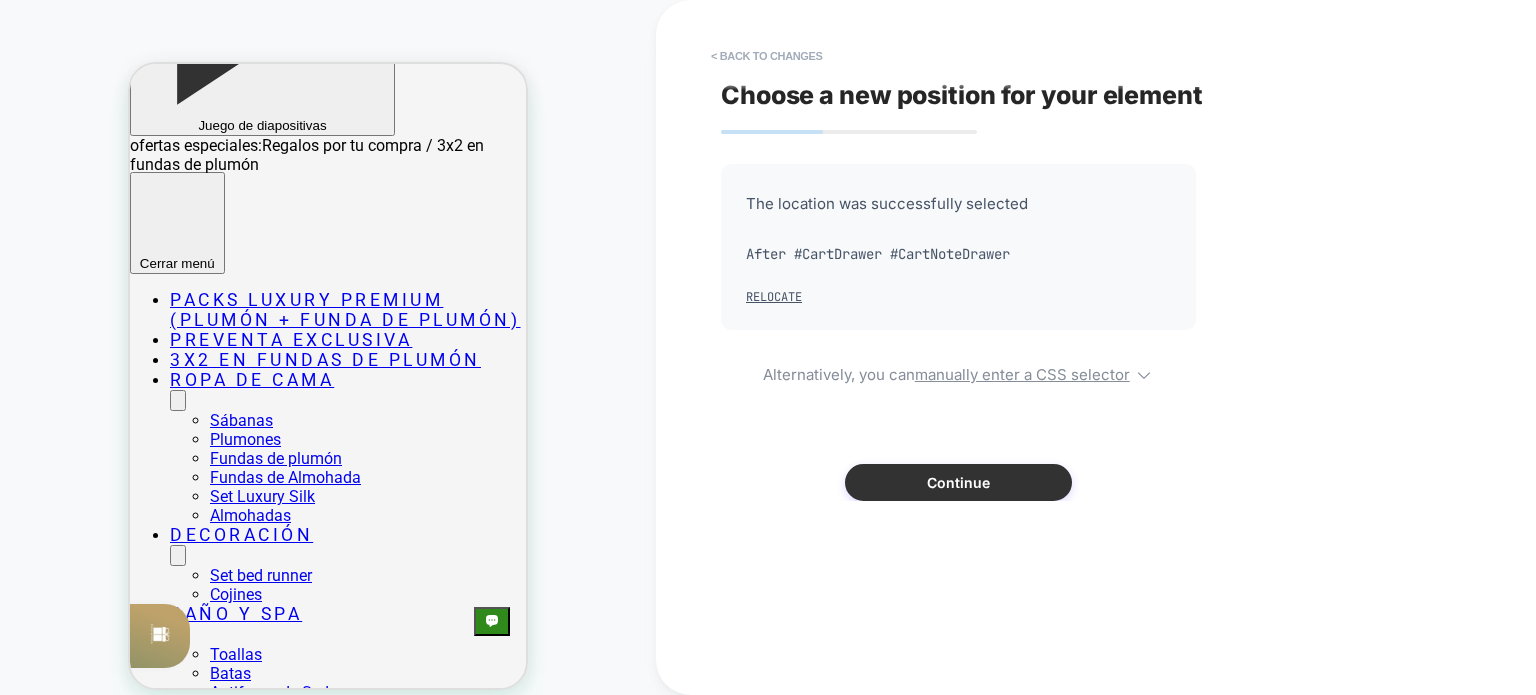 click on "Continue" at bounding box center (958, 482) 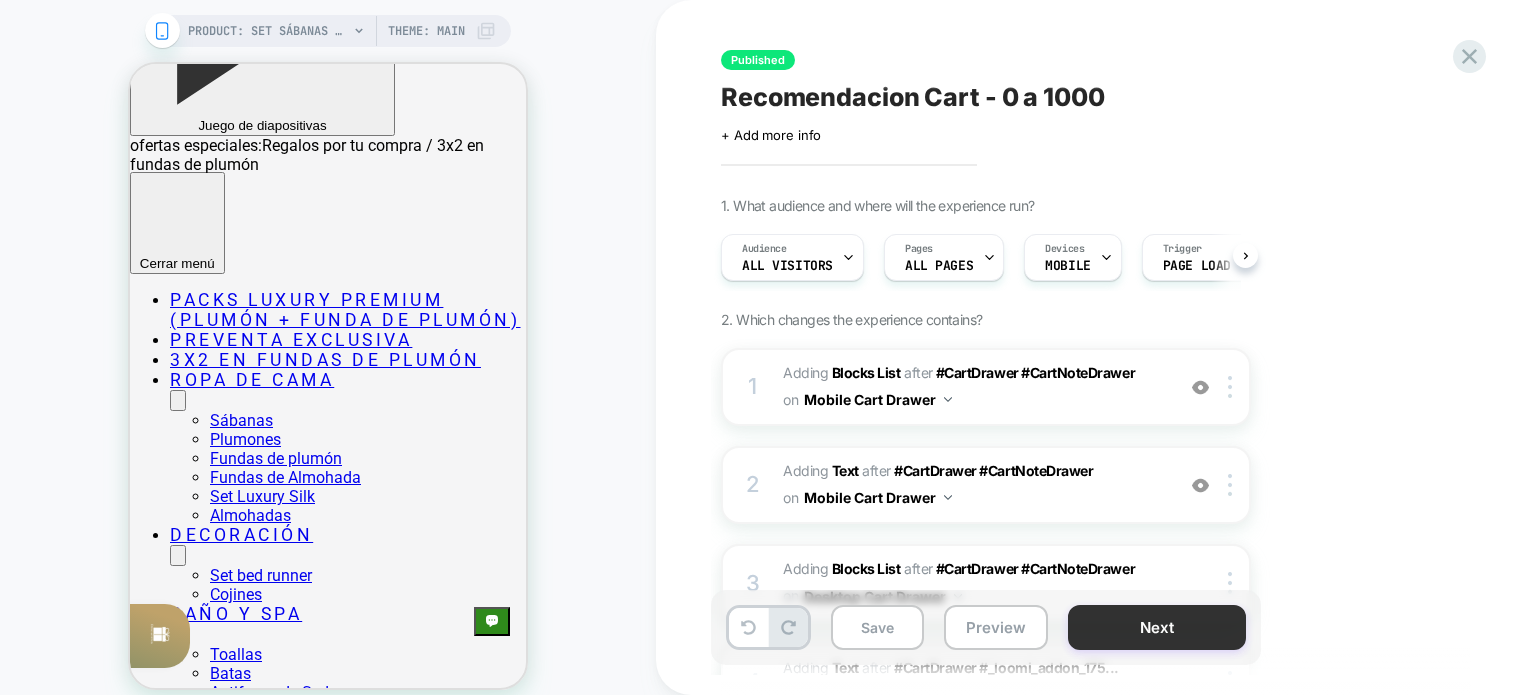 scroll, scrollTop: 0, scrollLeft: 0, axis: both 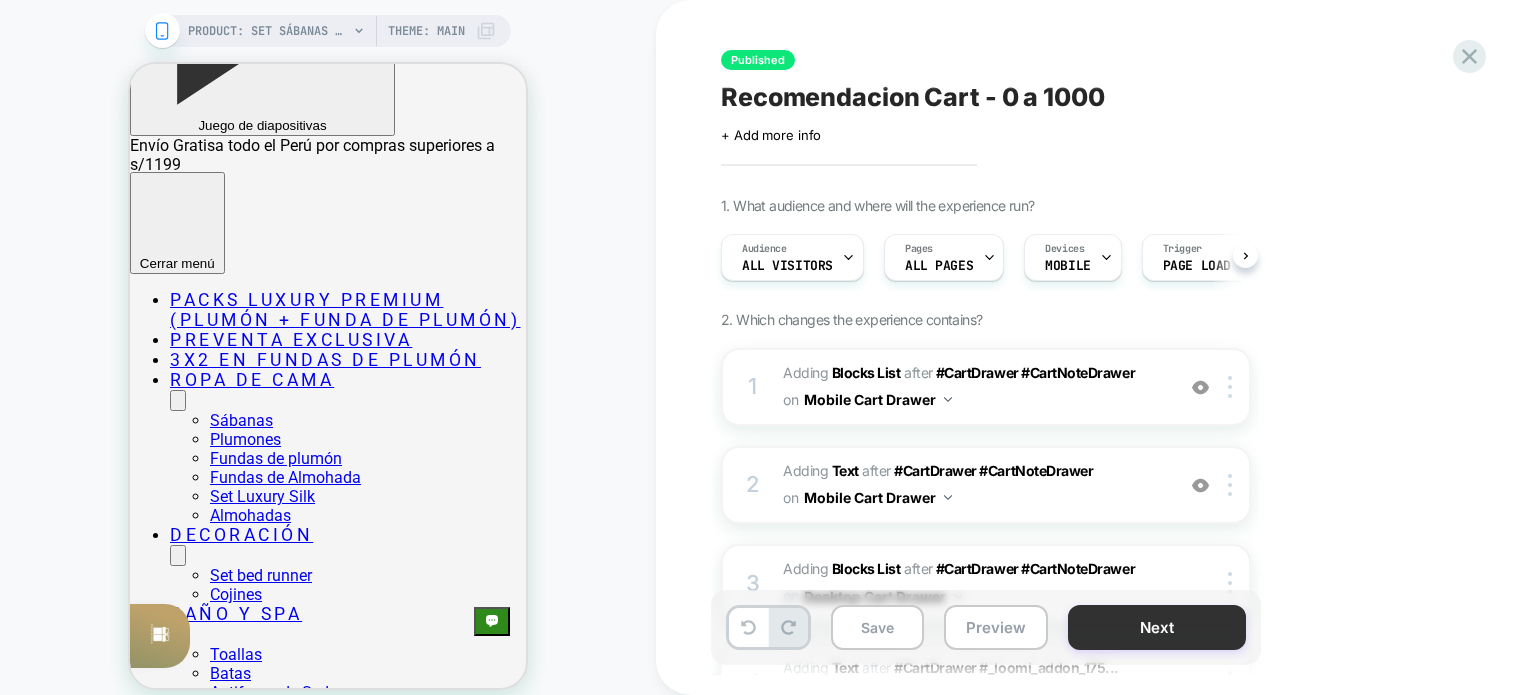 click on "Next" at bounding box center (1157, 627) 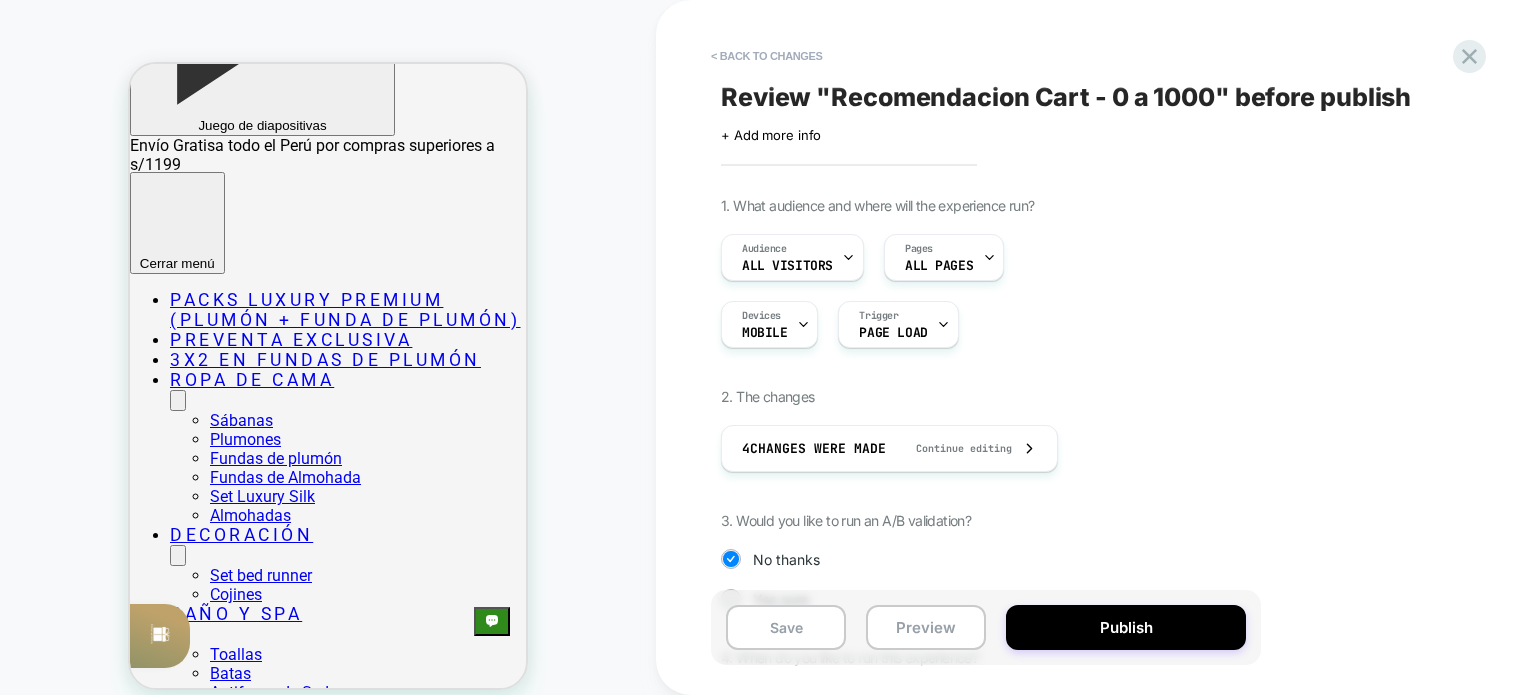 click on "Publish" at bounding box center (1126, 627) 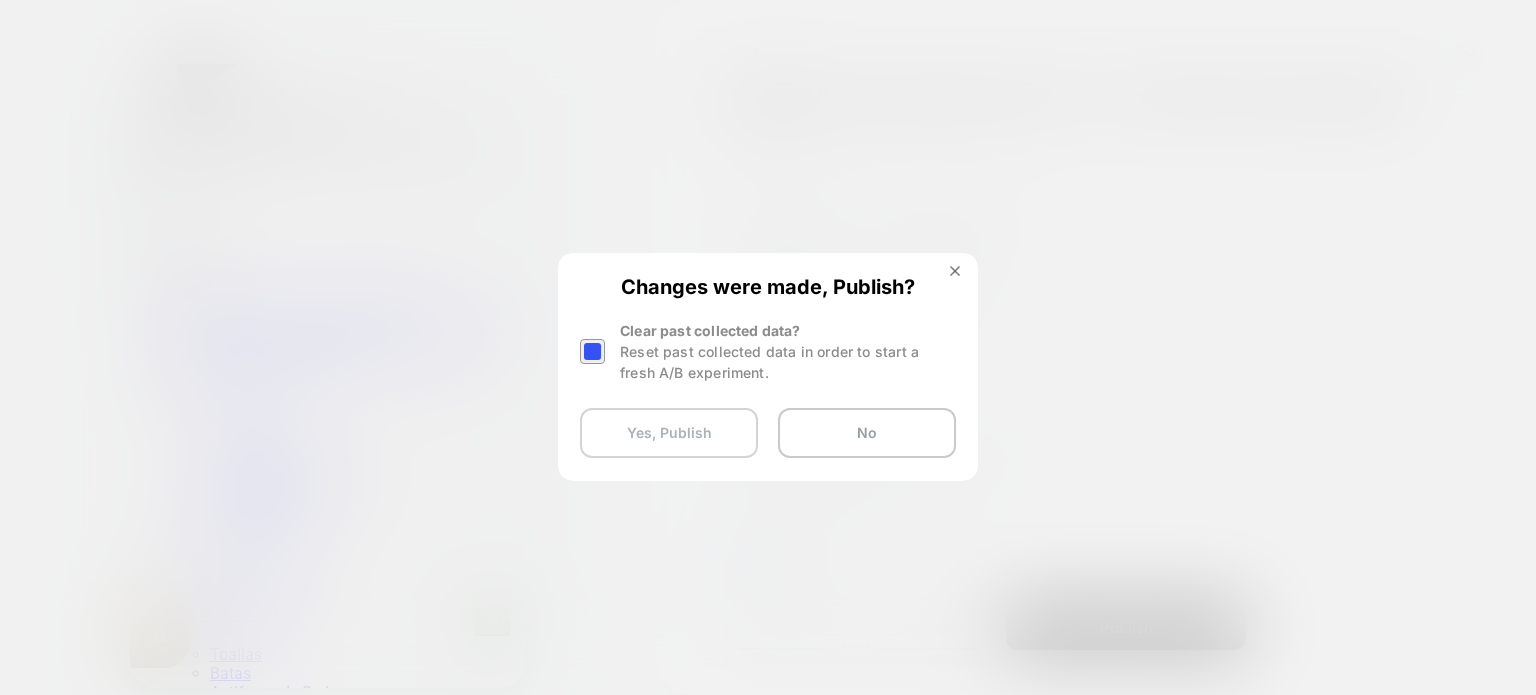 click on "Yes, Publish" at bounding box center (669, 433) 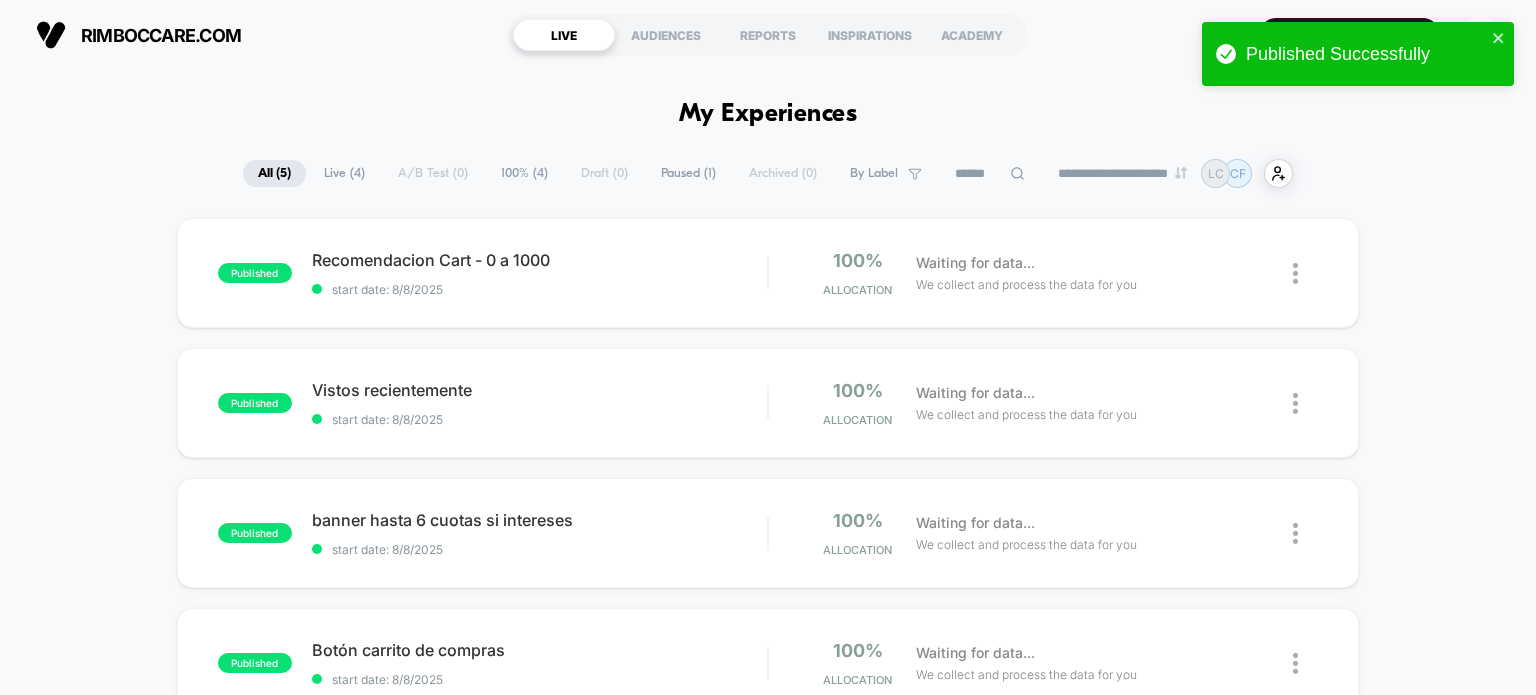 scroll, scrollTop: 0, scrollLeft: 0, axis: both 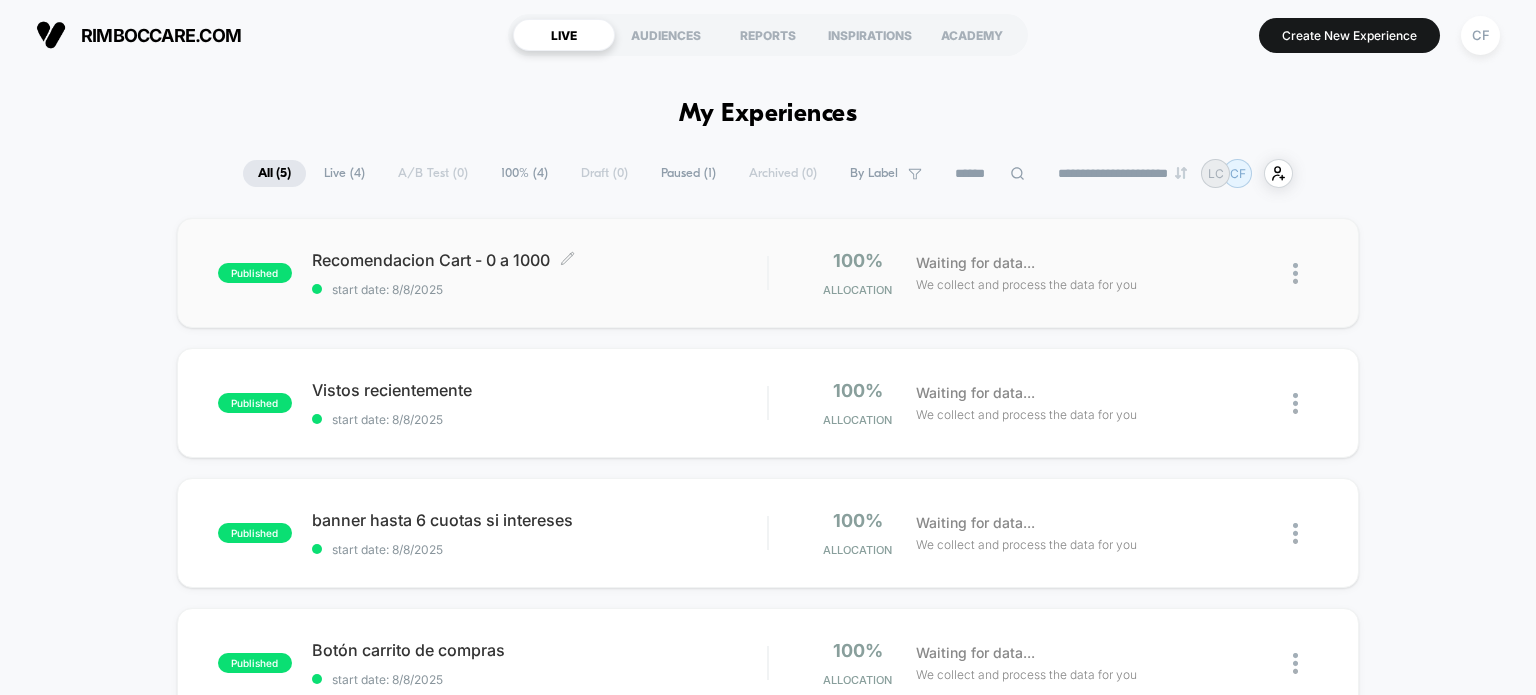 click on "Recomendacion Cart - 0 a 1000 Click to edit experience details" at bounding box center [540, 260] 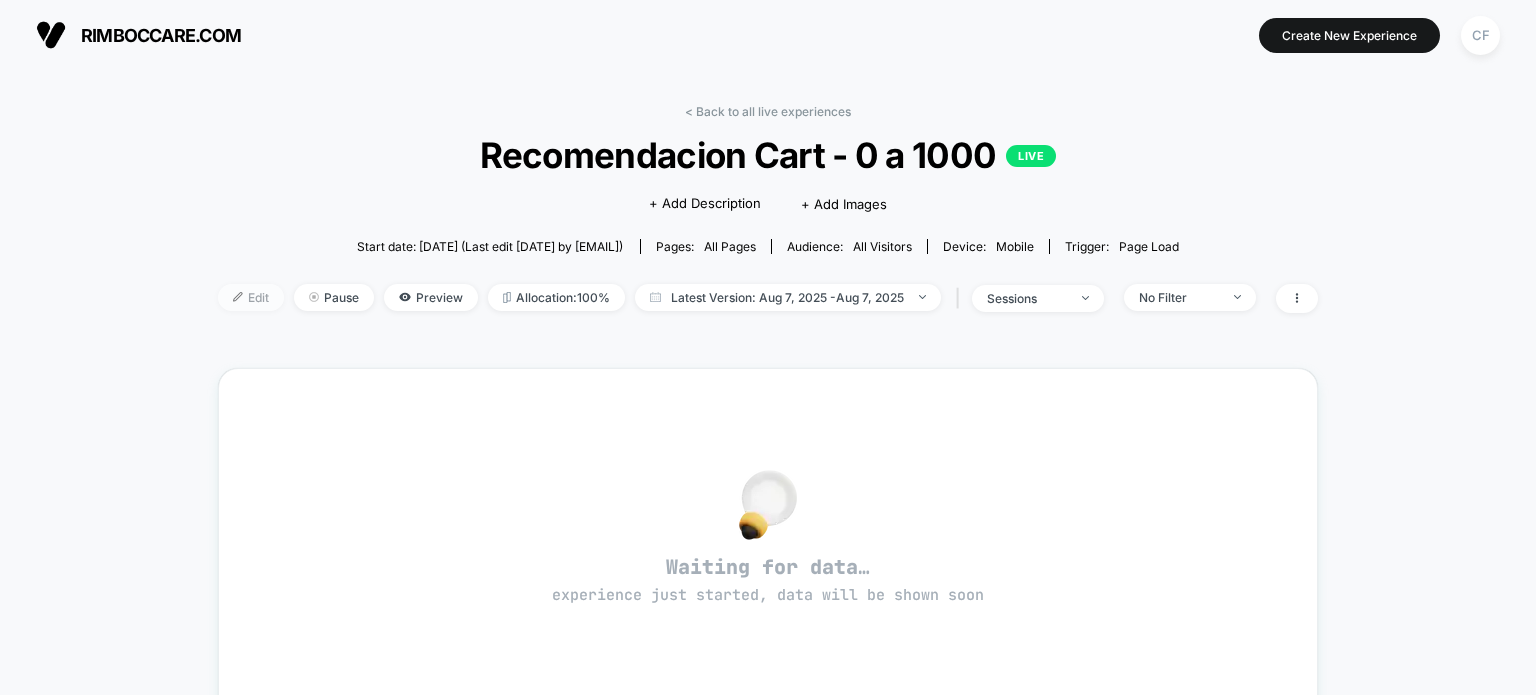 click on "Edit" at bounding box center (251, 297) 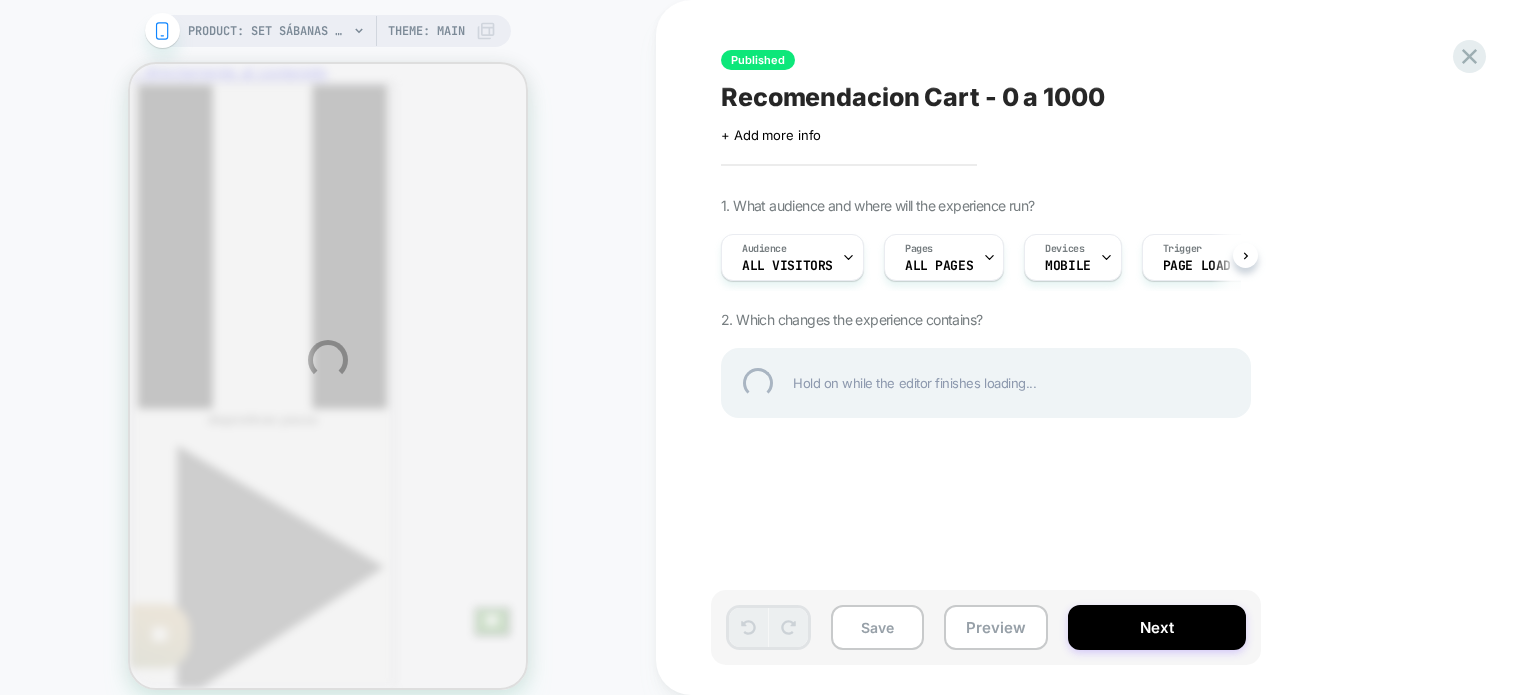 scroll, scrollTop: 0, scrollLeft: 0, axis: both 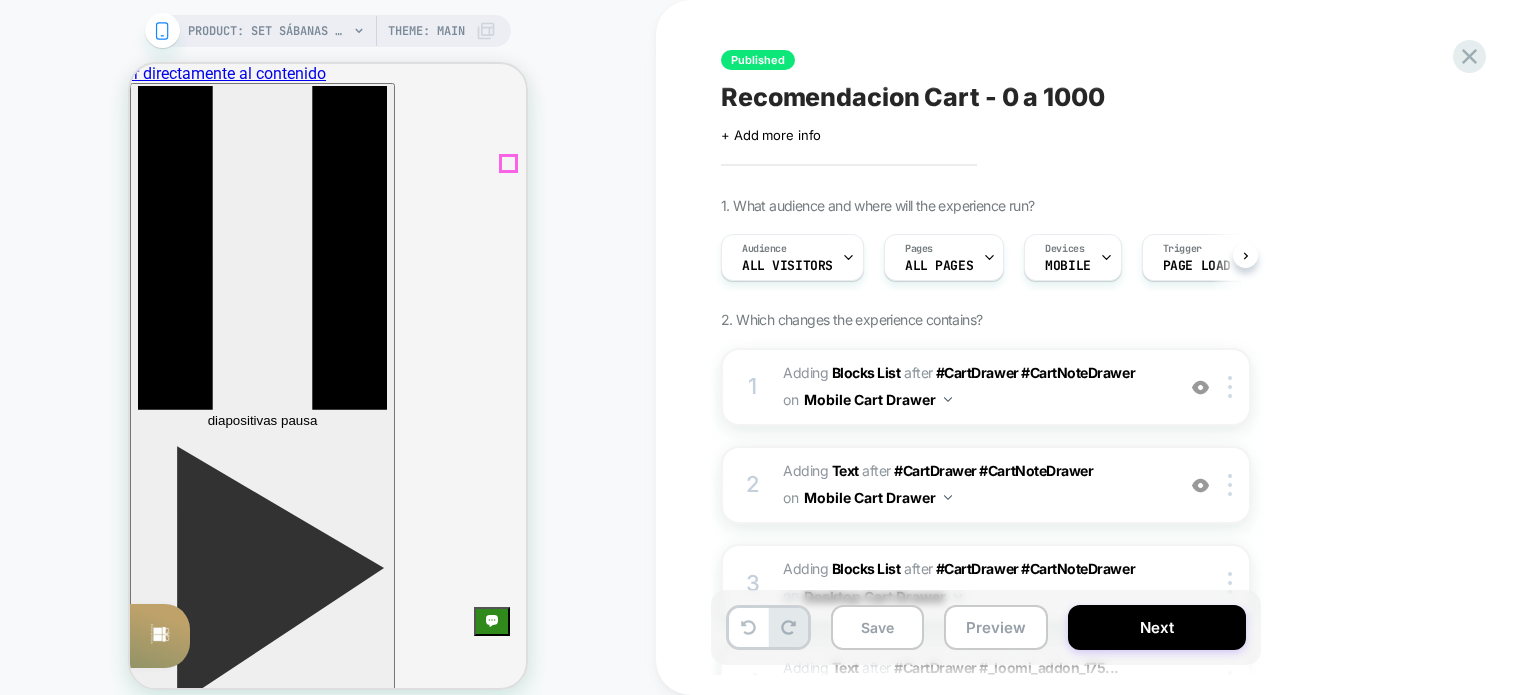 click at bounding box center (217, 7493) 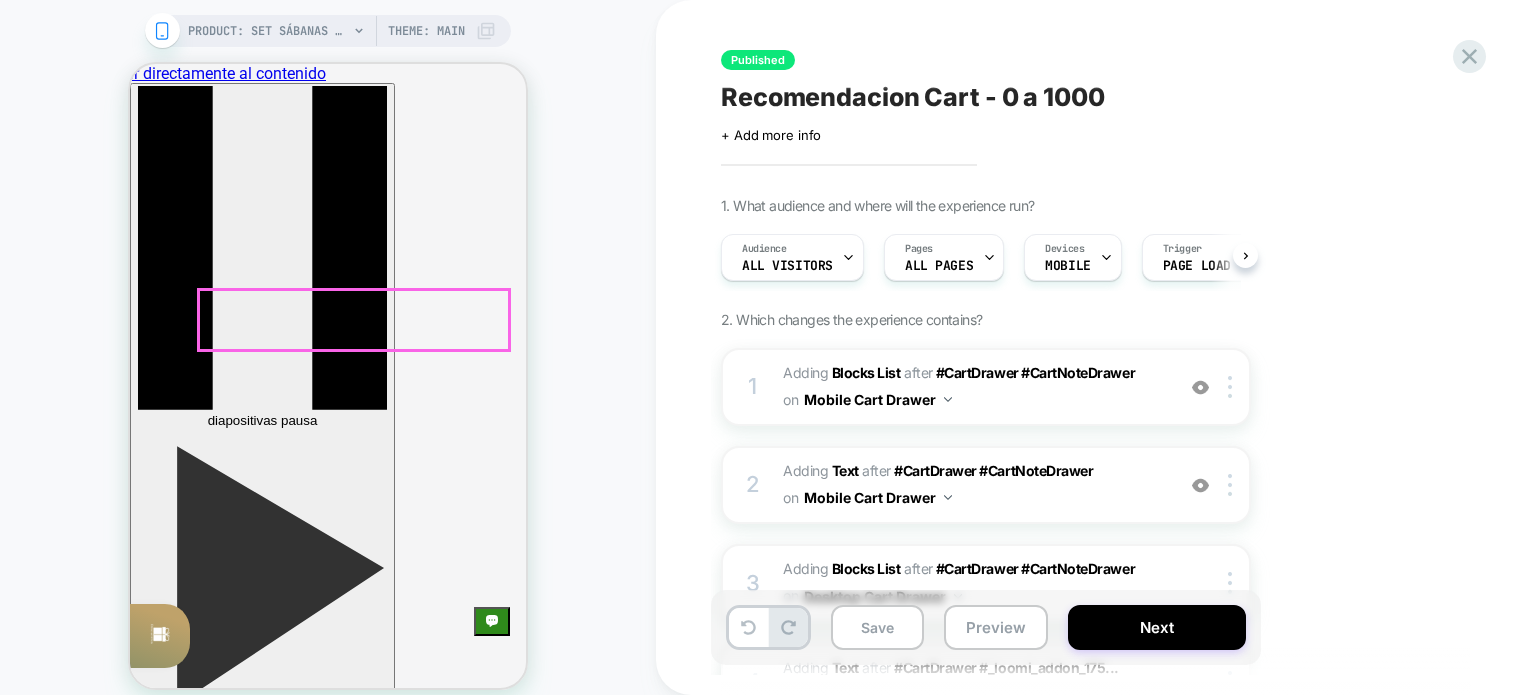 scroll, scrollTop: 200, scrollLeft: 0, axis: vertical 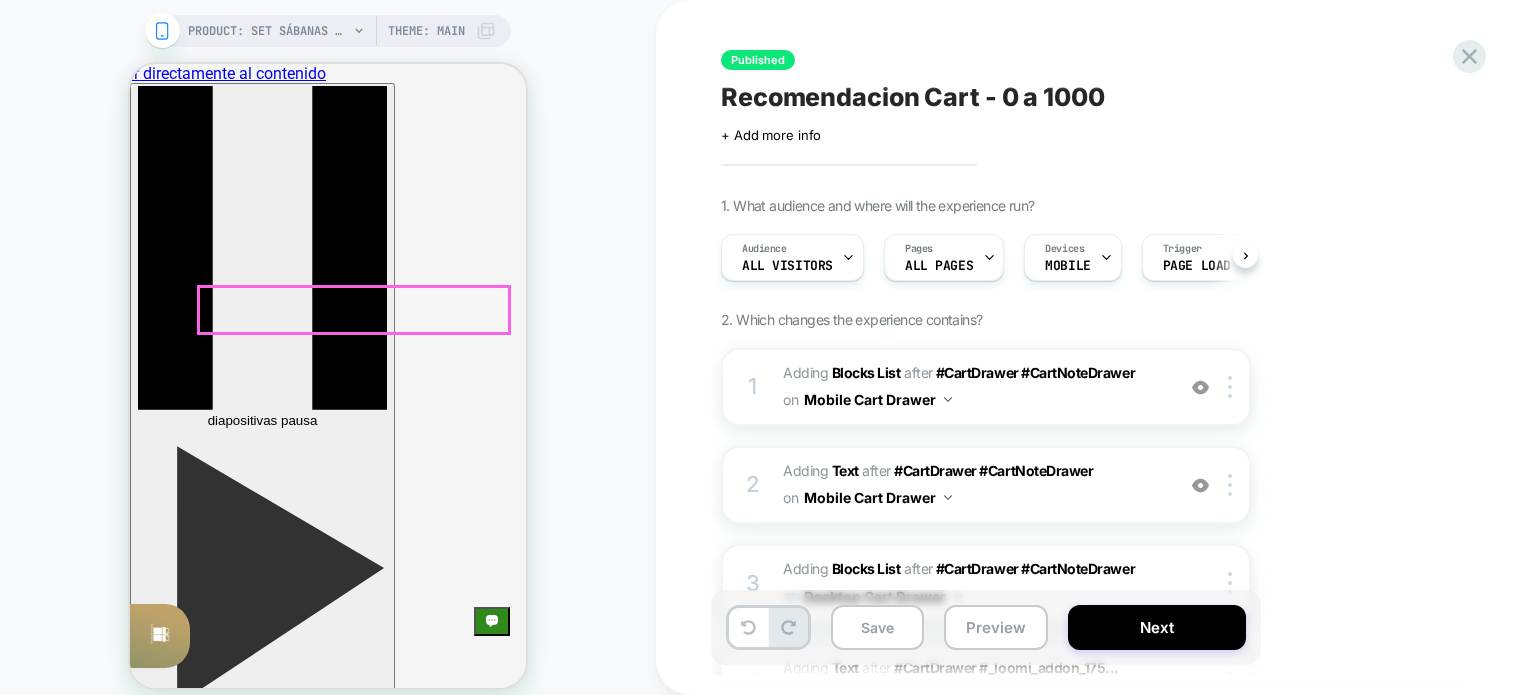 click on "¡A mayor monto de compra obtienes más regalos﻿!" at bounding box center [328, 3422] 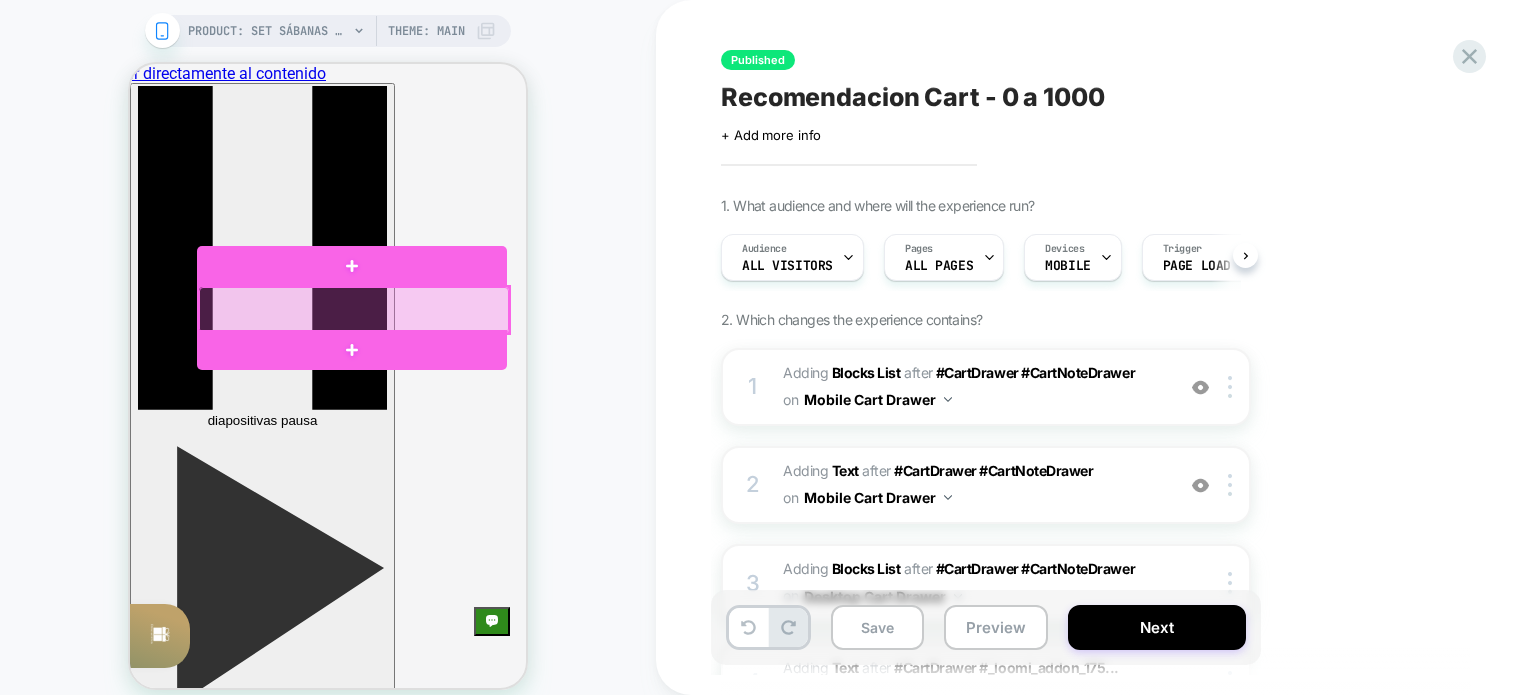 click at bounding box center (354, 310) 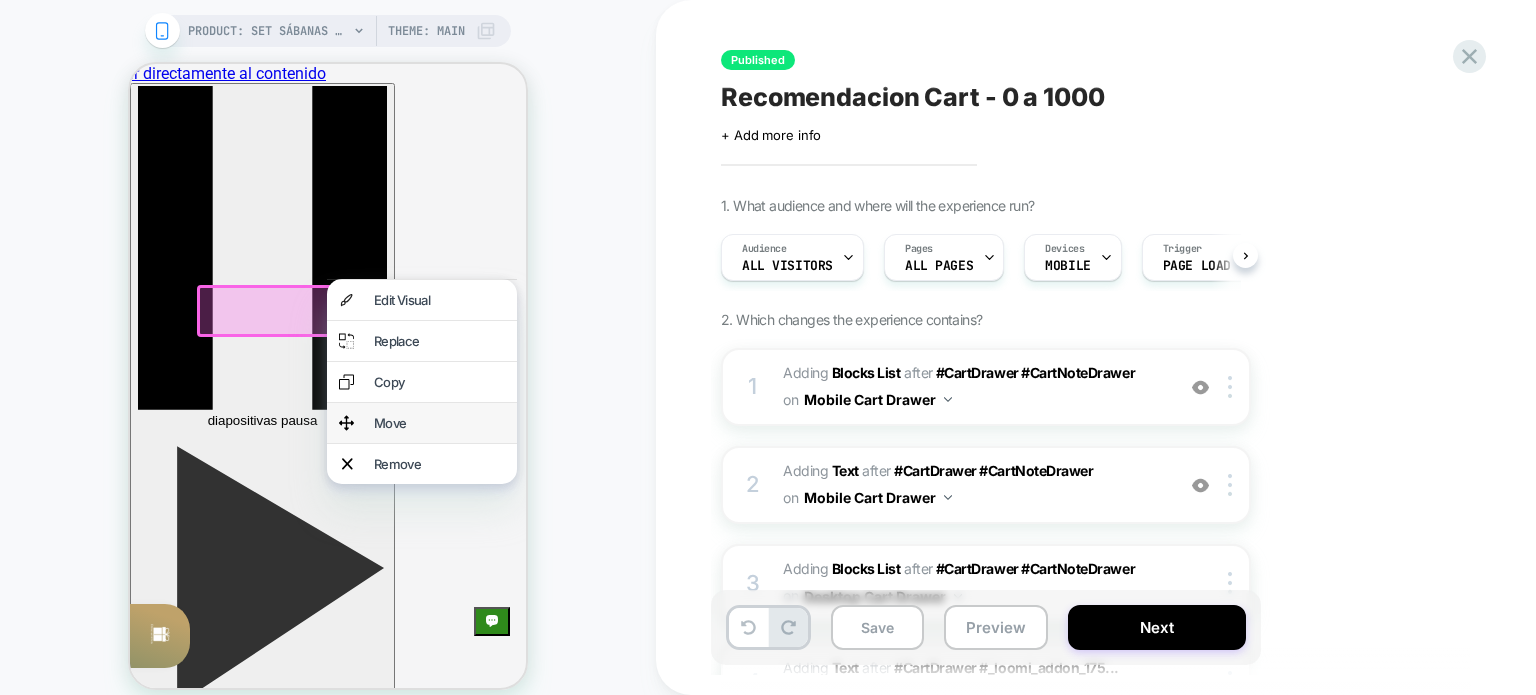 click on "Move" at bounding box center (439, 423) 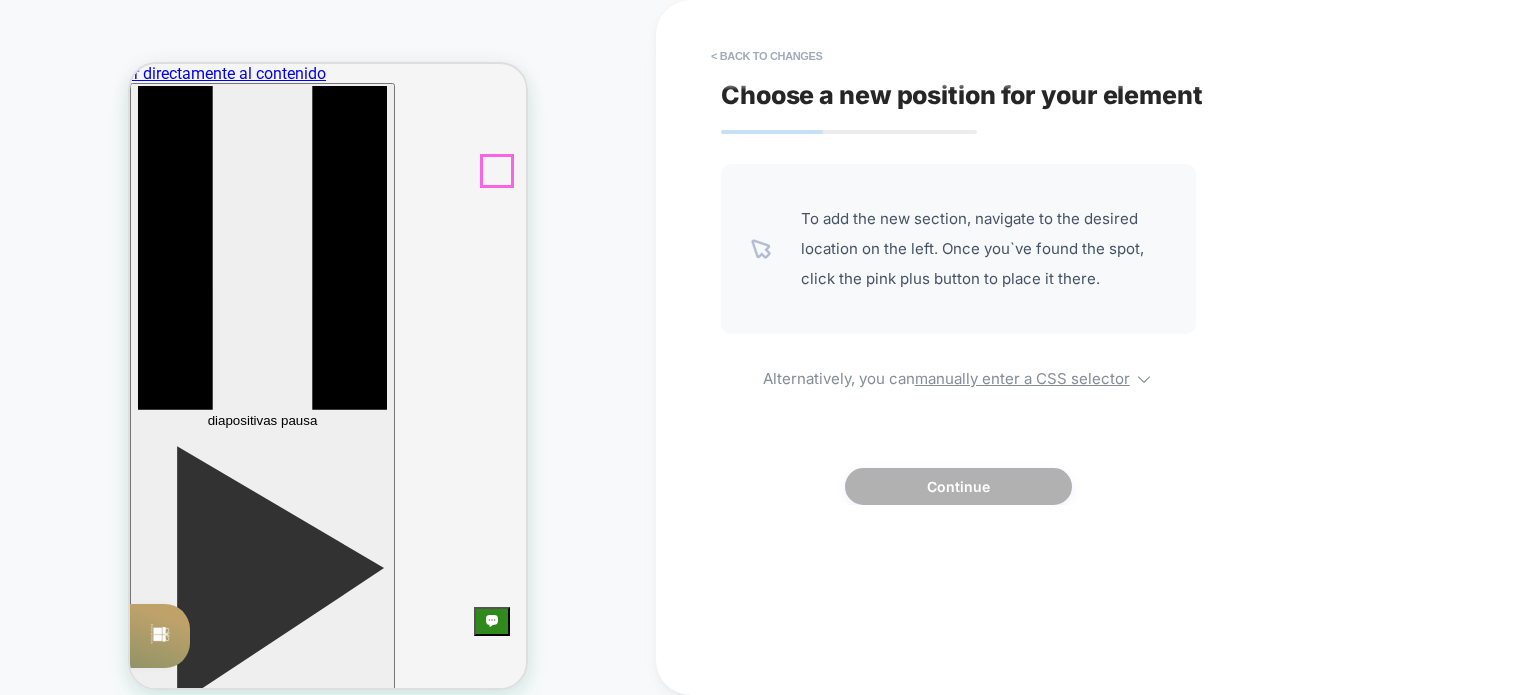 click 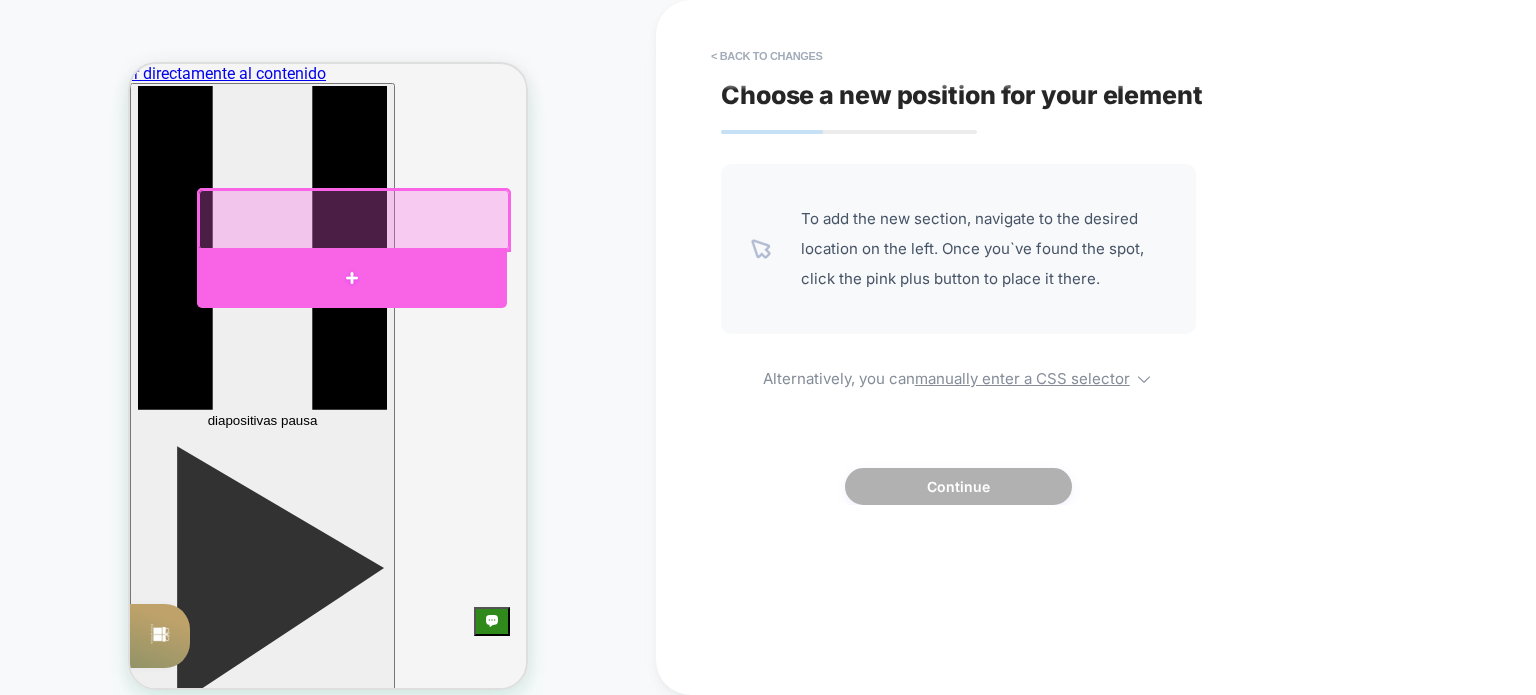 click at bounding box center (352, 278) 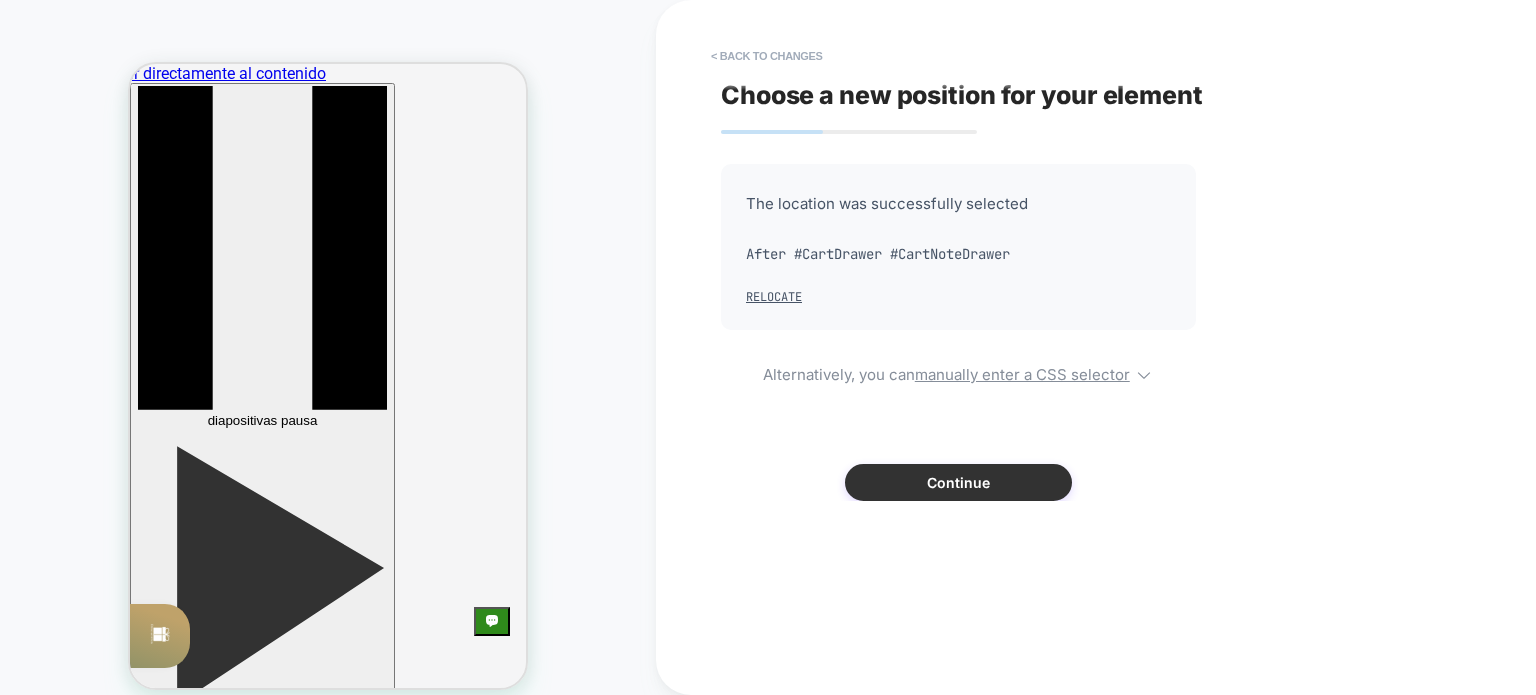 click on "Continue" at bounding box center (958, 482) 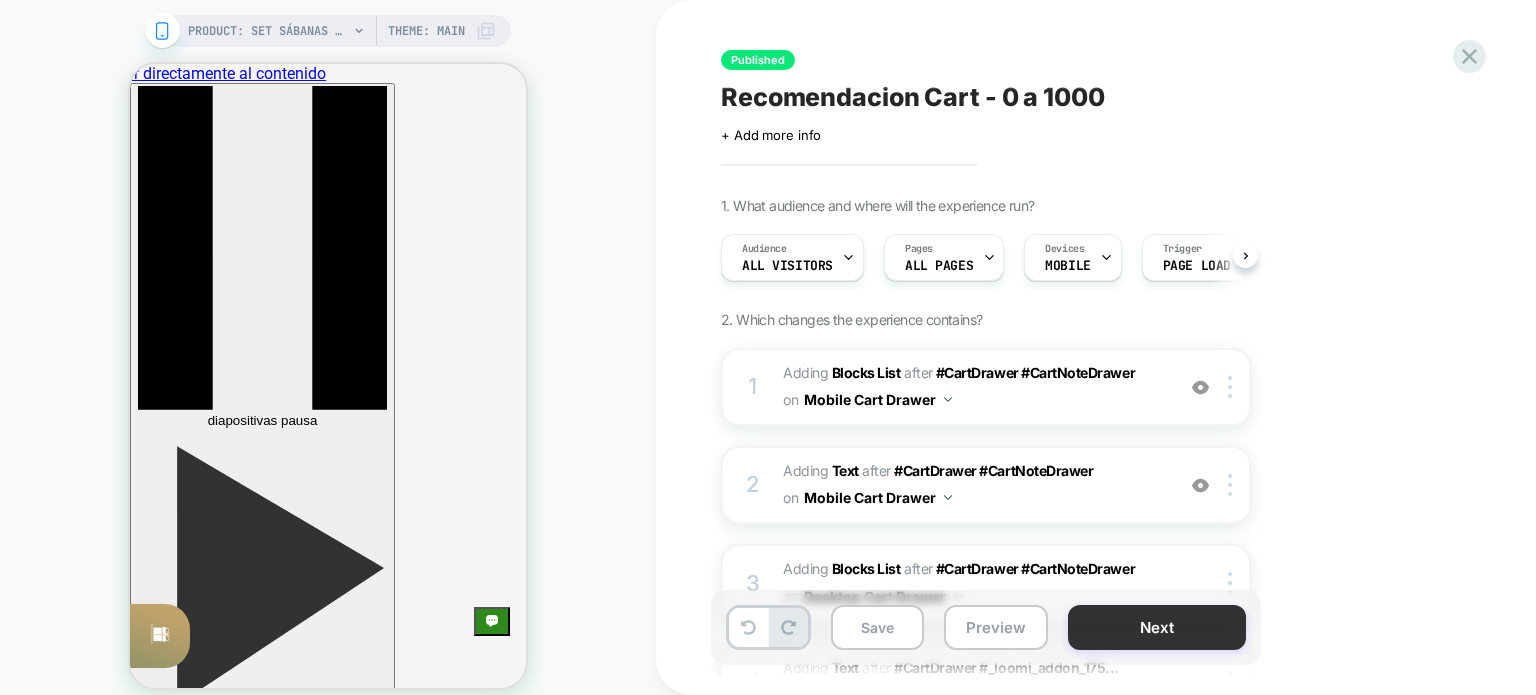 scroll, scrollTop: 0, scrollLeft: 0, axis: both 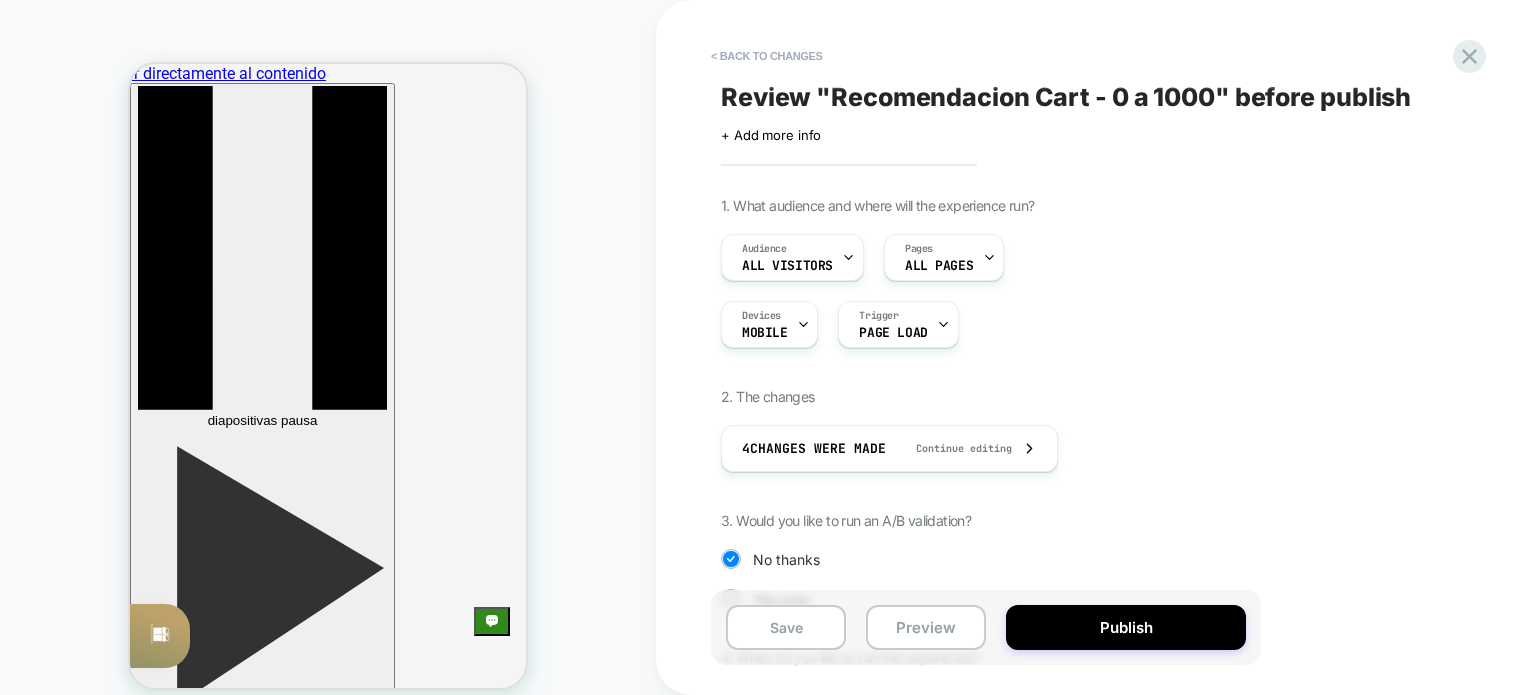 click on "Publish" at bounding box center (1126, 627) 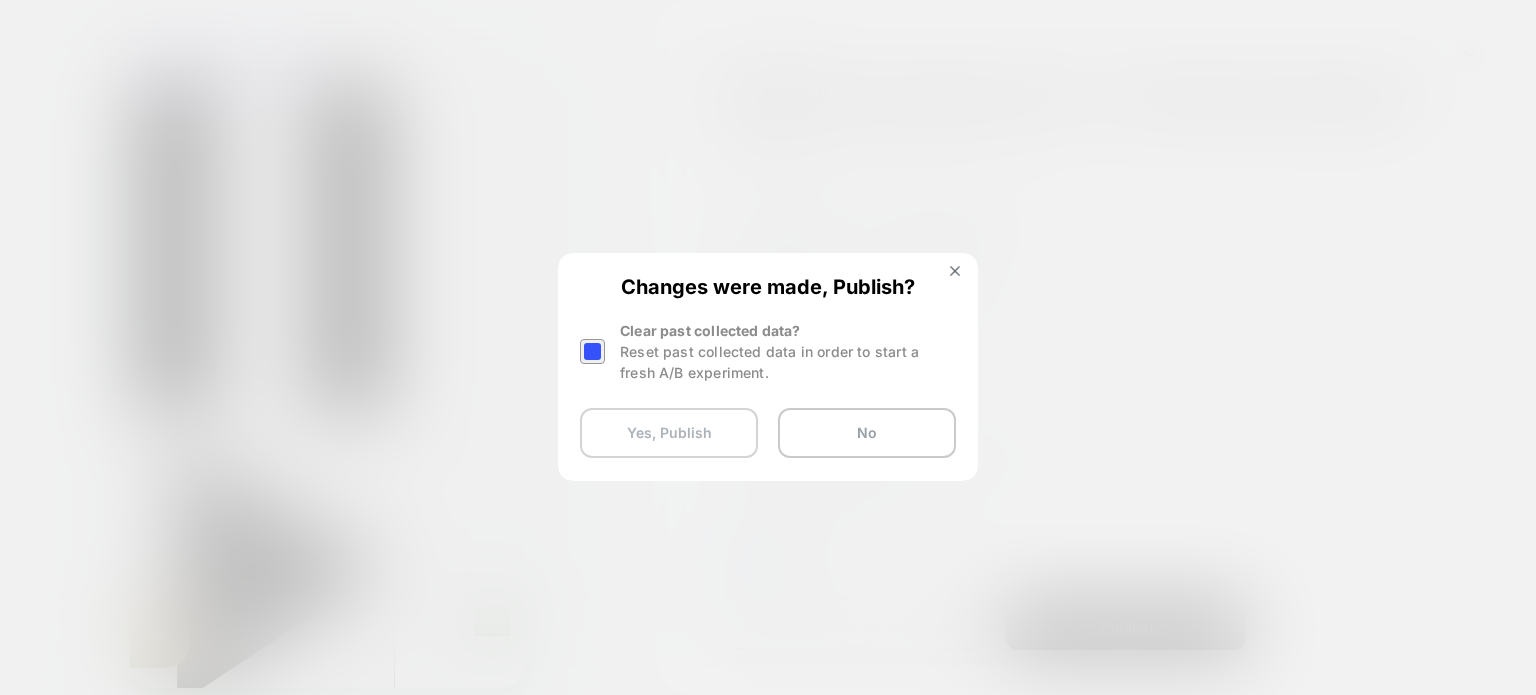 click on "Yes, Publish" at bounding box center [669, 433] 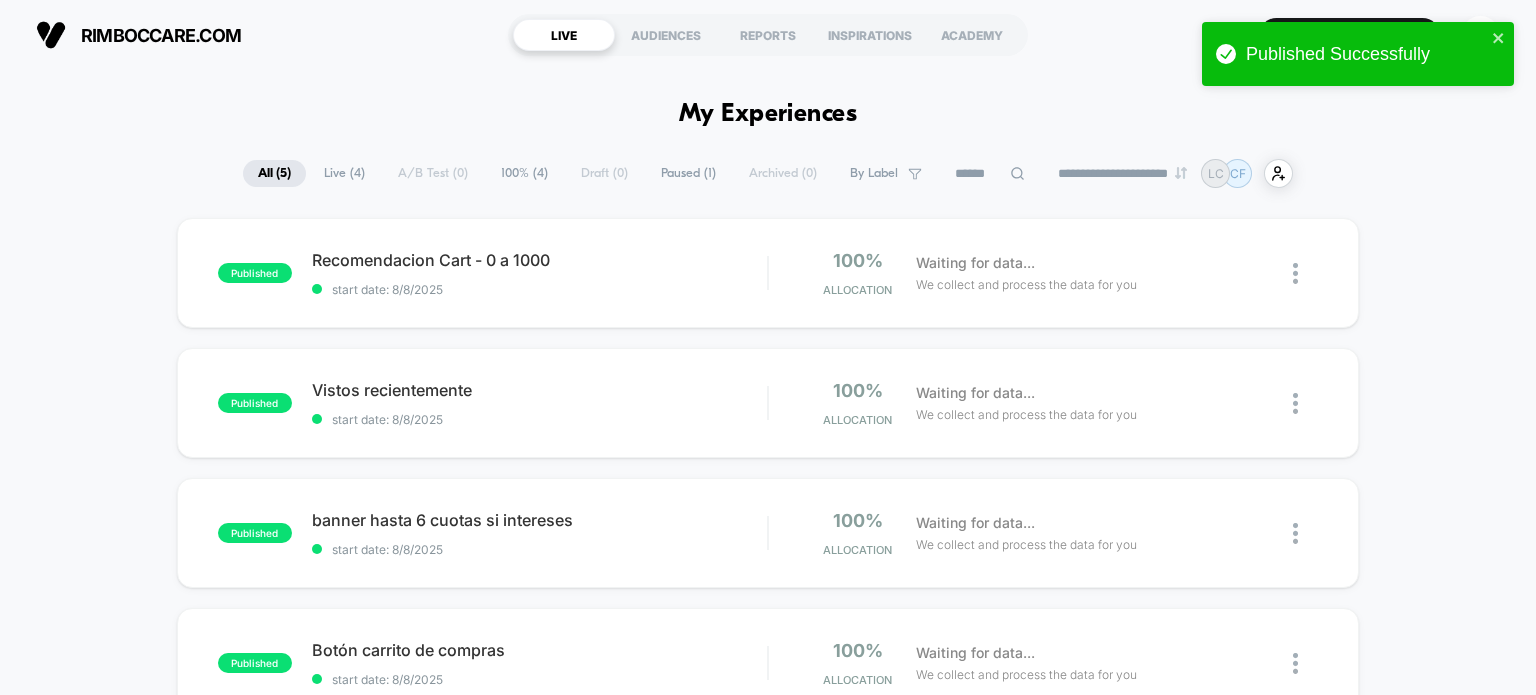 scroll, scrollTop: 0, scrollLeft: 0, axis: both 